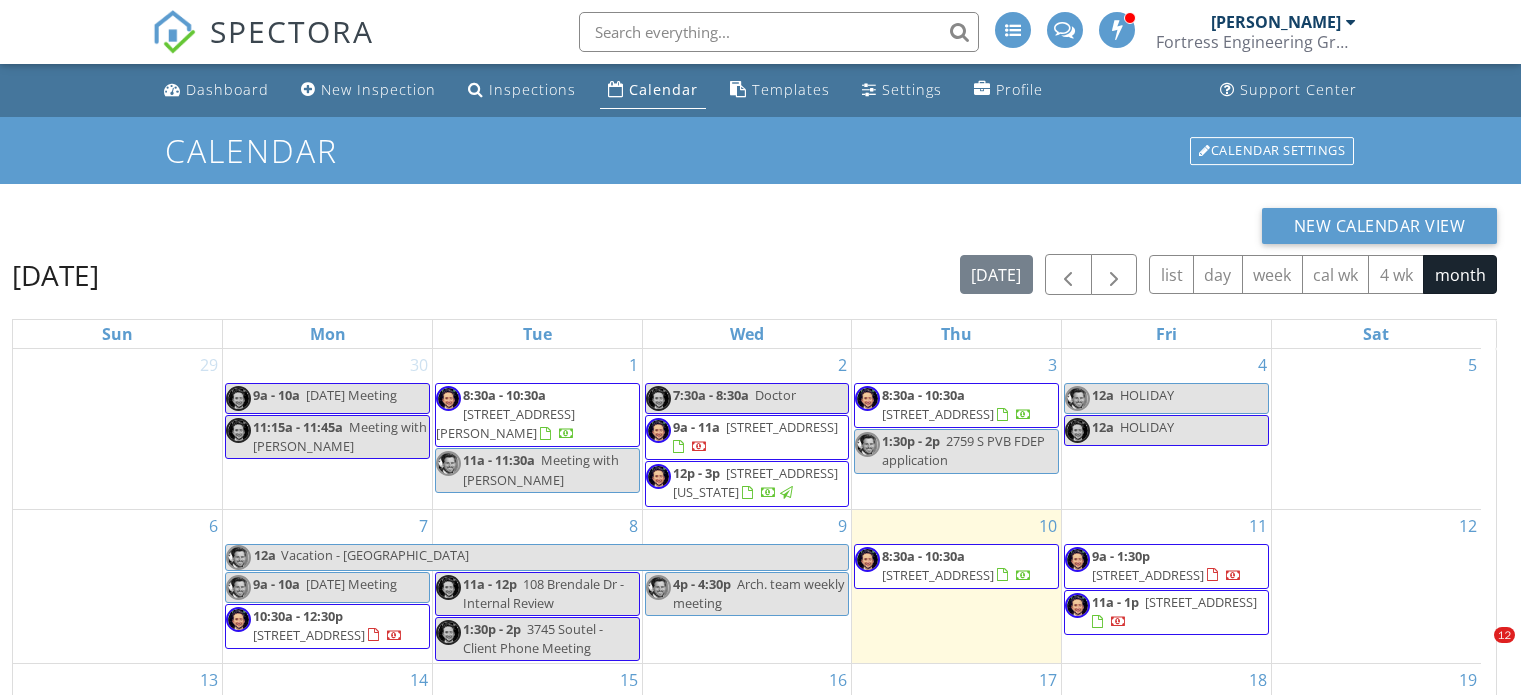 scroll, scrollTop: 266, scrollLeft: 0, axis: vertical 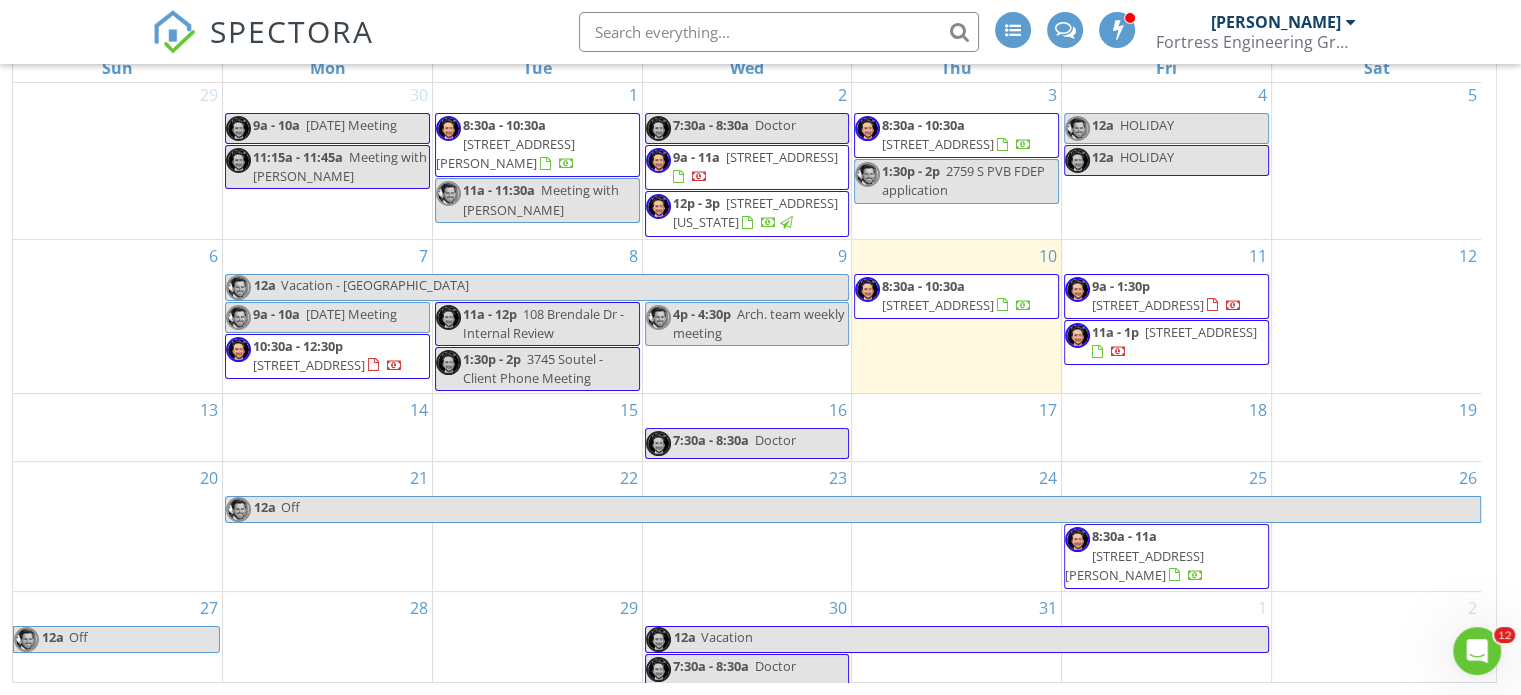 click on "17" at bounding box center (956, 427) 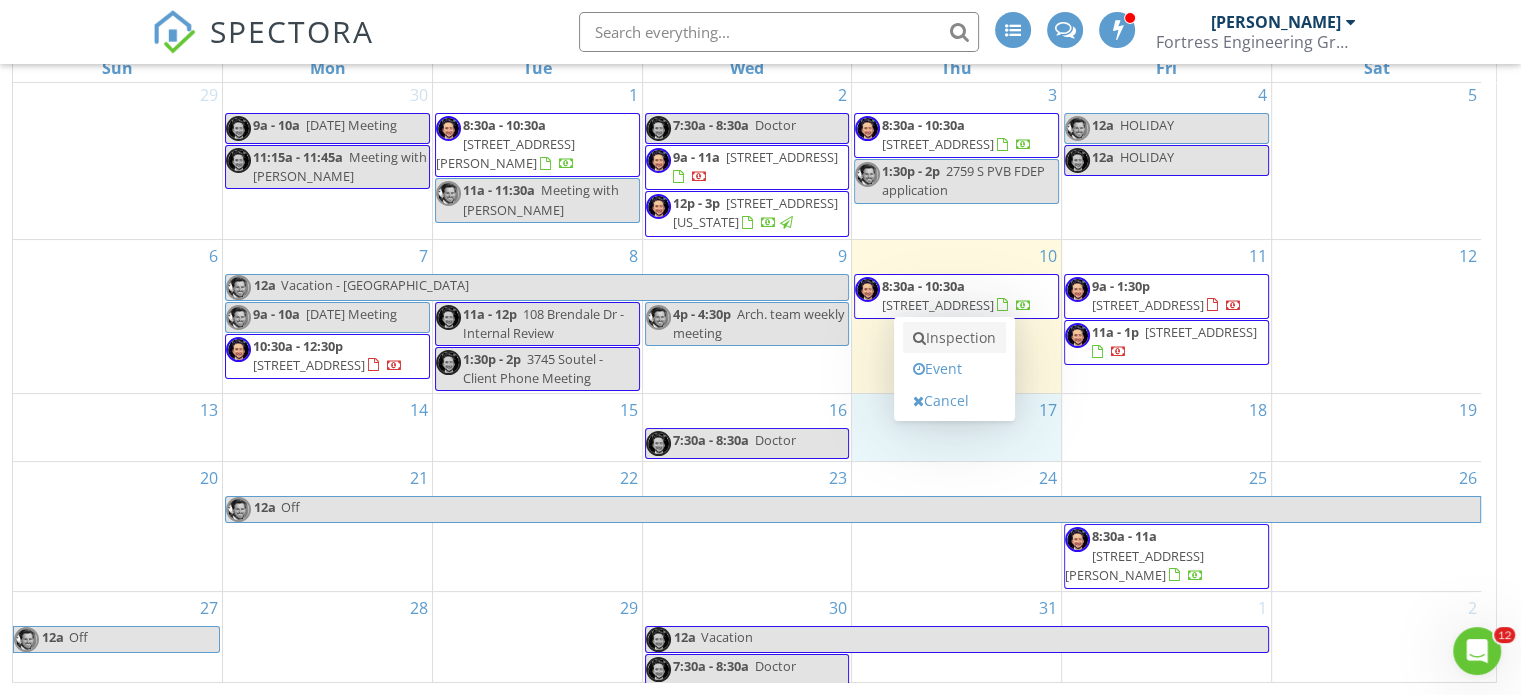 click on "Inspection" at bounding box center (954, 338) 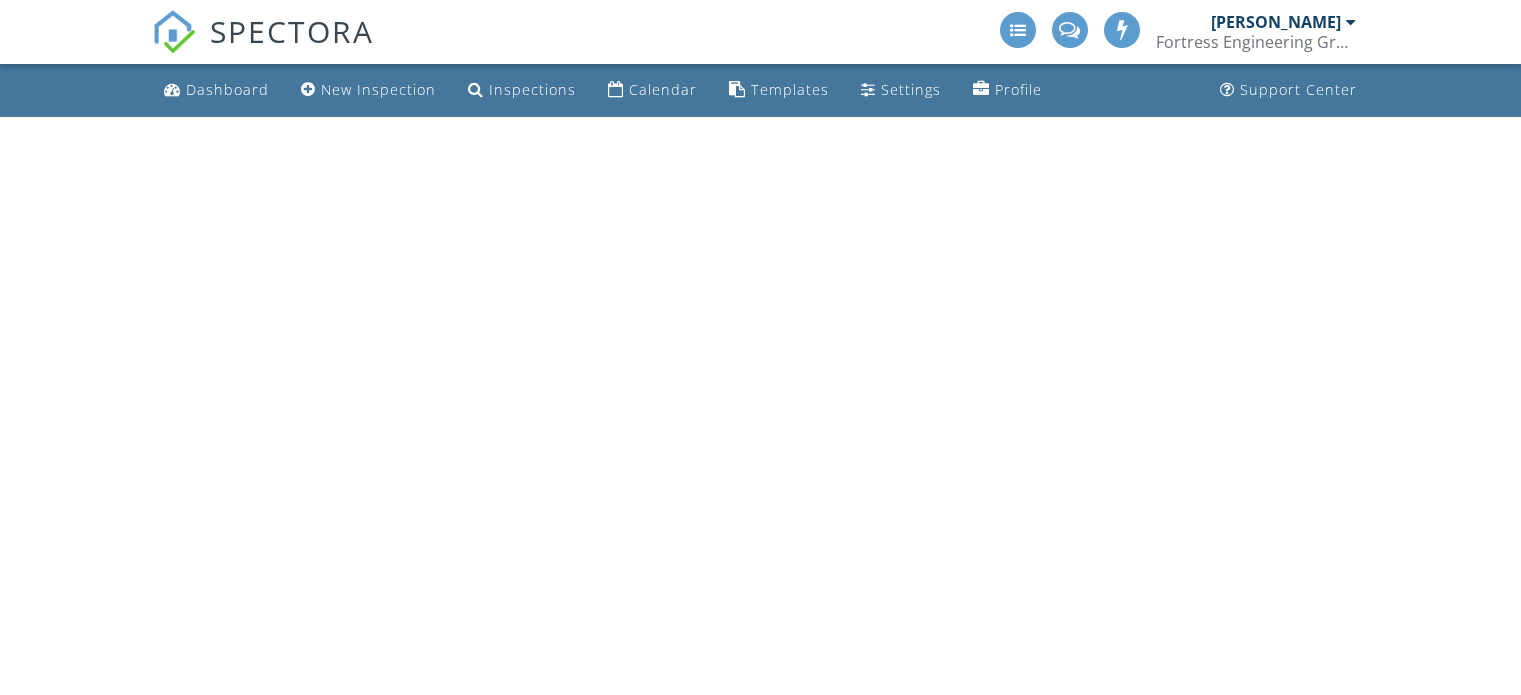 scroll, scrollTop: 0, scrollLeft: 0, axis: both 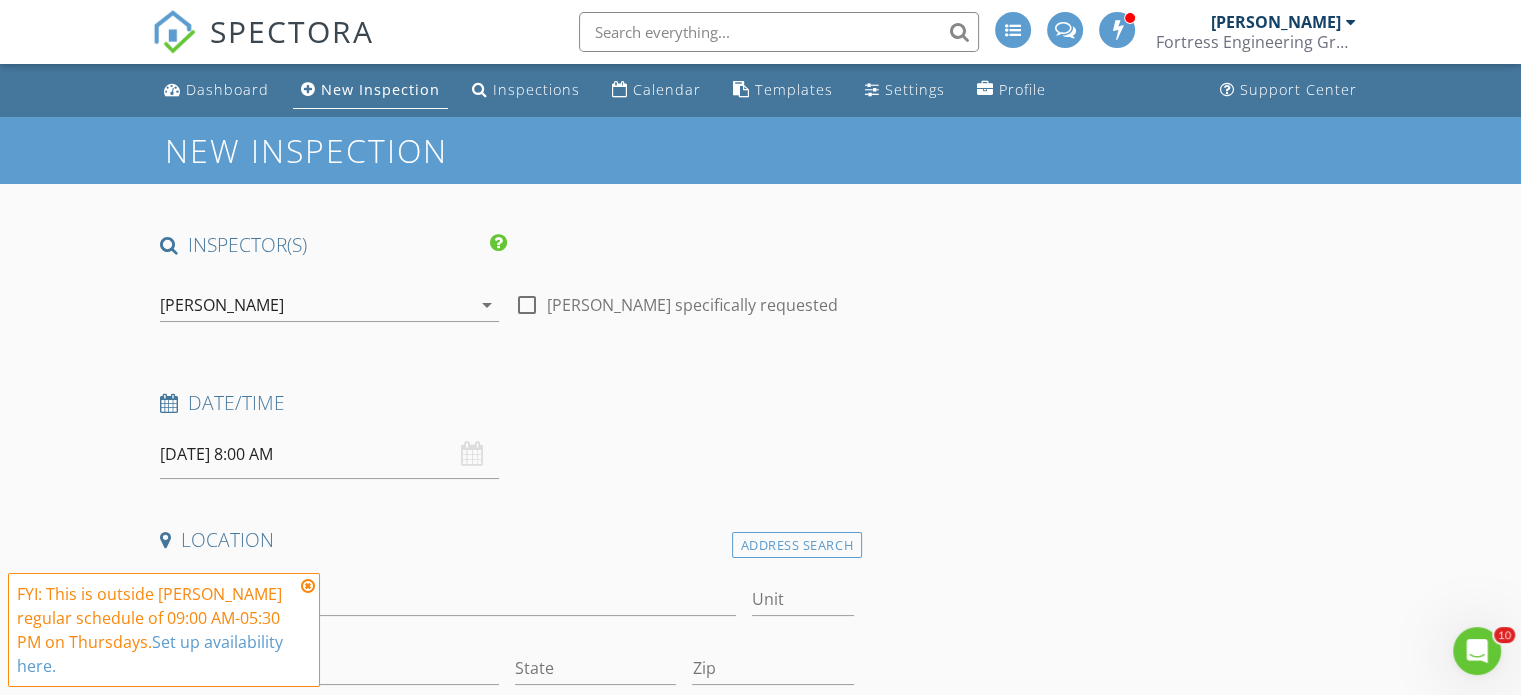 click on "[PERSON_NAME]" at bounding box center [315, 305] 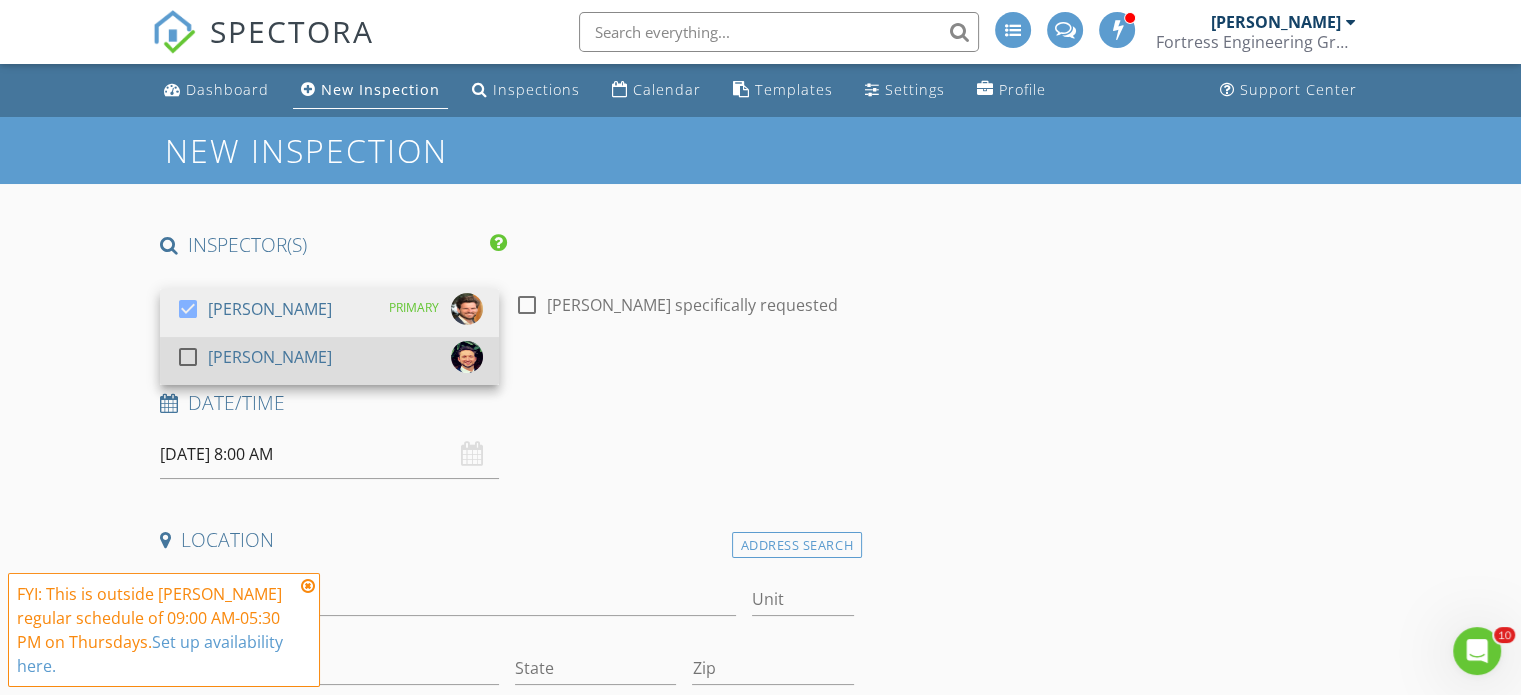 click on "[PERSON_NAME]" at bounding box center [270, 357] 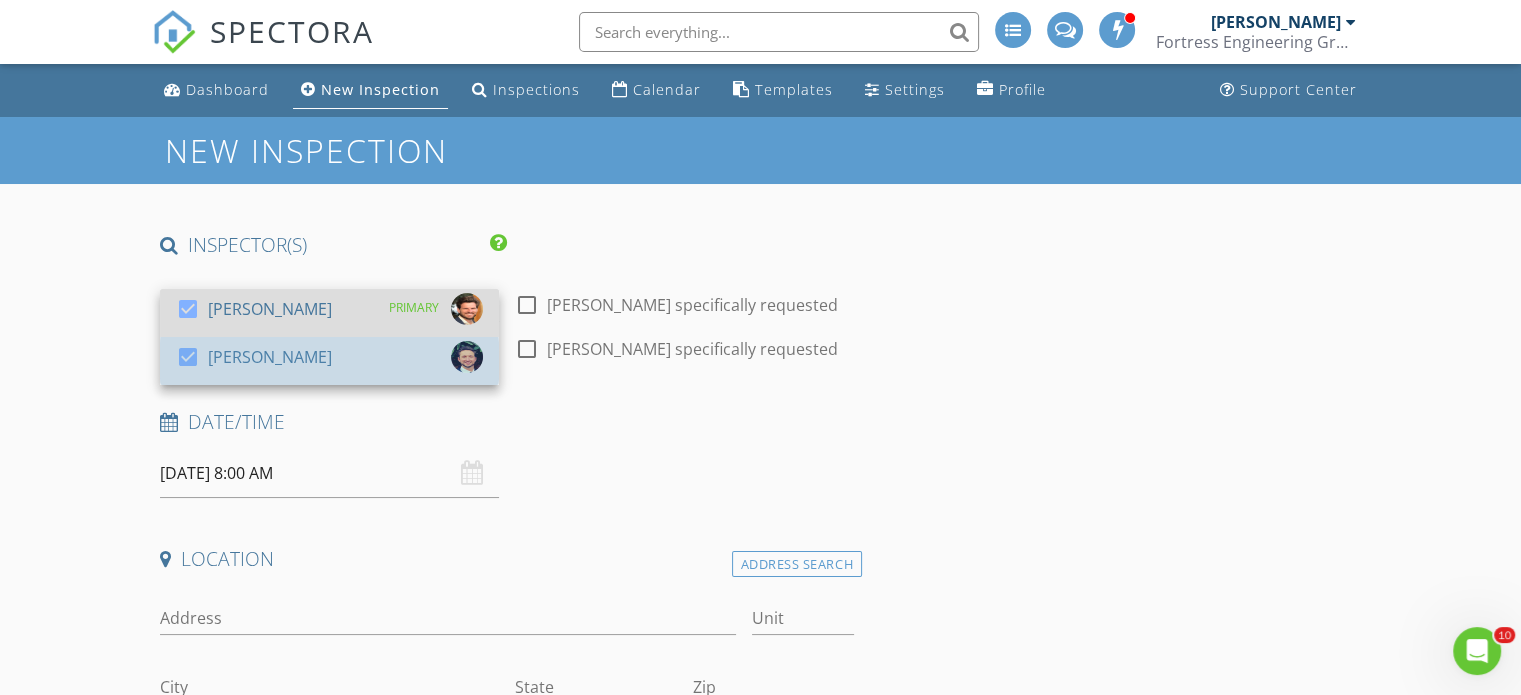 click on "[PERSON_NAME]" at bounding box center [270, 309] 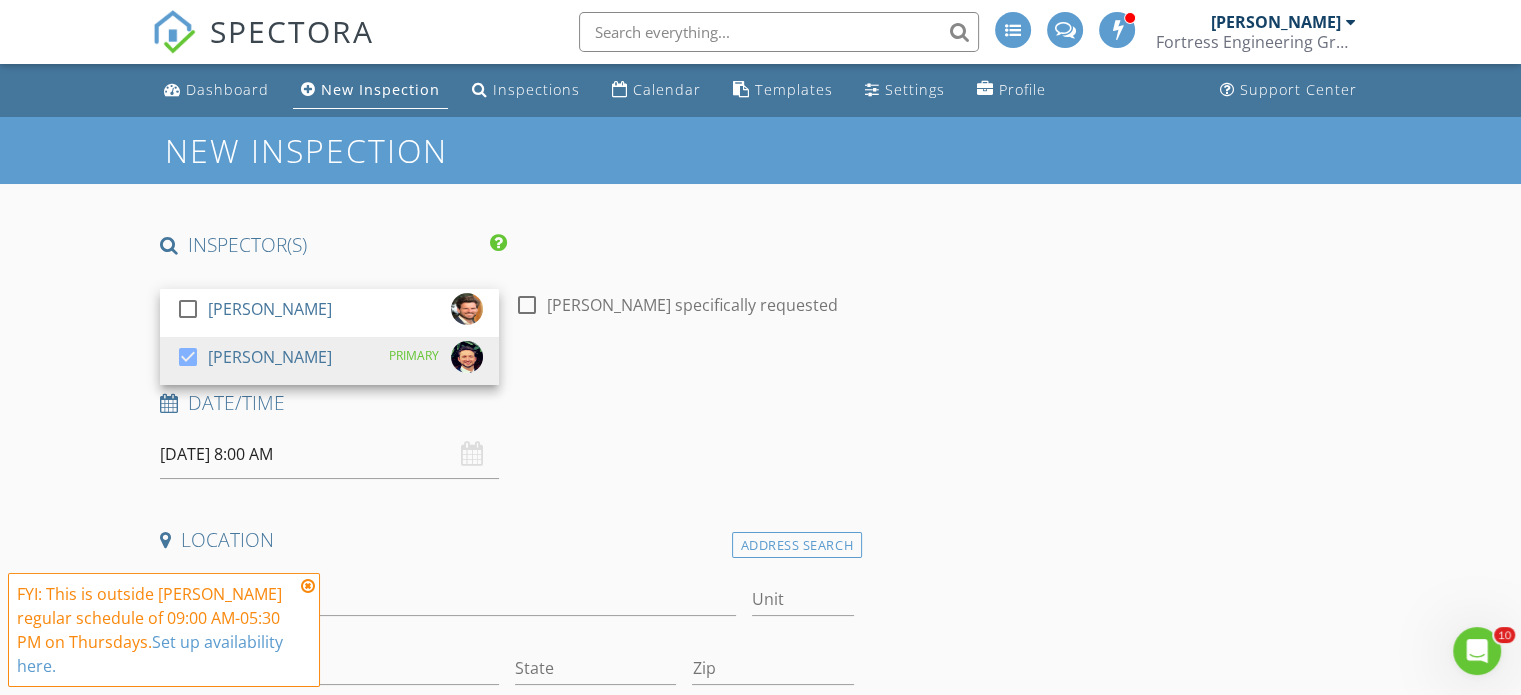 click on "New Inspection
INSPECTOR(S)
check_box_outline_blank   [PERSON_NAME]     check_box   [PERSON_NAME]   PRIMARY   [PERSON_NAME] arrow_drop_down   check_box_outline_blank [PERSON_NAME] specifically requested
Date/Time
[DATE] 8:00 AM
Location
Address Search       Address   Unit   City   State   Zip   County     Square Feet   Year Built   Foundation arrow_drop_down
client
check_box Enable Client CC email for this inspection   Client Search     check_box_outline_blank Client is a Company/Organization     First Name   Last Name   Email   CC Email   Phone   Address   City   State   Zip     Tags         Notes   Private Notes
ADD ADDITIONAL client
SERVICES
arrow_drop_down     Select Discount Code arrow_drop_down    Charges       TOTAL   $0.00    Duration" at bounding box center (760, 2065) 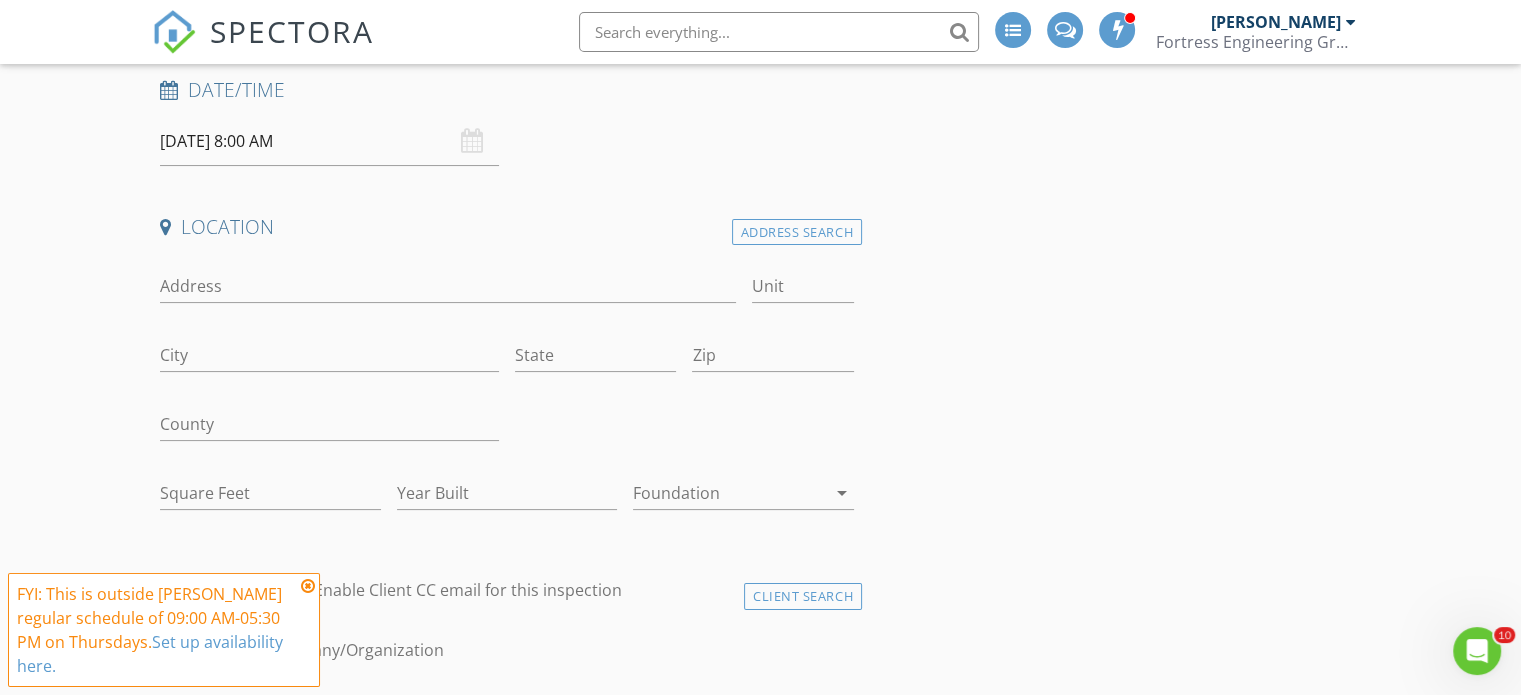 scroll, scrollTop: 200, scrollLeft: 0, axis: vertical 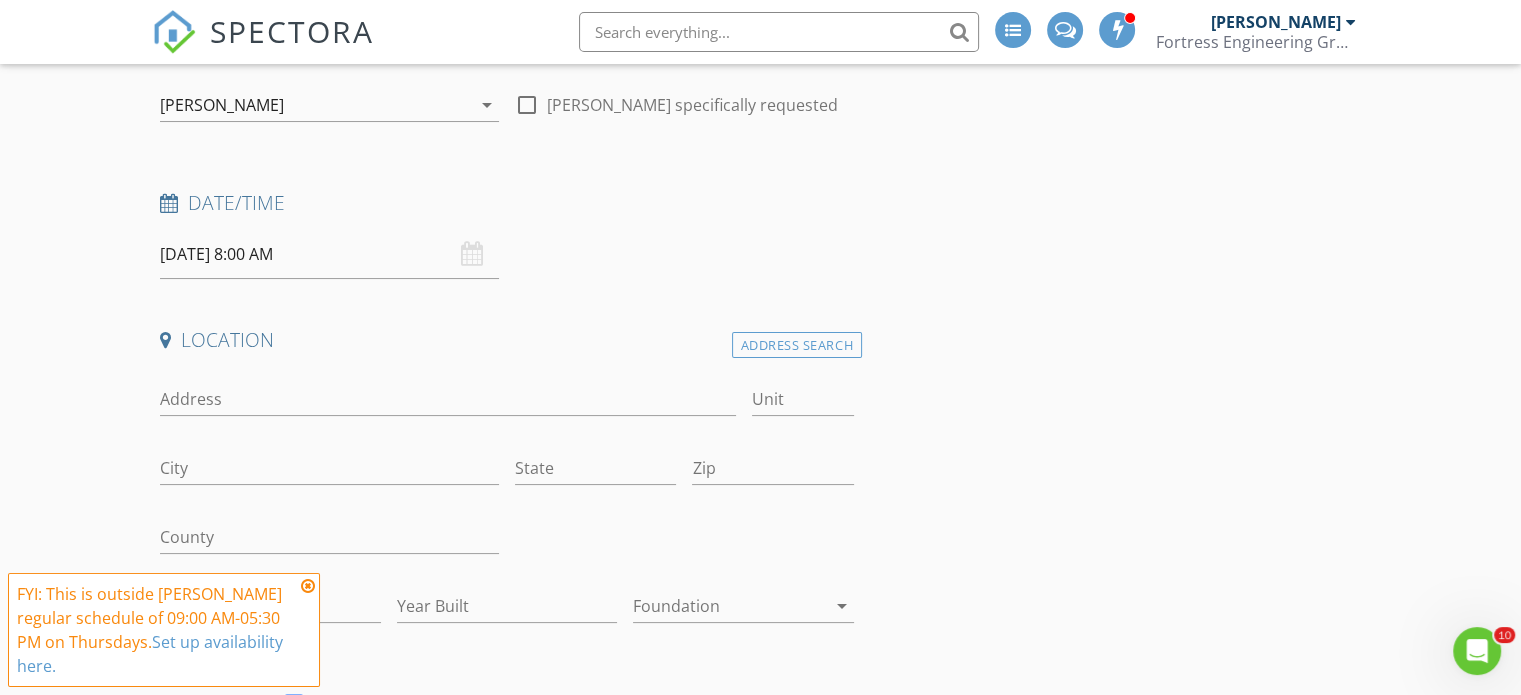 click on "[DATE] 8:00 AM" at bounding box center (329, 254) 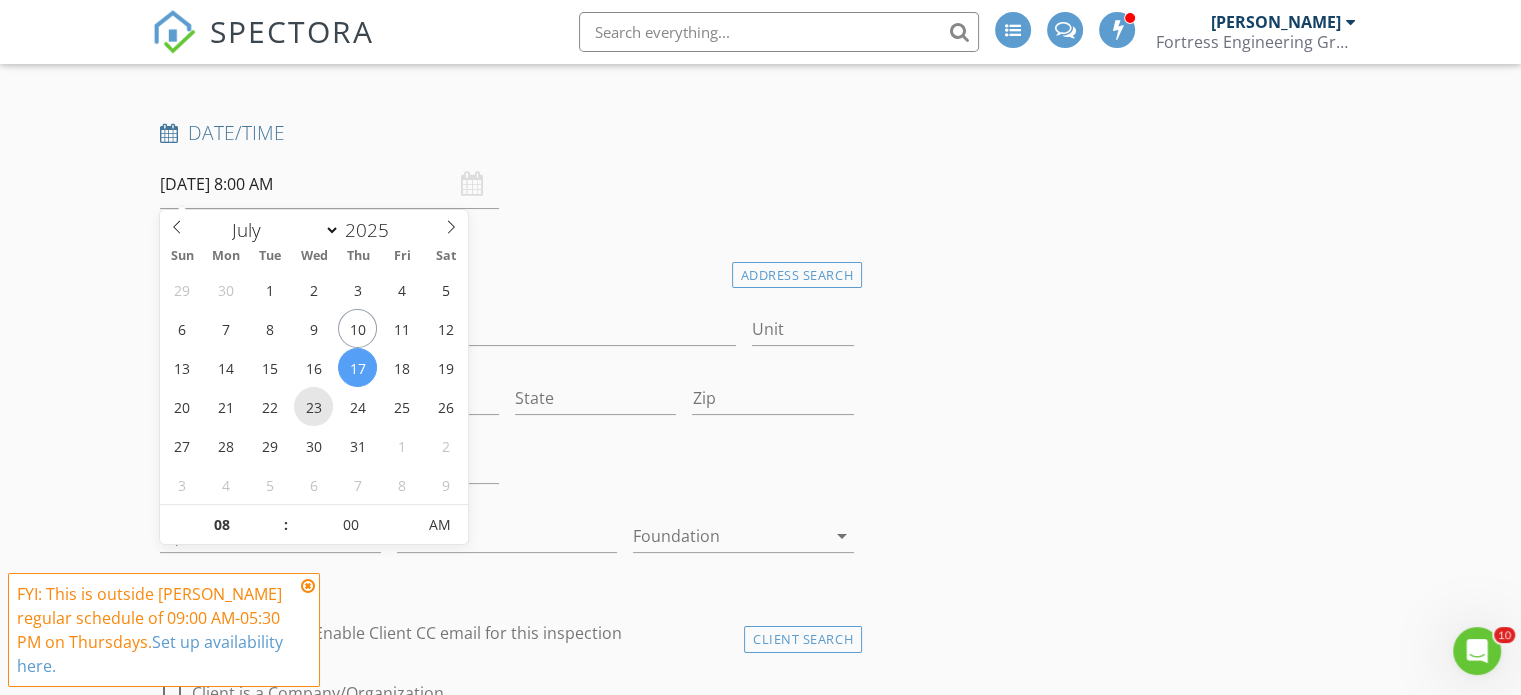 scroll, scrollTop: 300, scrollLeft: 0, axis: vertical 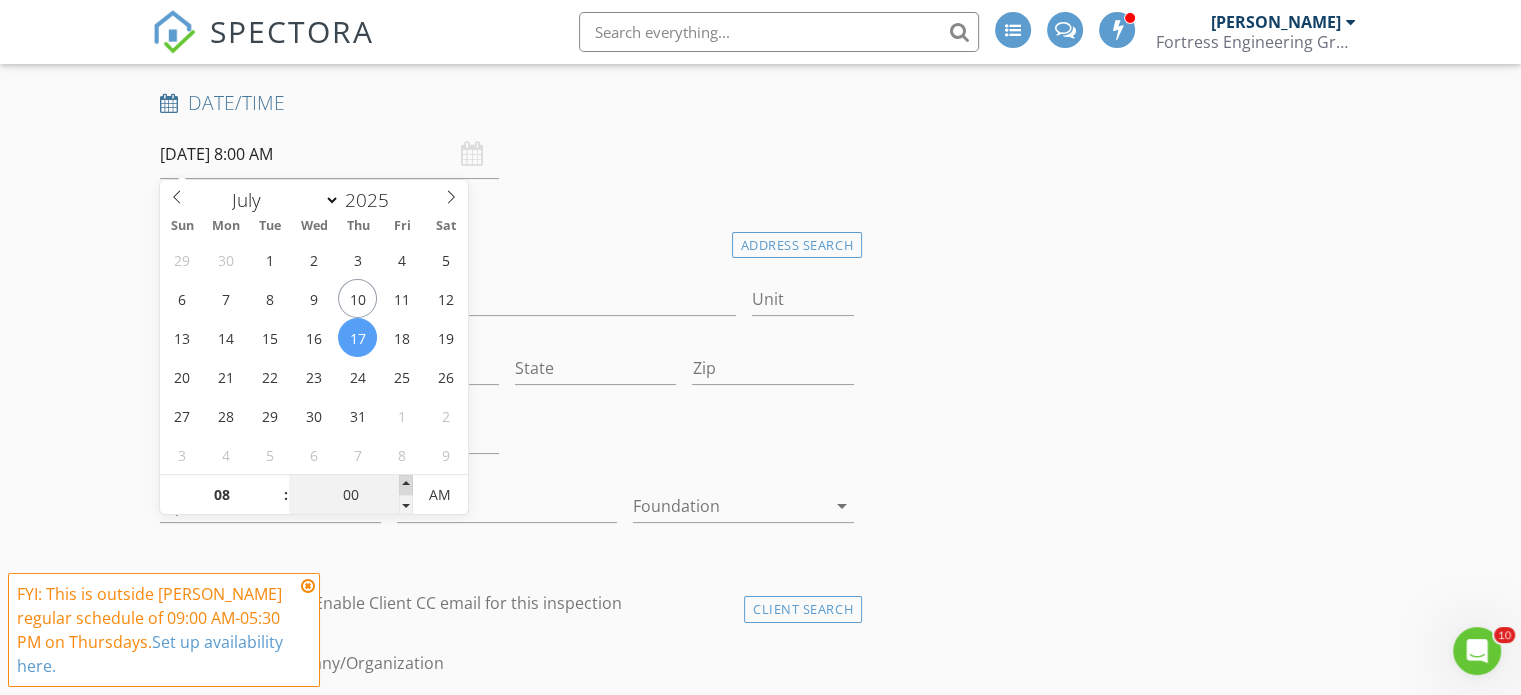 type on "05" 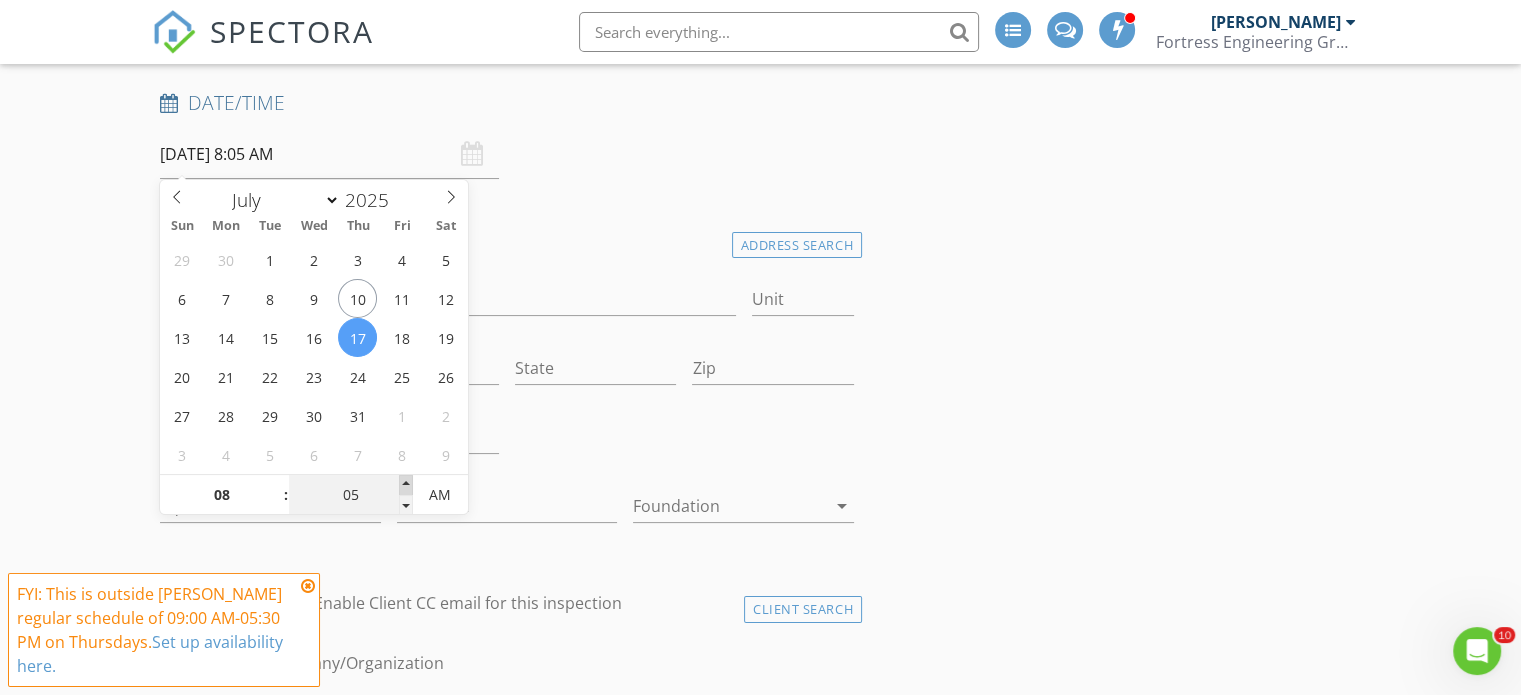 click at bounding box center [406, 485] 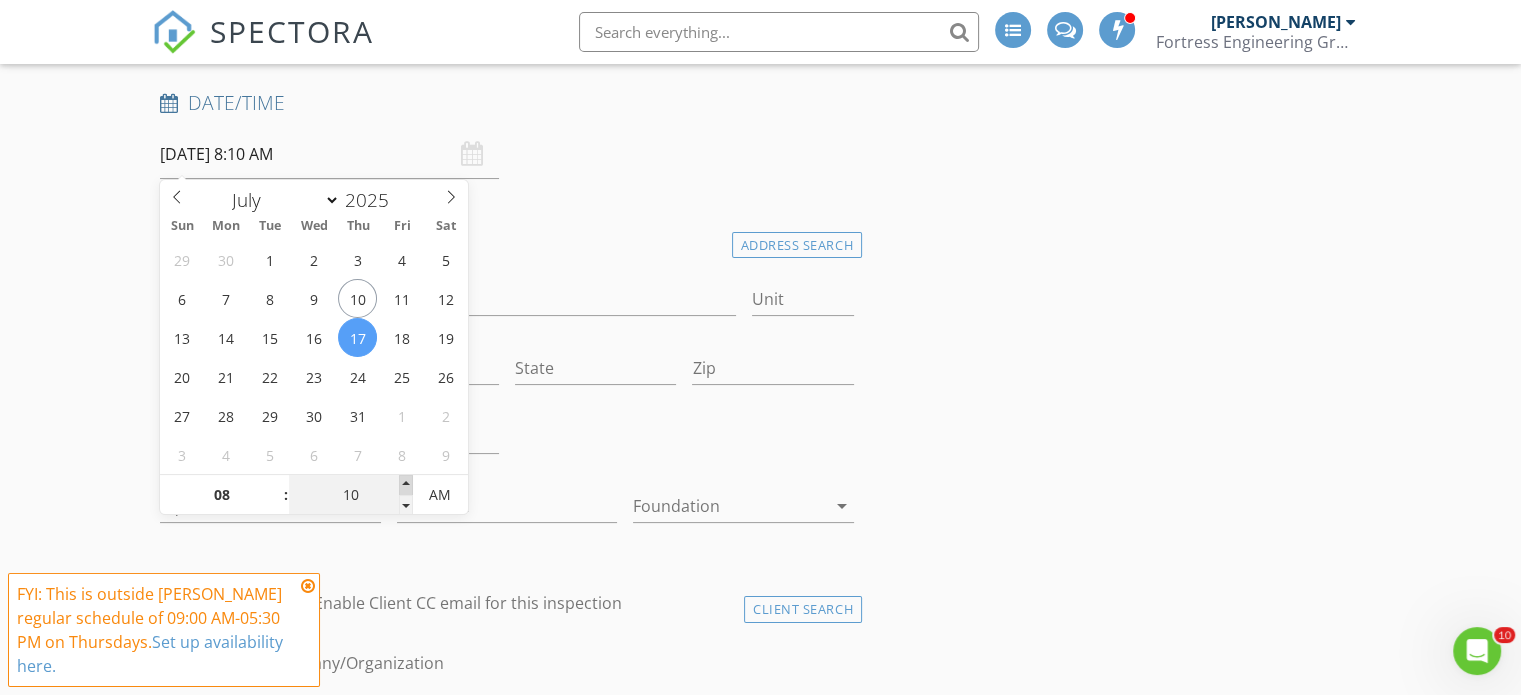 click at bounding box center (406, 485) 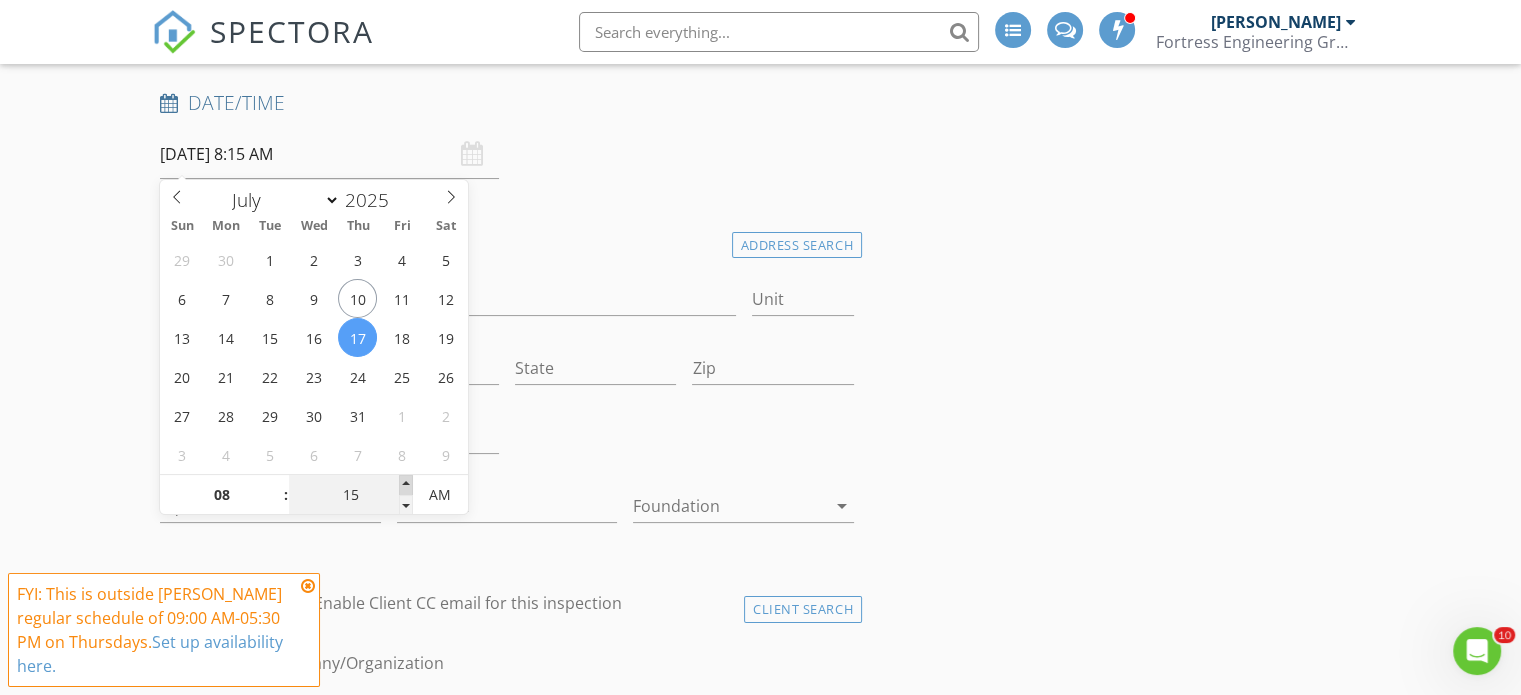 click at bounding box center [406, 485] 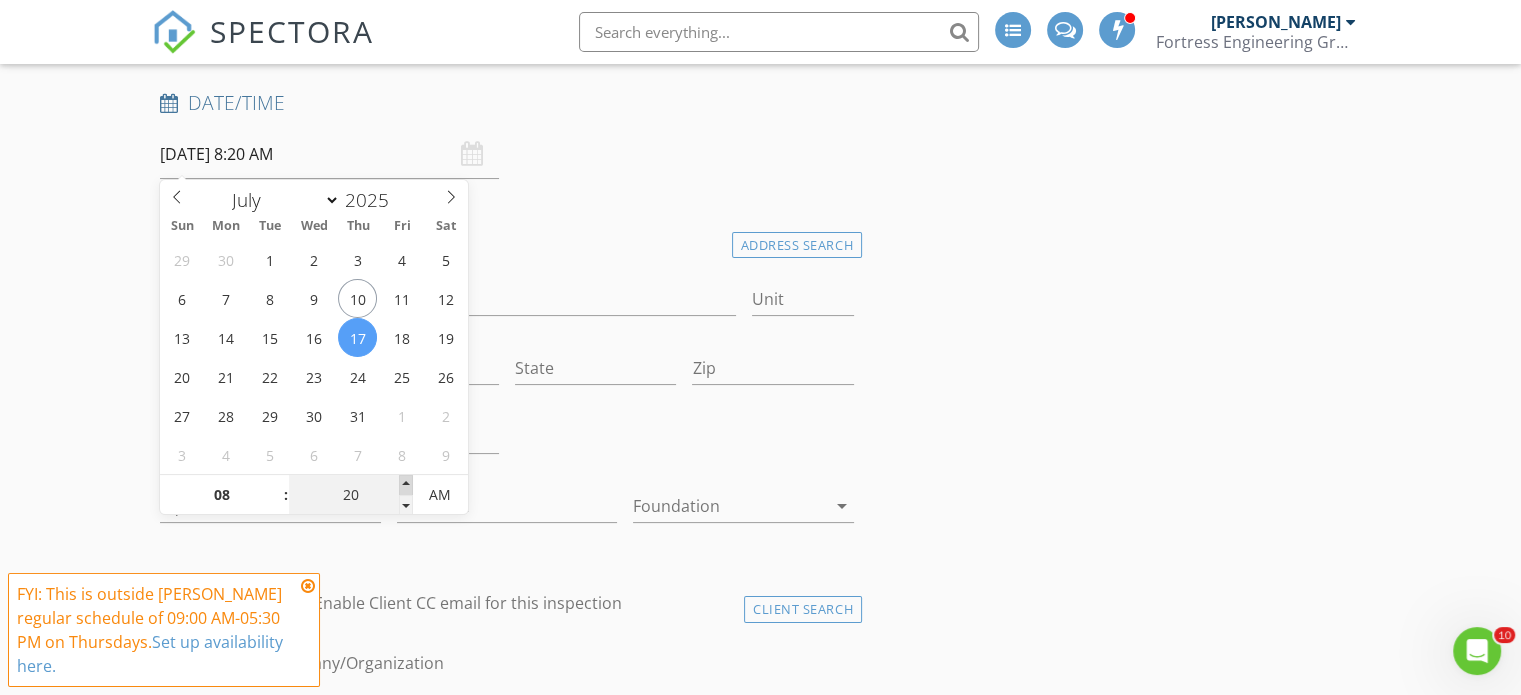 click at bounding box center [406, 485] 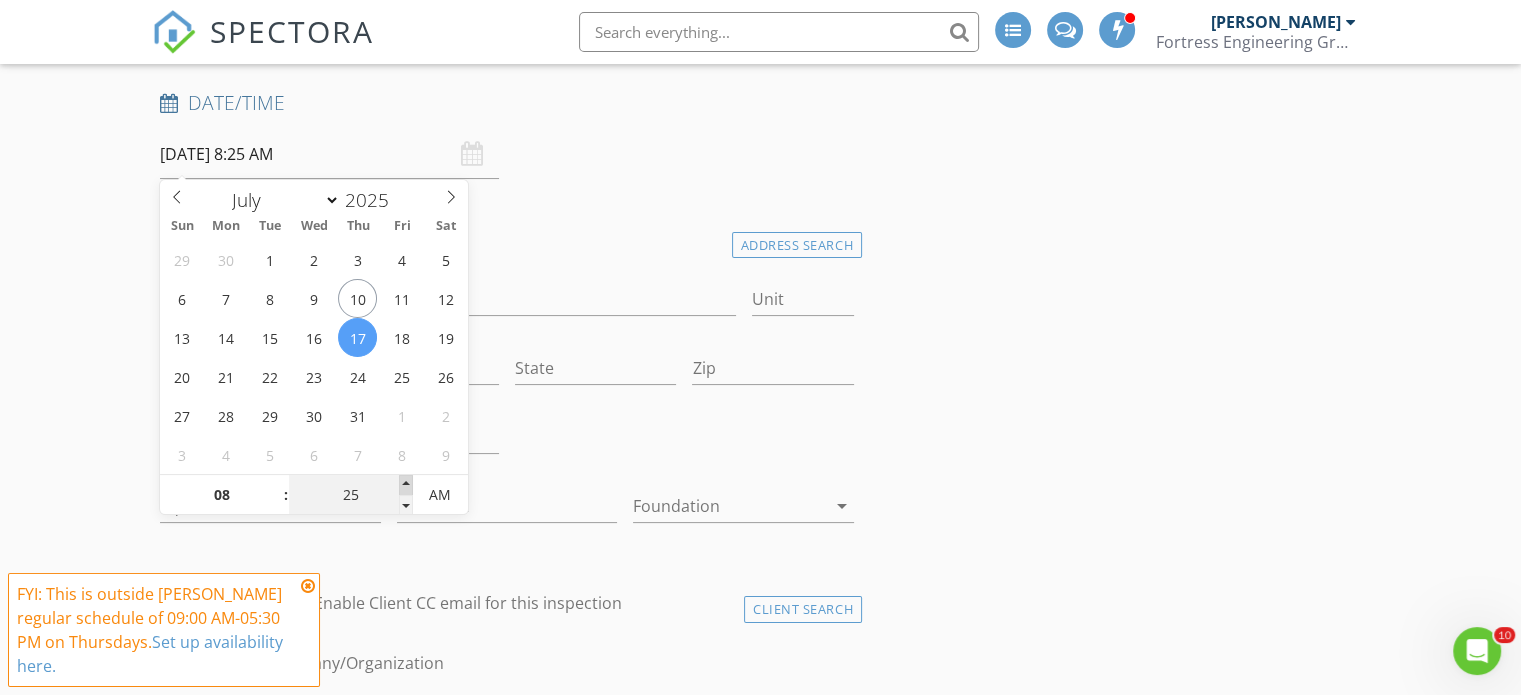 click at bounding box center (406, 485) 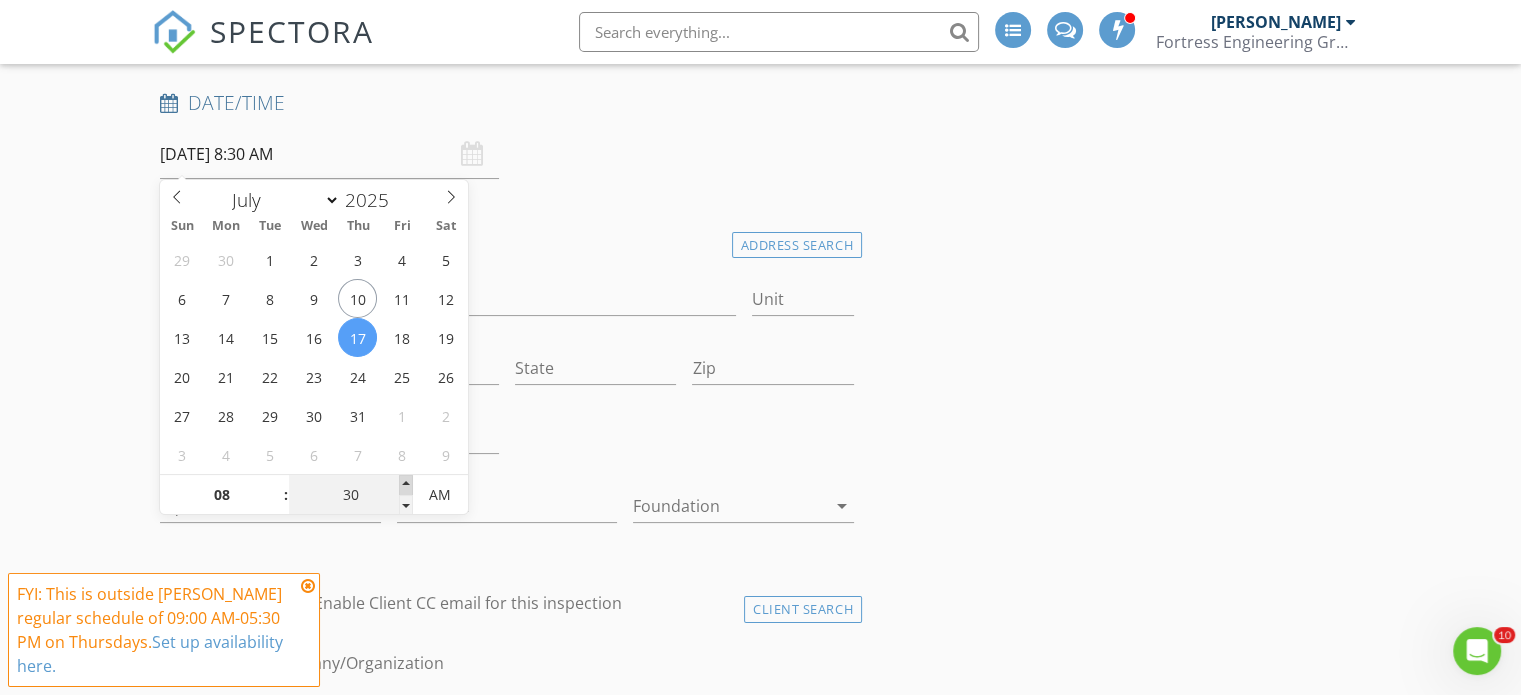 click at bounding box center [406, 485] 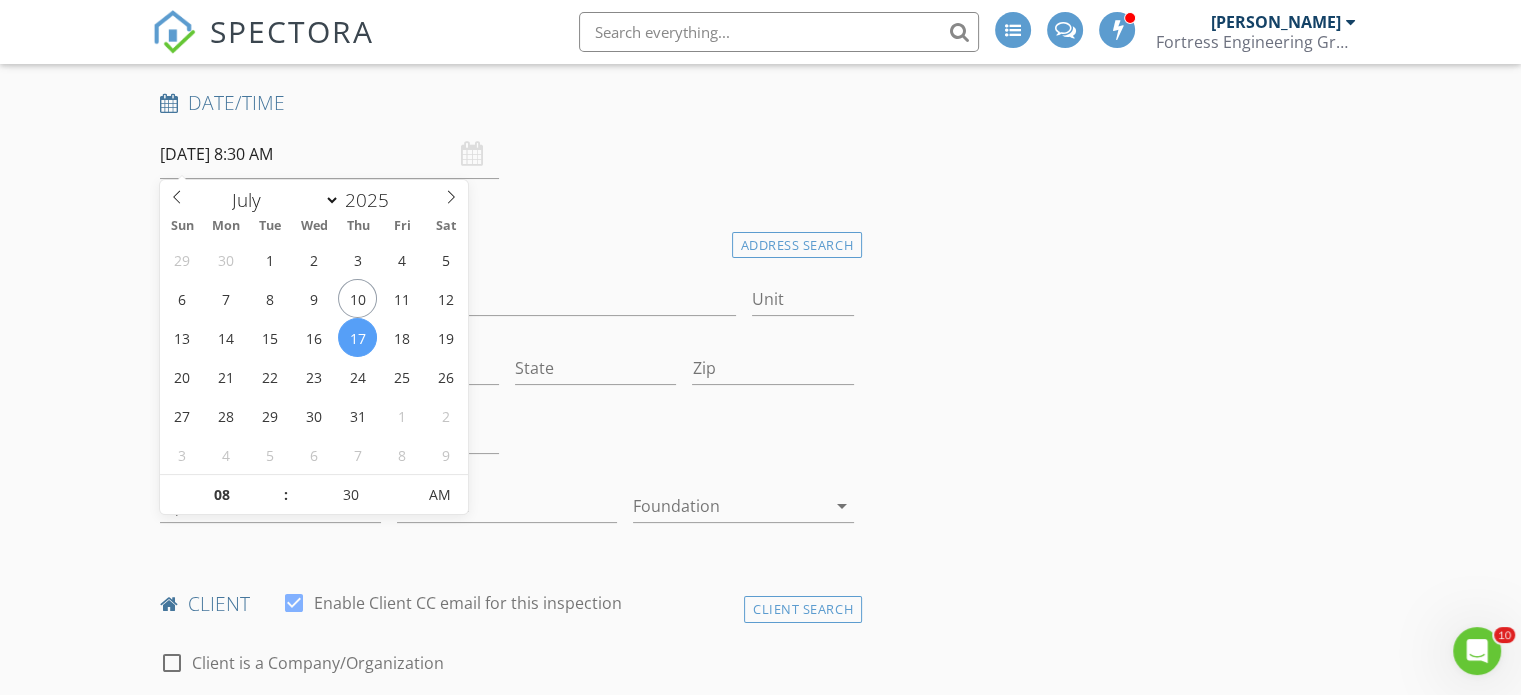 click on "New Inspection
INSPECTOR(S)
check_box_outline_blank   Stephen McCorvey     check_box   Nicholas Oliver   PRIMARY   Nicholas Oliver arrow_drop_down   check_box_outline_blank Nicholas Oliver specifically requested
Date/Time
07/17/2025 8:30 AM
Location
Address Search       Address   Unit   City   State   Zip   County     Square Feet   Year Built   Foundation arrow_drop_down
client
check_box Enable Client CC email for this inspection   Client Search     check_box_outline_blank Client is a Company/Organization     First Name   Last Name   Email   CC Email   Phone   Address   City   State   Zip     Tags         Notes   Private Notes
ADD ADDITIONAL client
SERVICES
arrow_drop_down     Select Discount Code arrow_drop_down    Charges       TOTAL   $0.00    Duration" at bounding box center [760, 1765] 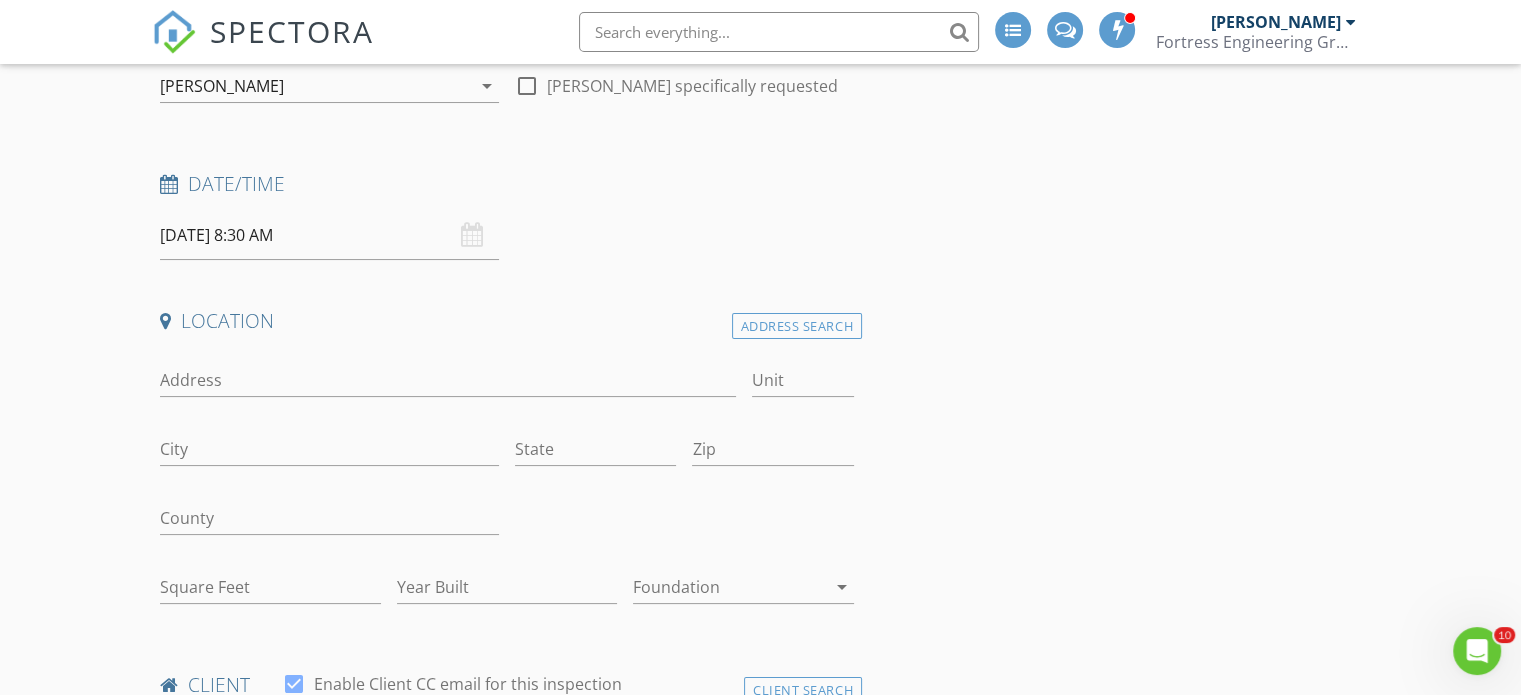 scroll, scrollTop: 100, scrollLeft: 0, axis: vertical 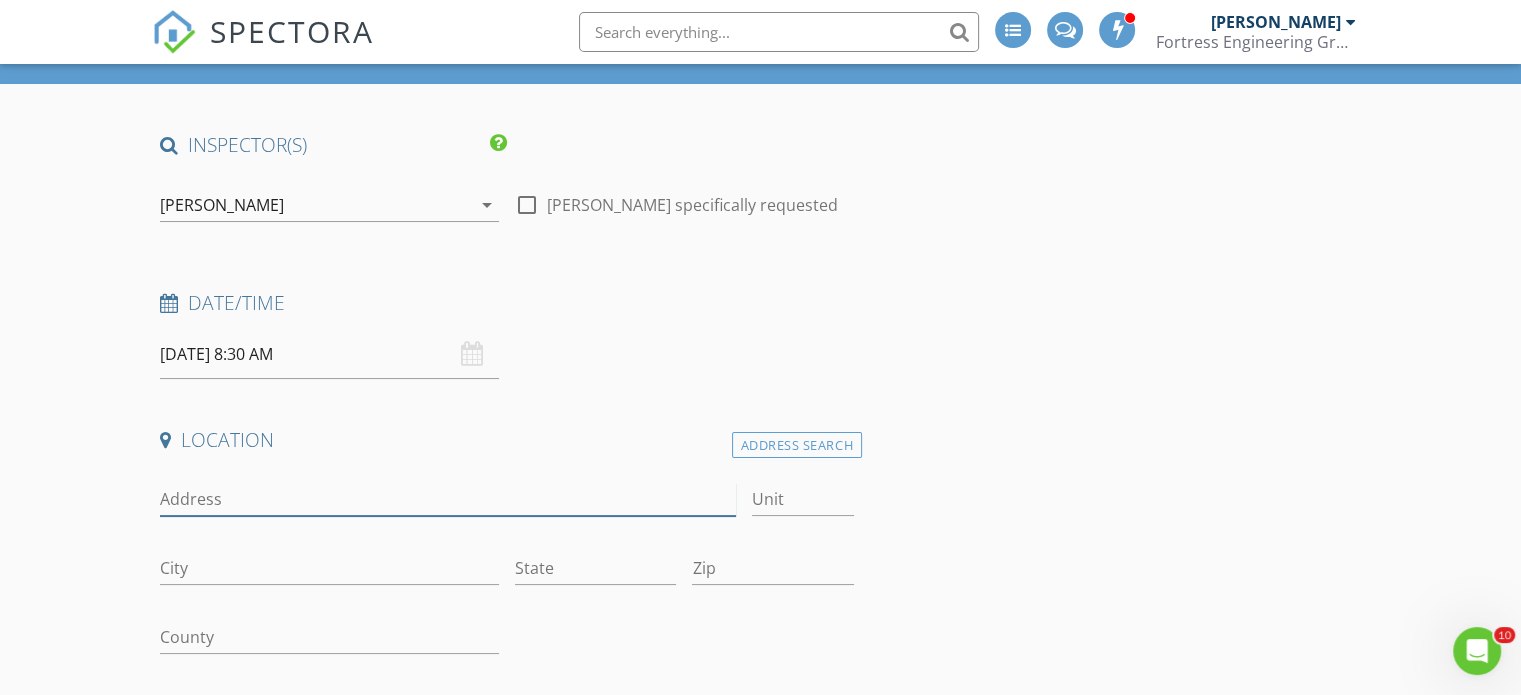 click on "Address" at bounding box center [447, 499] 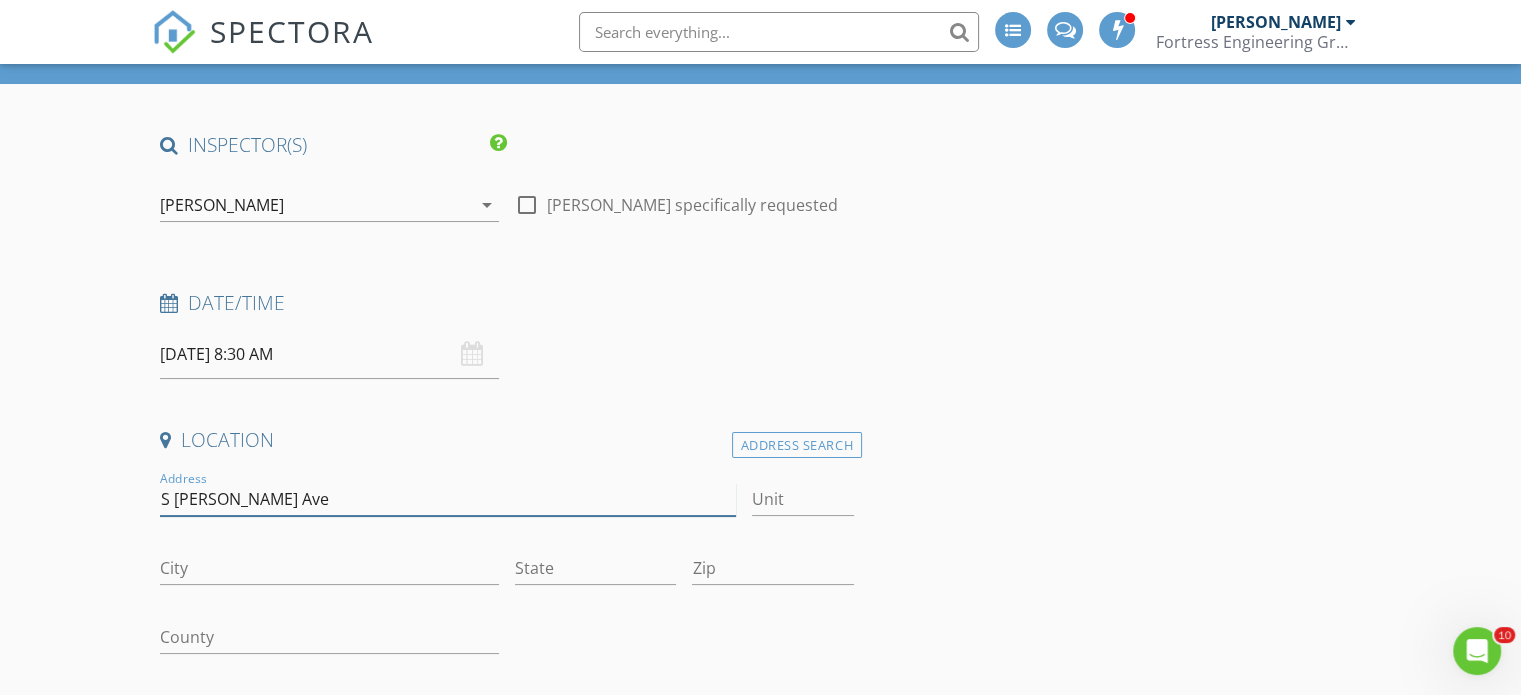 click on "S Fletcher Ave" at bounding box center (447, 499) 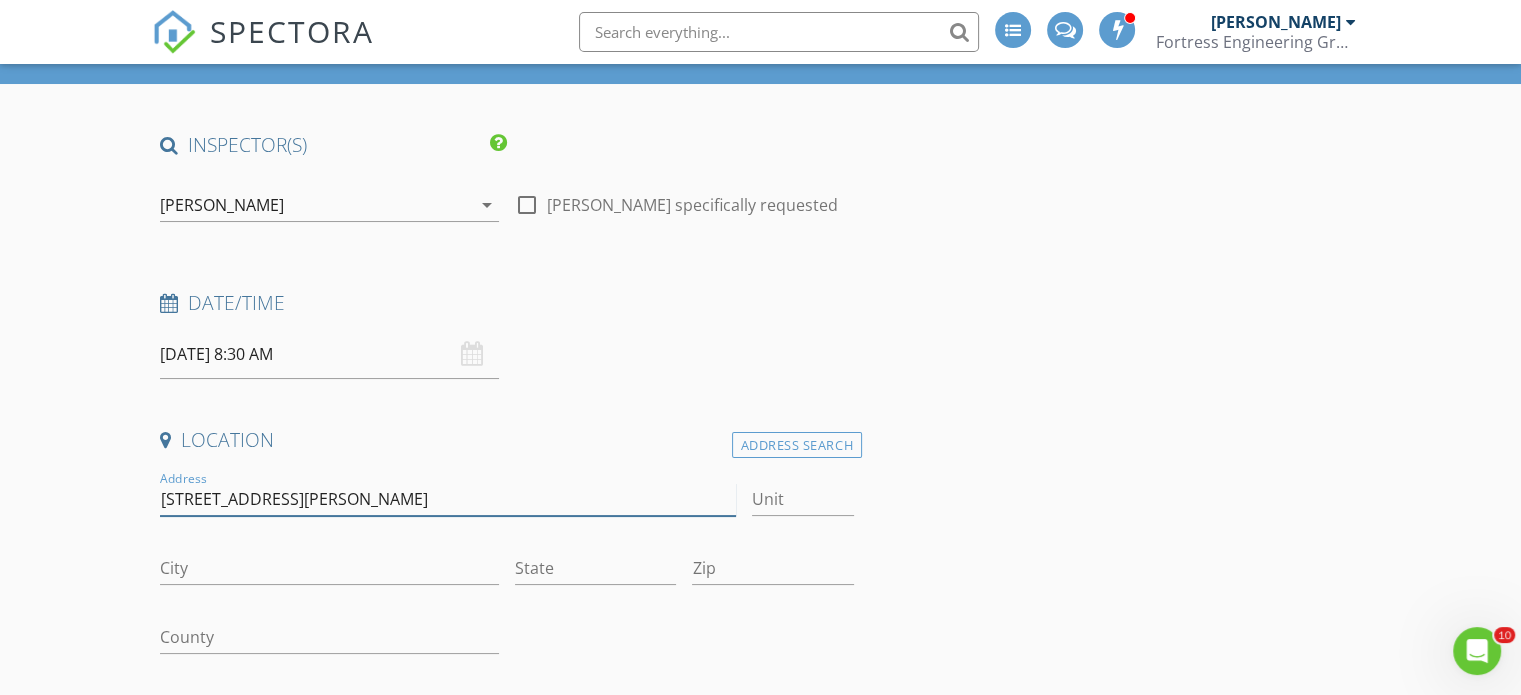 click on "2765 S Fletcher Ave" at bounding box center (447, 499) 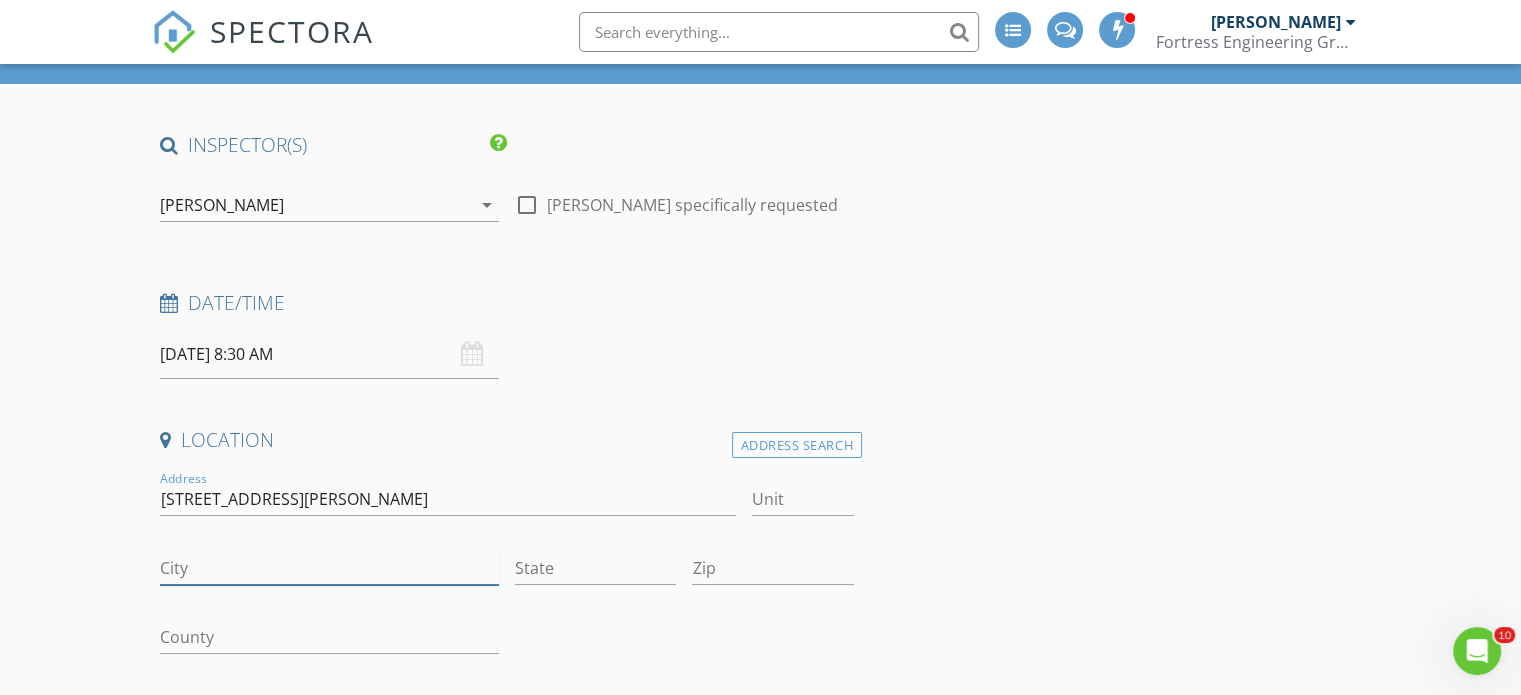 click on "City" at bounding box center [329, 568] 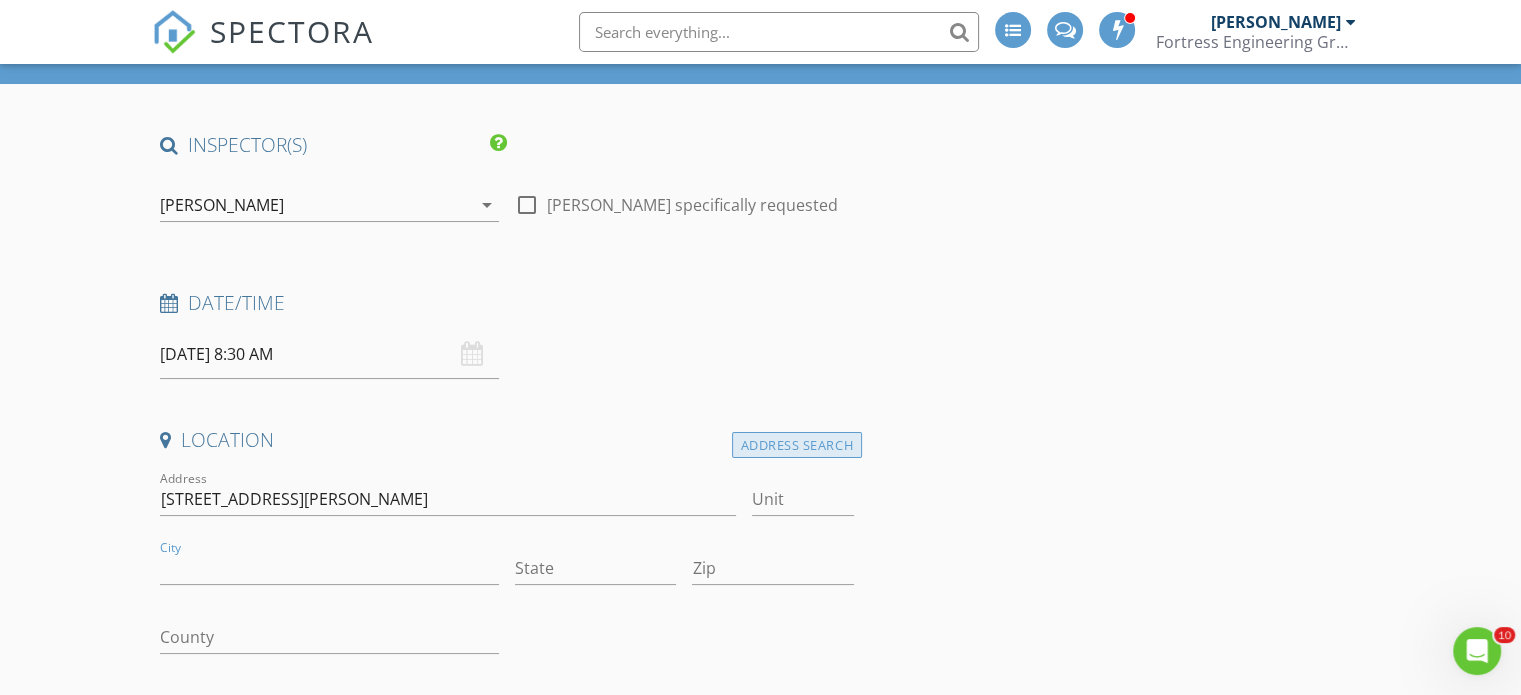 click on "Address Search" at bounding box center [797, 445] 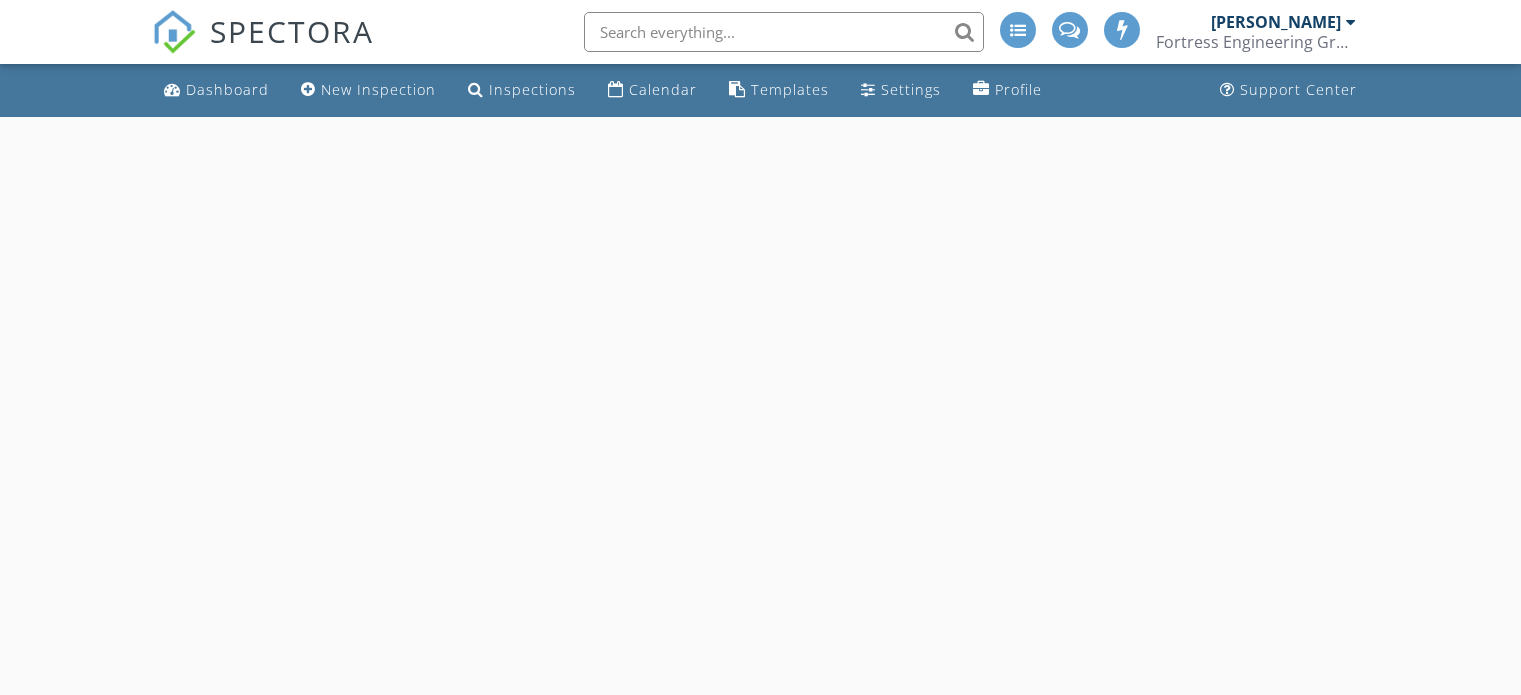 scroll, scrollTop: 100, scrollLeft: 0, axis: vertical 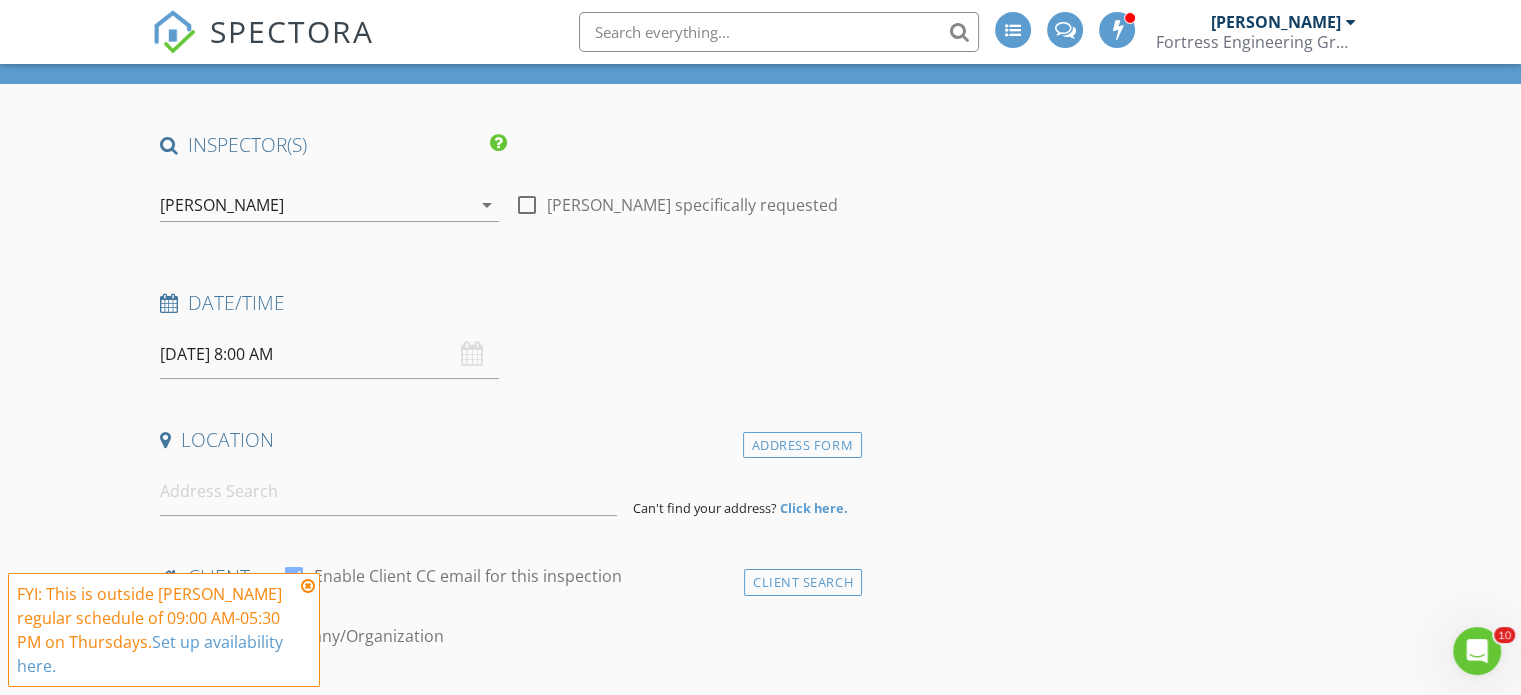 click at bounding box center [308, 586] 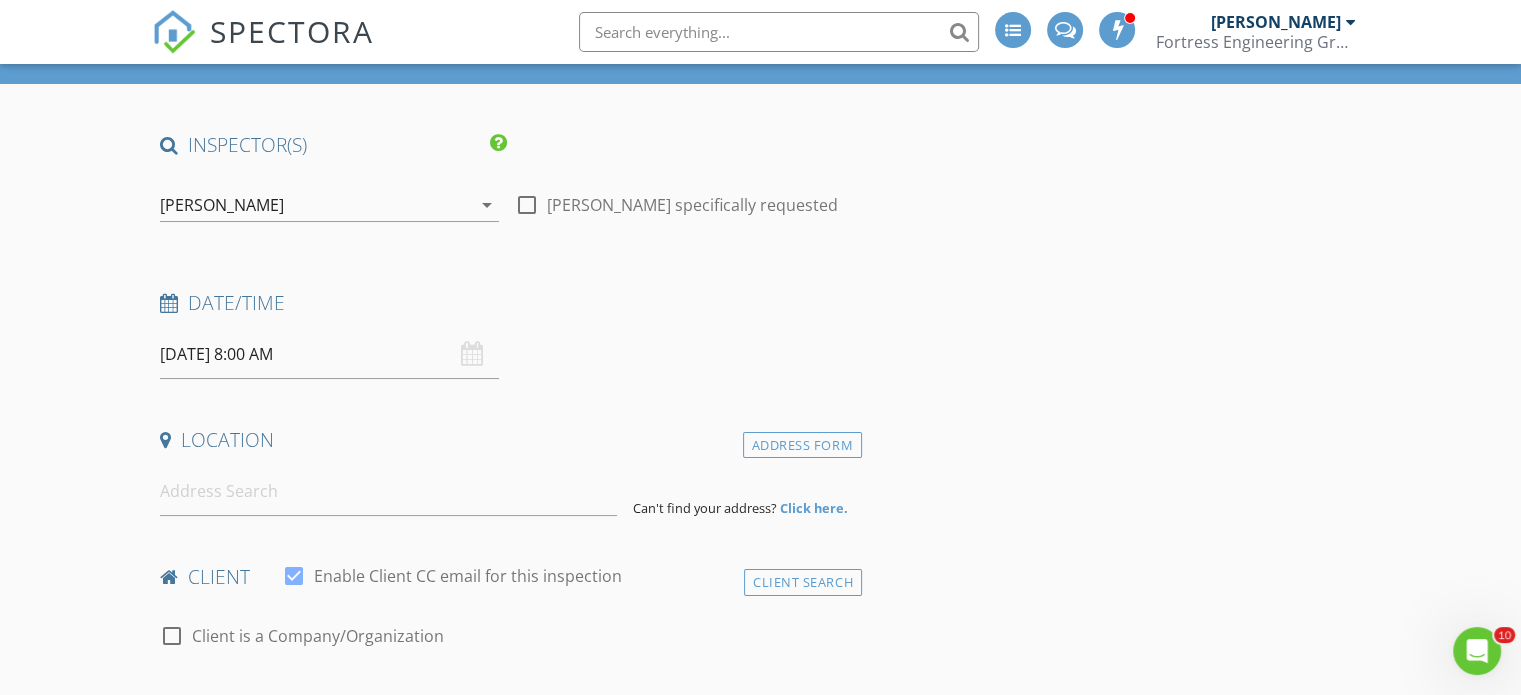 click at bounding box center [329, 236] 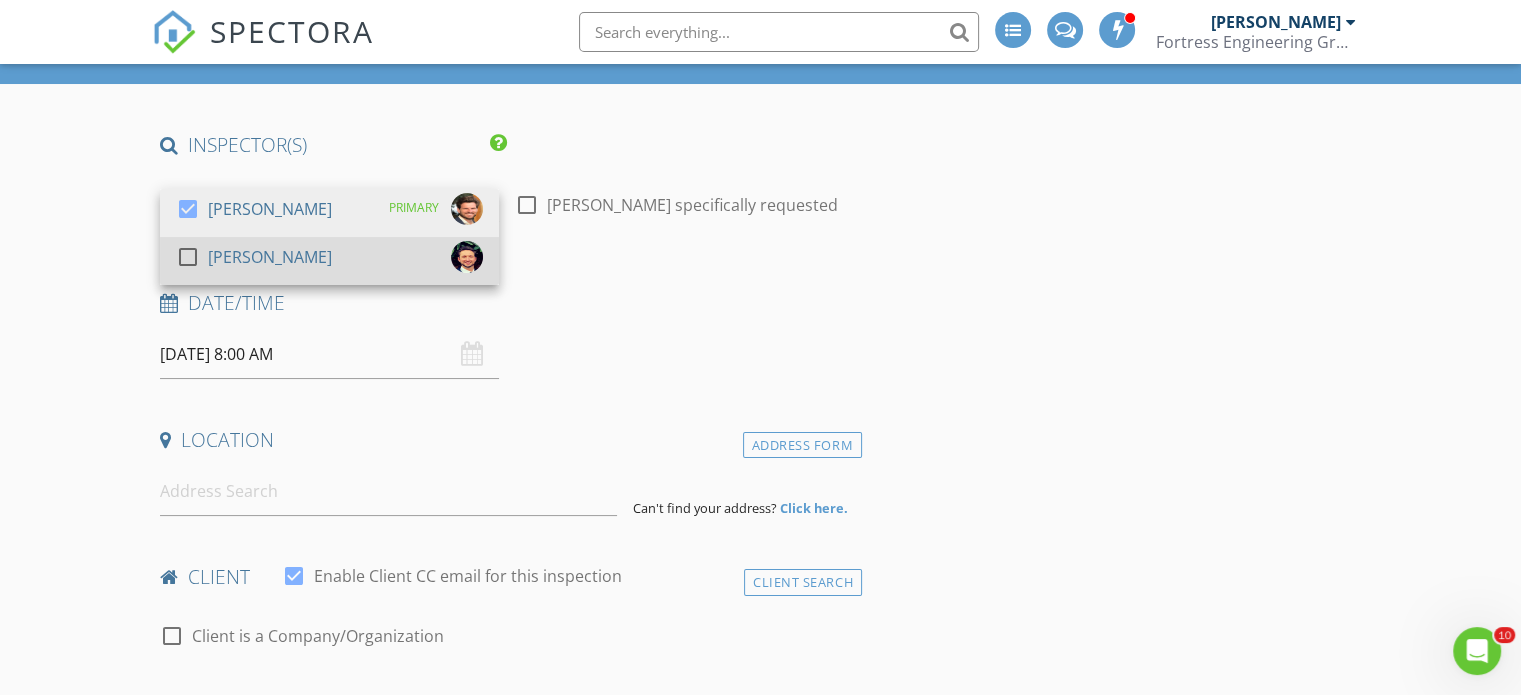 click on "[PERSON_NAME]" at bounding box center [270, 257] 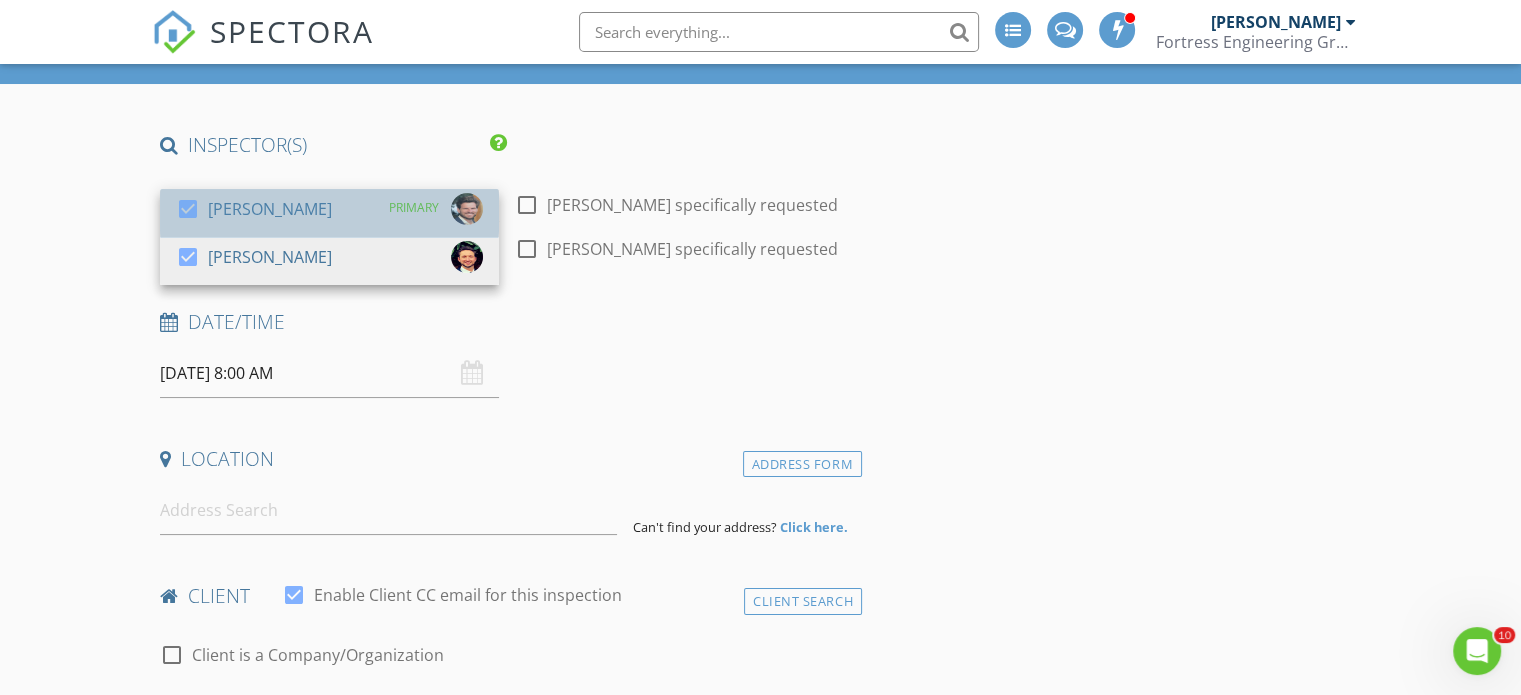drag, startPoint x: 262, startPoint y: 213, endPoint x: 184, endPoint y: 233, distance: 80.523285 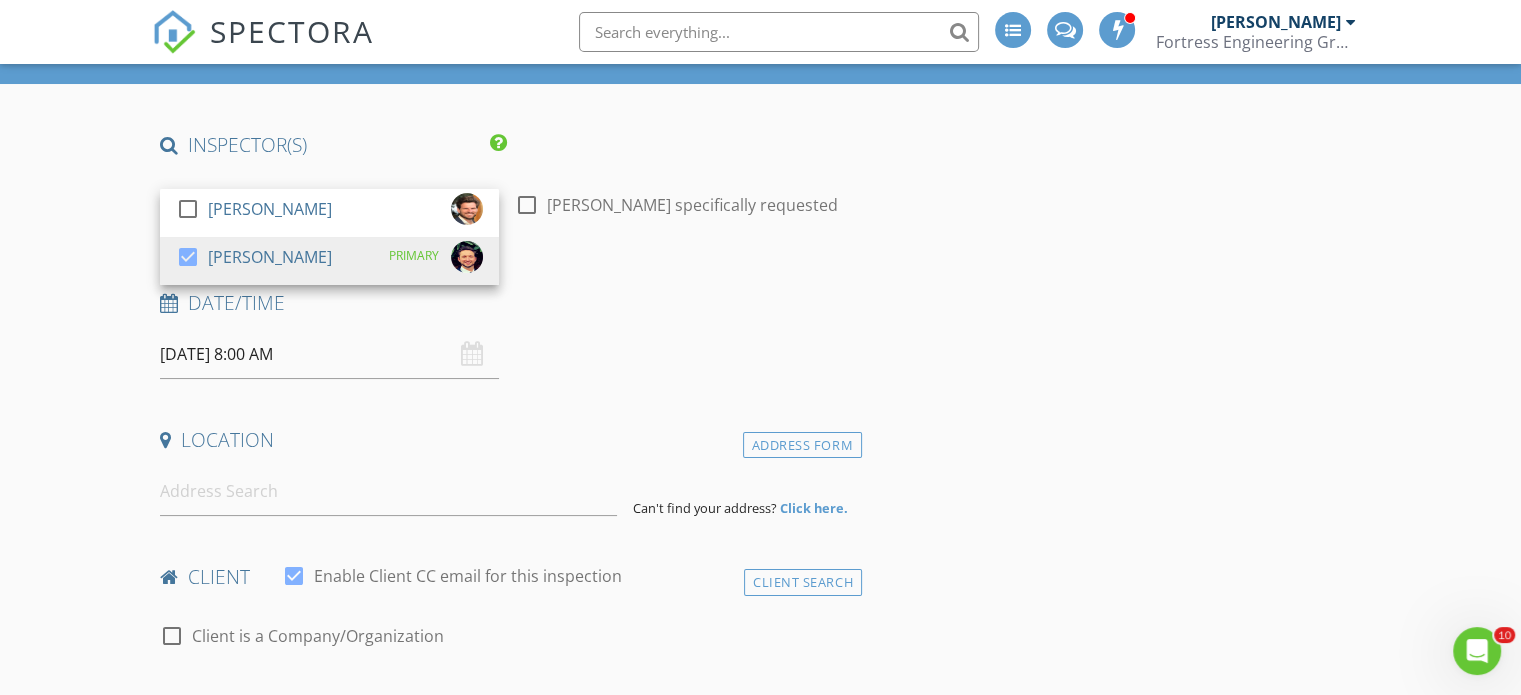click on "New Inspection
INSPECTOR(S)
check_box_outline_blank   Stephen McCorvey     check_box   Nicholas Oliver   PRIMARY   Nicholas Oliver arrow_drop_down   check_box_outline_blank Nicholas Oliver specifically requested
Date/Time
07/17/2025 8:00 AM
Location
Address Form       Can't find your address?   Click here.
client
check_box Enable Client CC email for this inspection   Client Search     check_box_outline_blank Client is a Company/Organization     First Name   Last Name   Email   CC Email   Phone   Address   City   State   Zip     Tags         Notes   Private Notes
ADD ADDITIONAL client
SERVICES
check_box_outline_blank   Professional Engineering Inspection   check_box_outline_blank   Marine Structure Assessment   arrow_drop_down     Select Discount Code arrow_drop_down" at bounding box center [760, 1852] 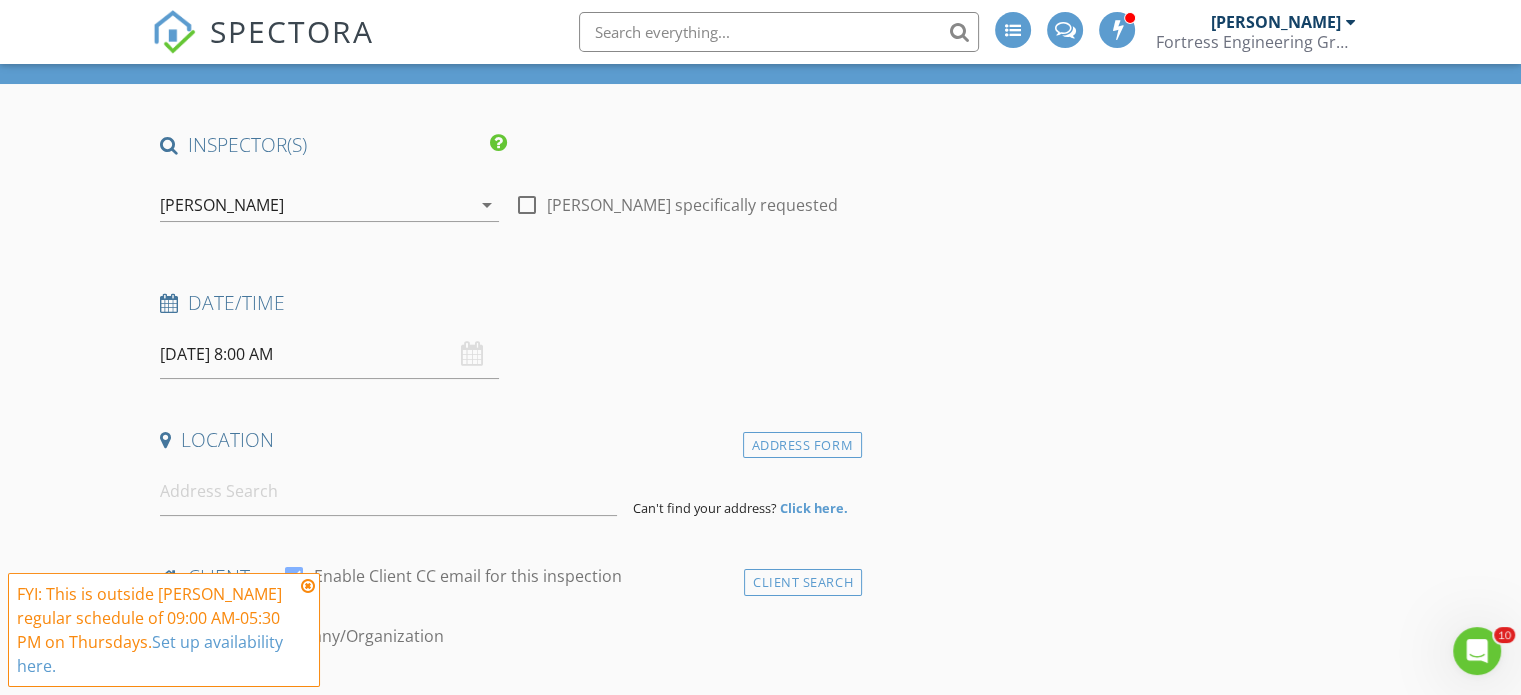 click on "[DATE] 8:00 AM" at bounding box center (329, 354) 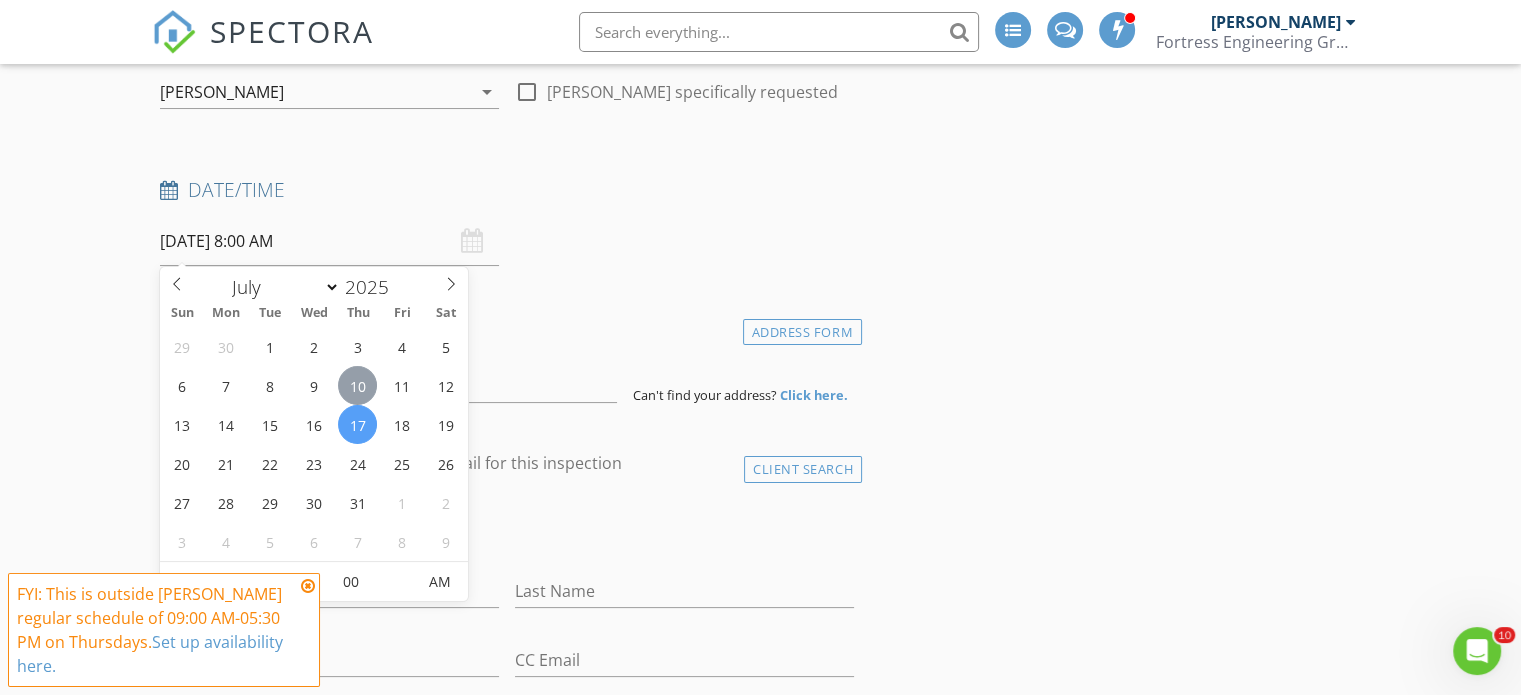 scroll, scrollTop: 300, scrollLeft: 0, axis: vertical 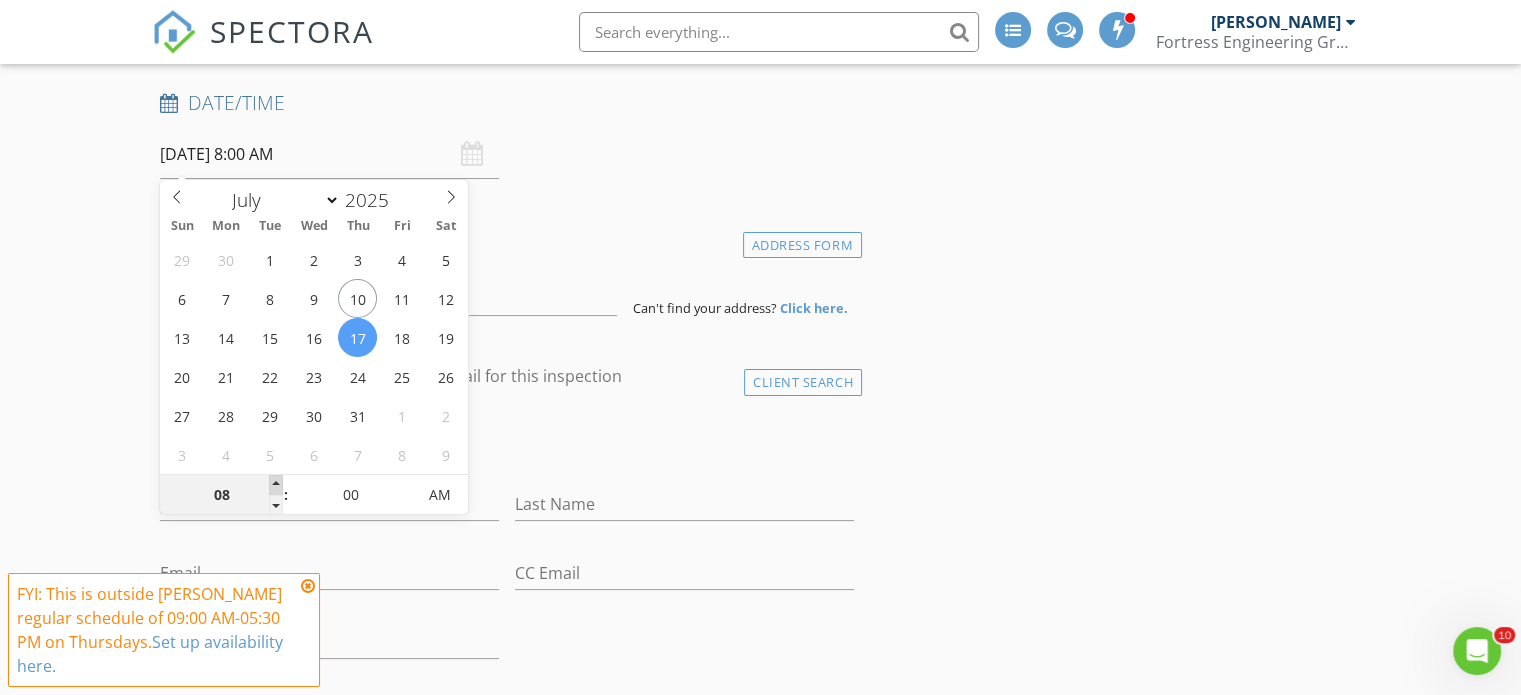 type on "09" 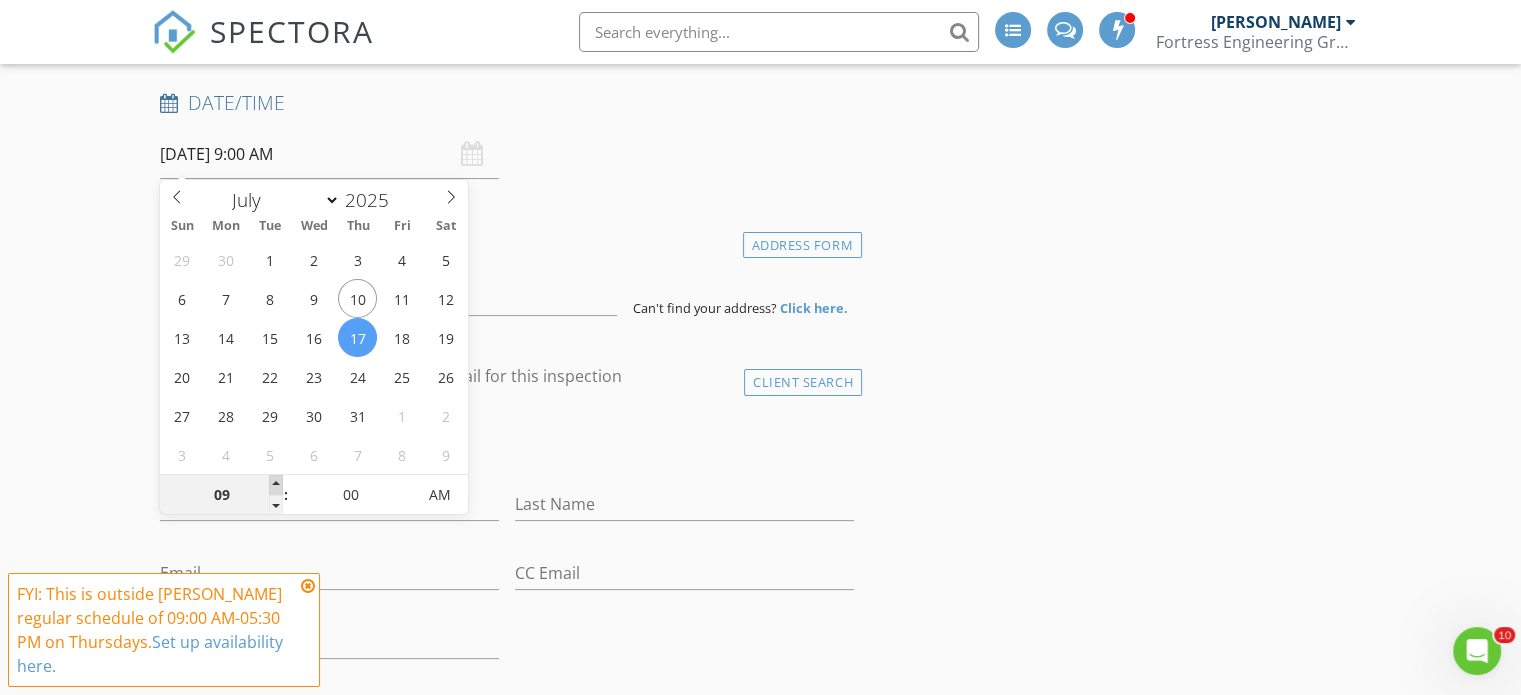 click at bounding box center (276, 485) 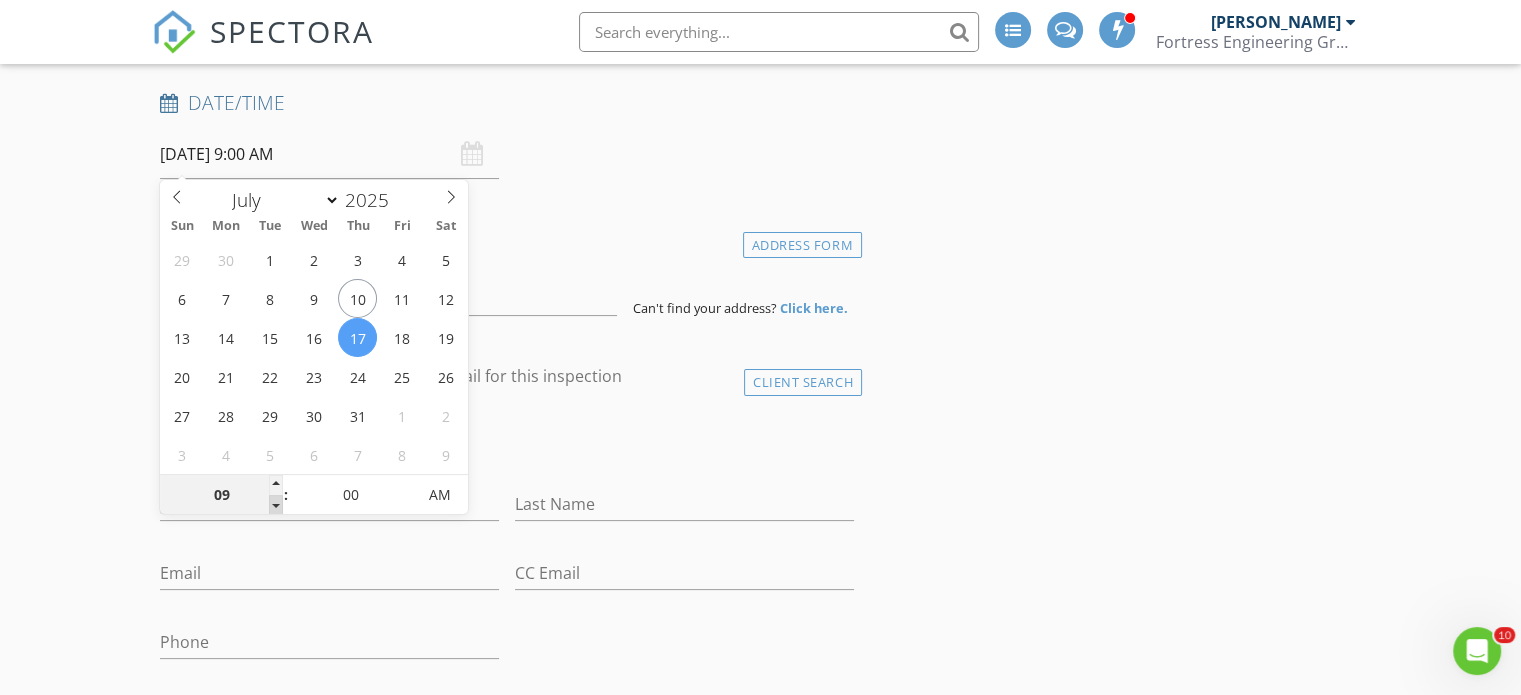 type on "08" 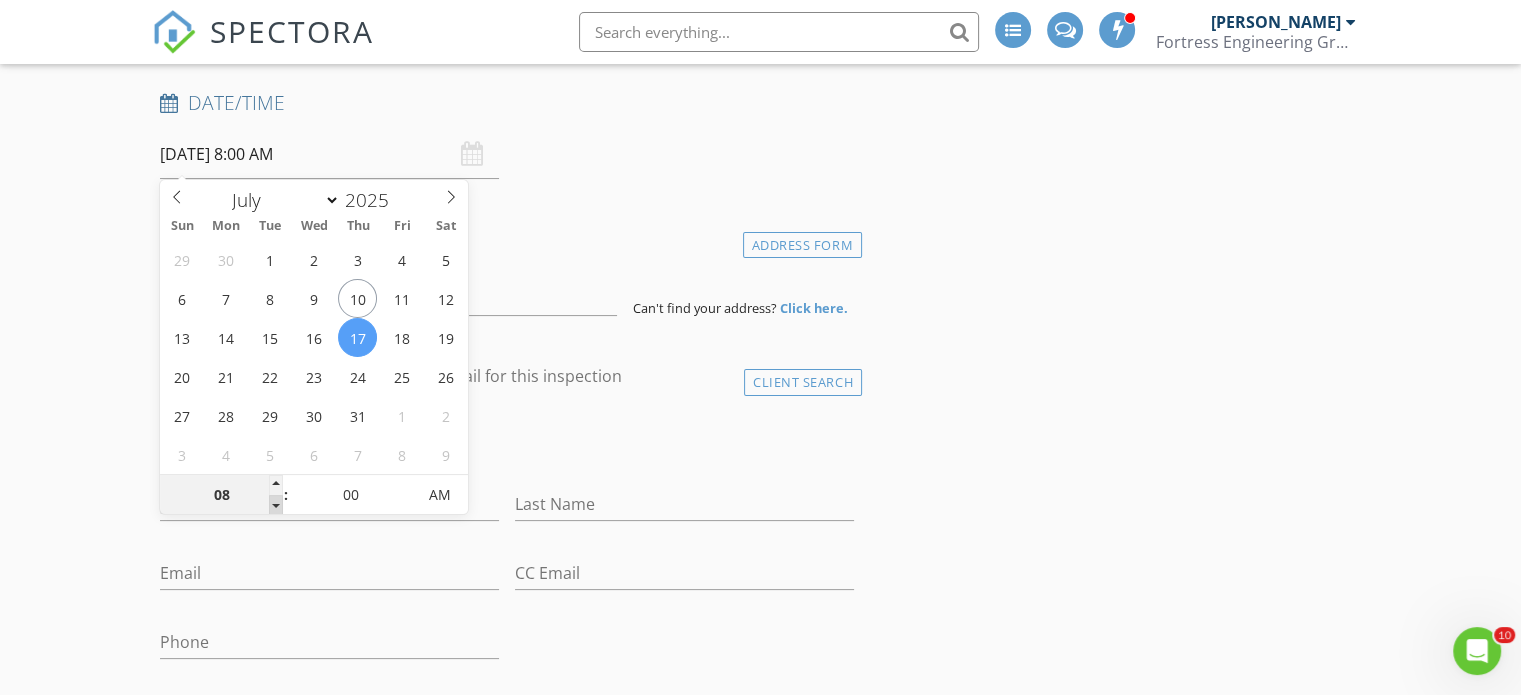 click at bounding box center [276, 505] 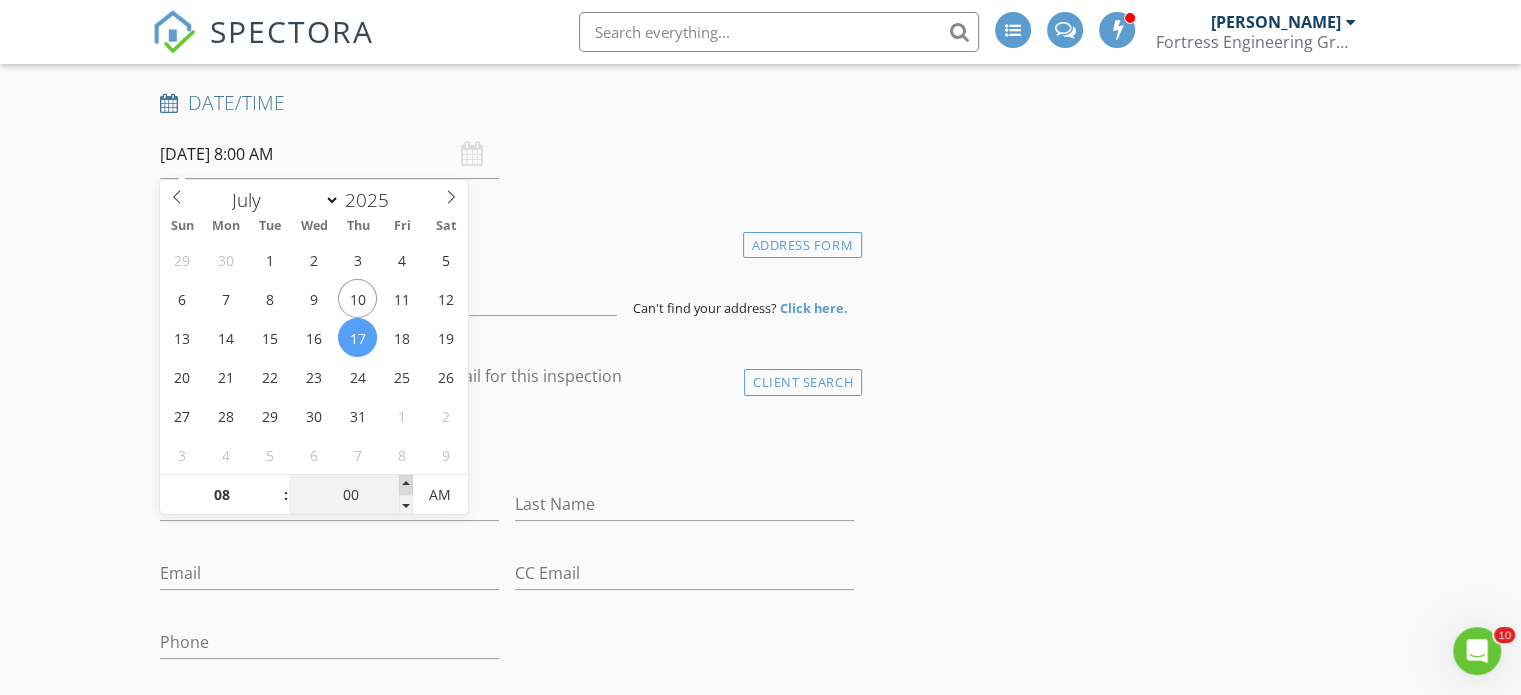 type on "05" 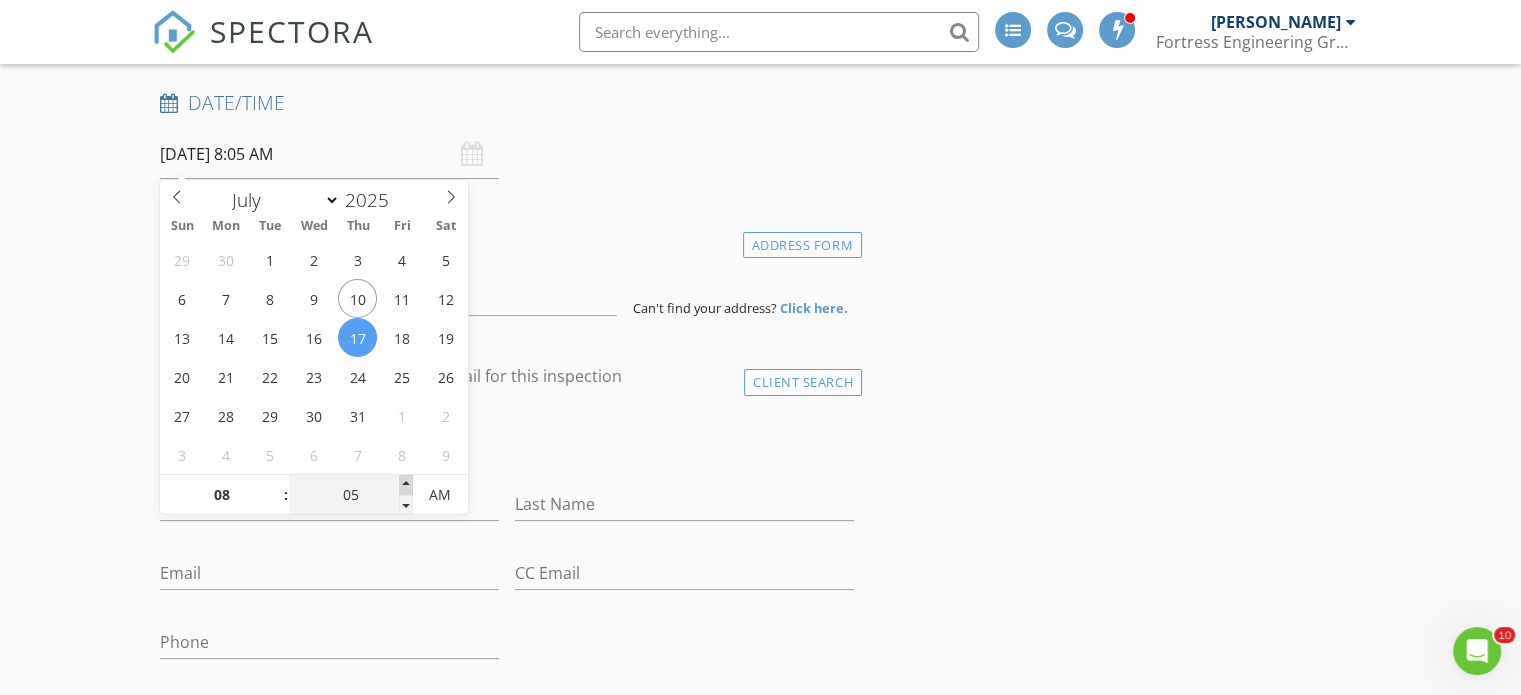 click at bounding box center (406, 485) 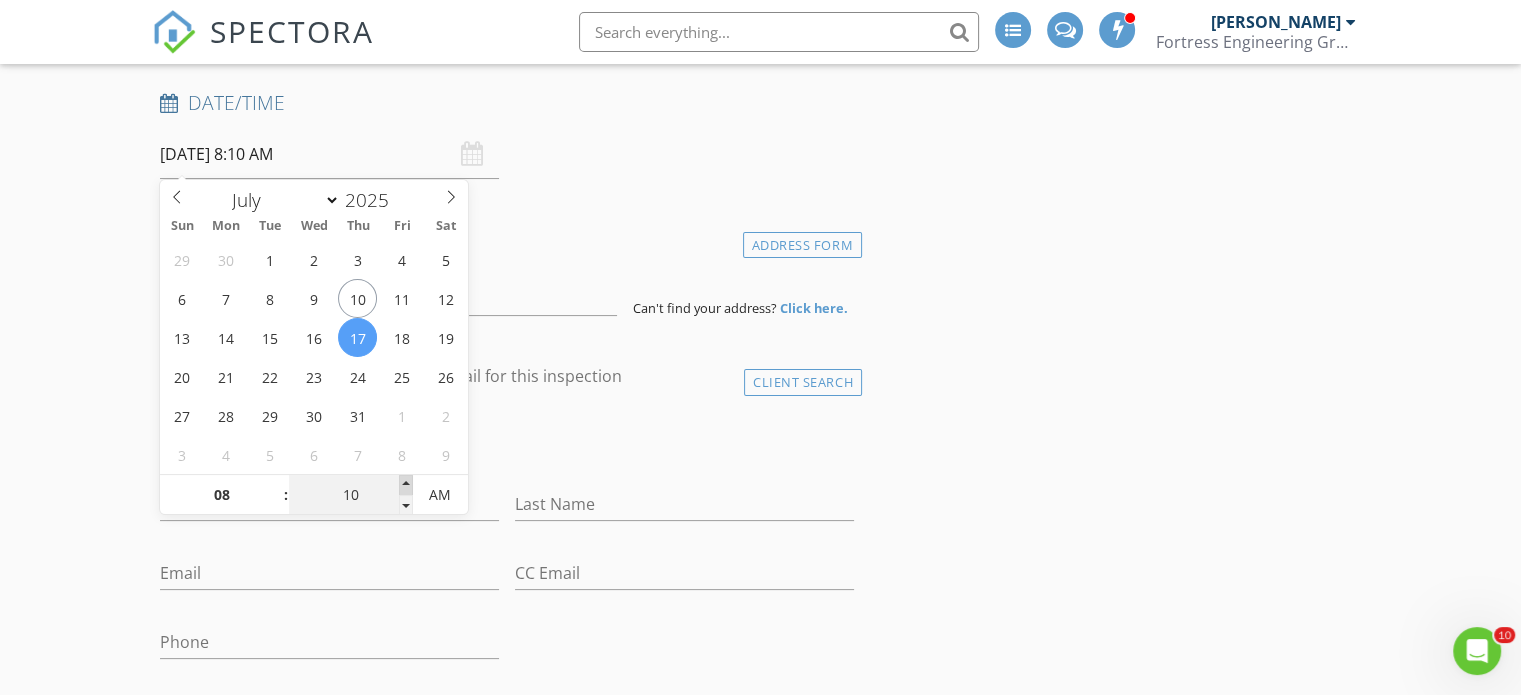 click at bounding box center (406, 485) 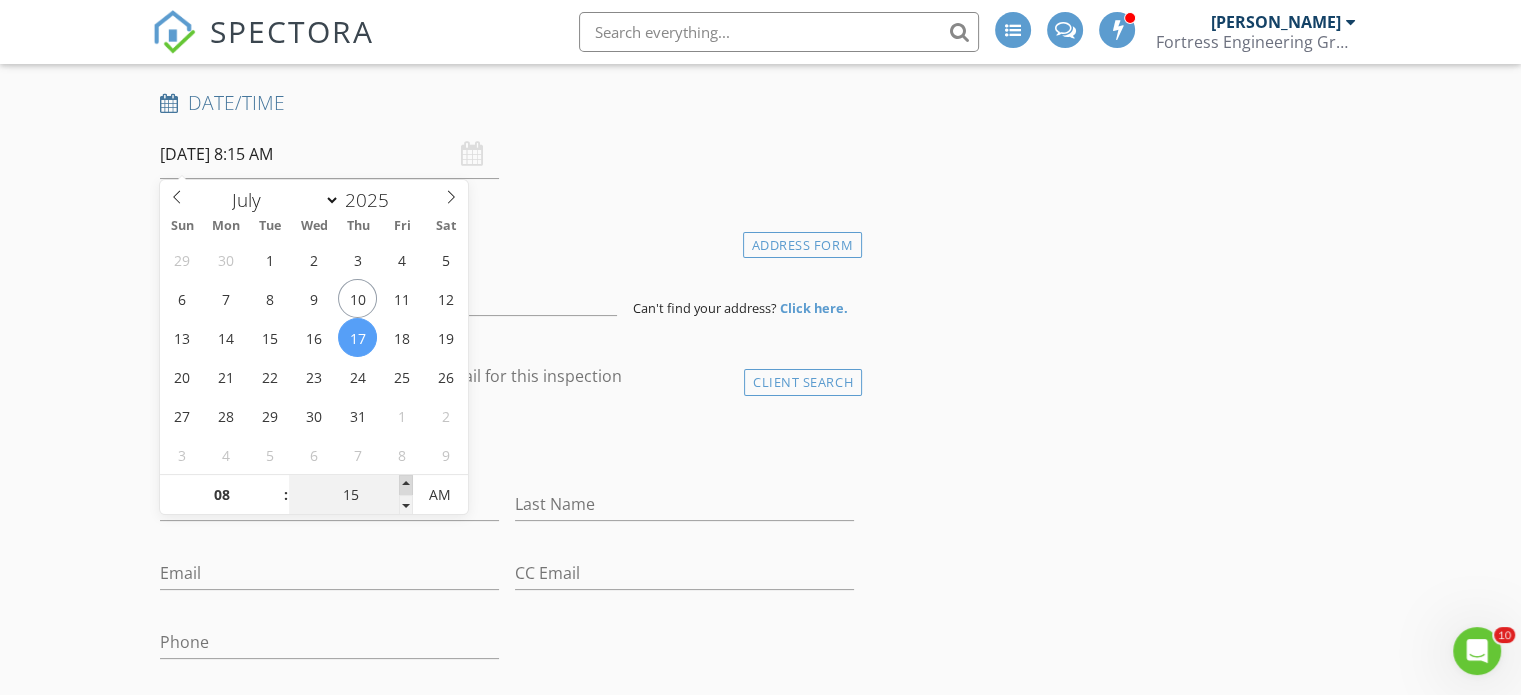 click at bounding box center [406, 485] 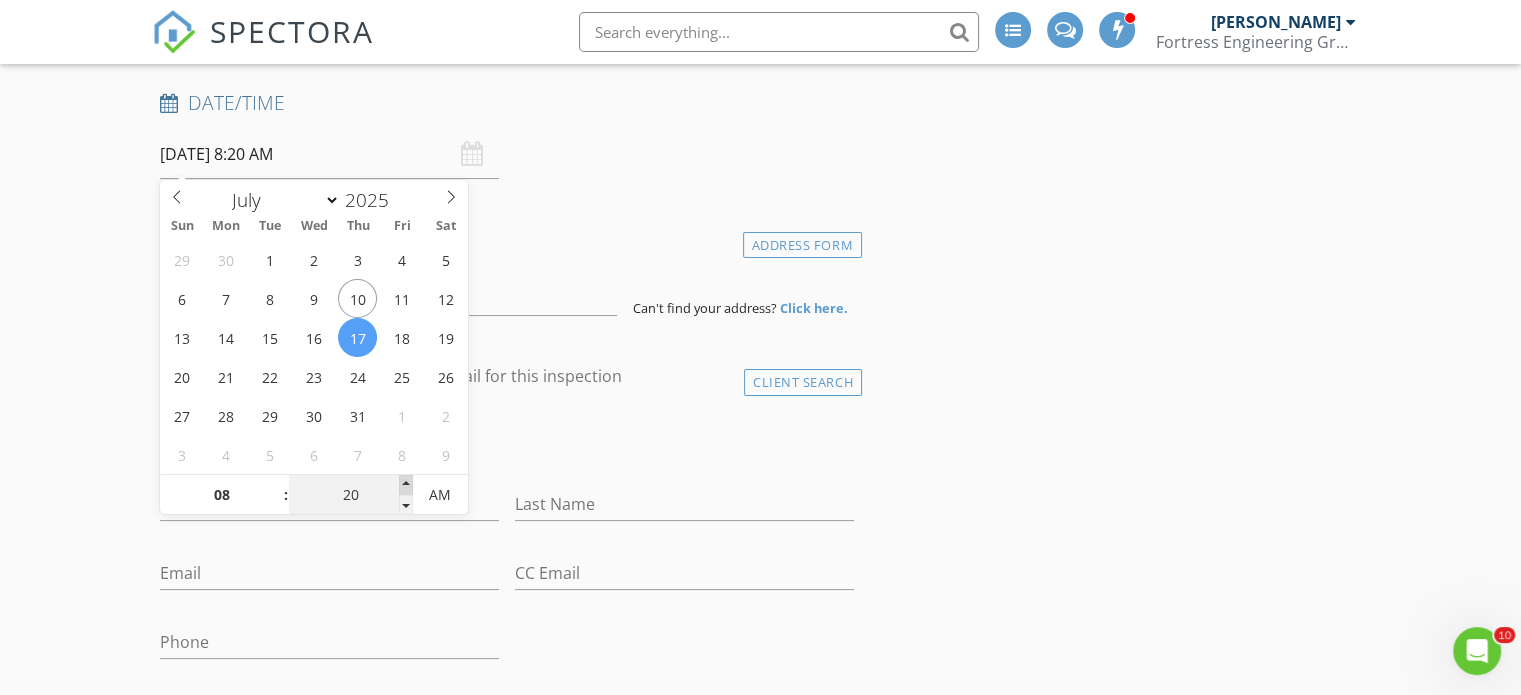 click at bounding box center (406, 485) 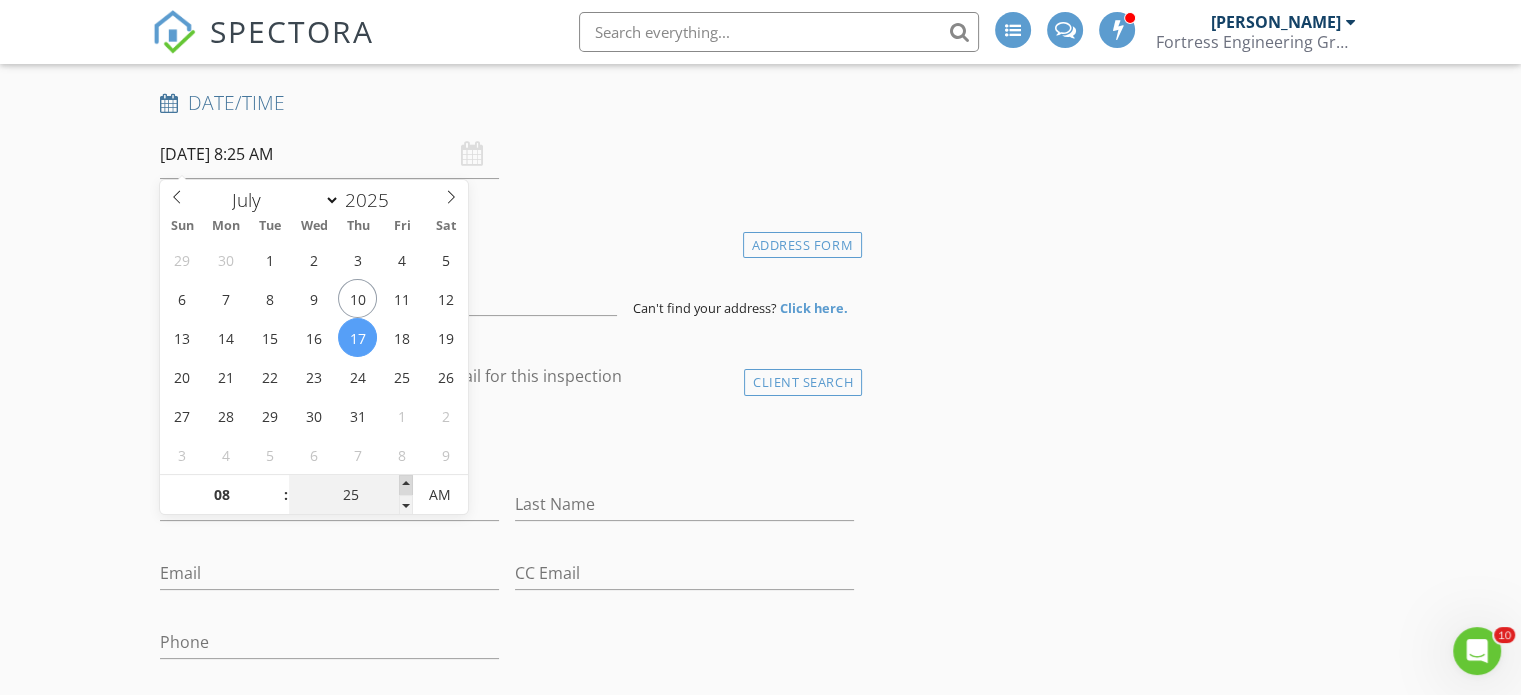 click at bounding box center [406, 485] 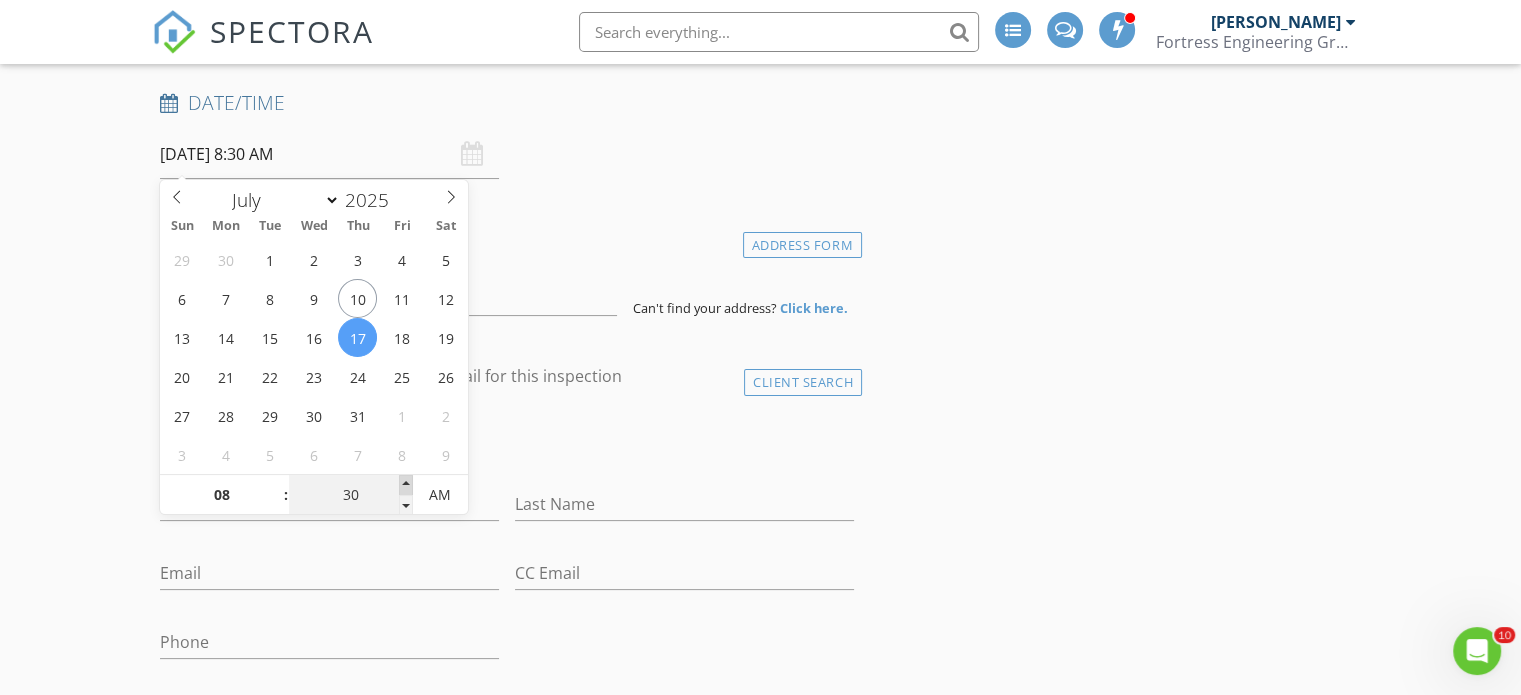 click at bounding box center [406, 485] 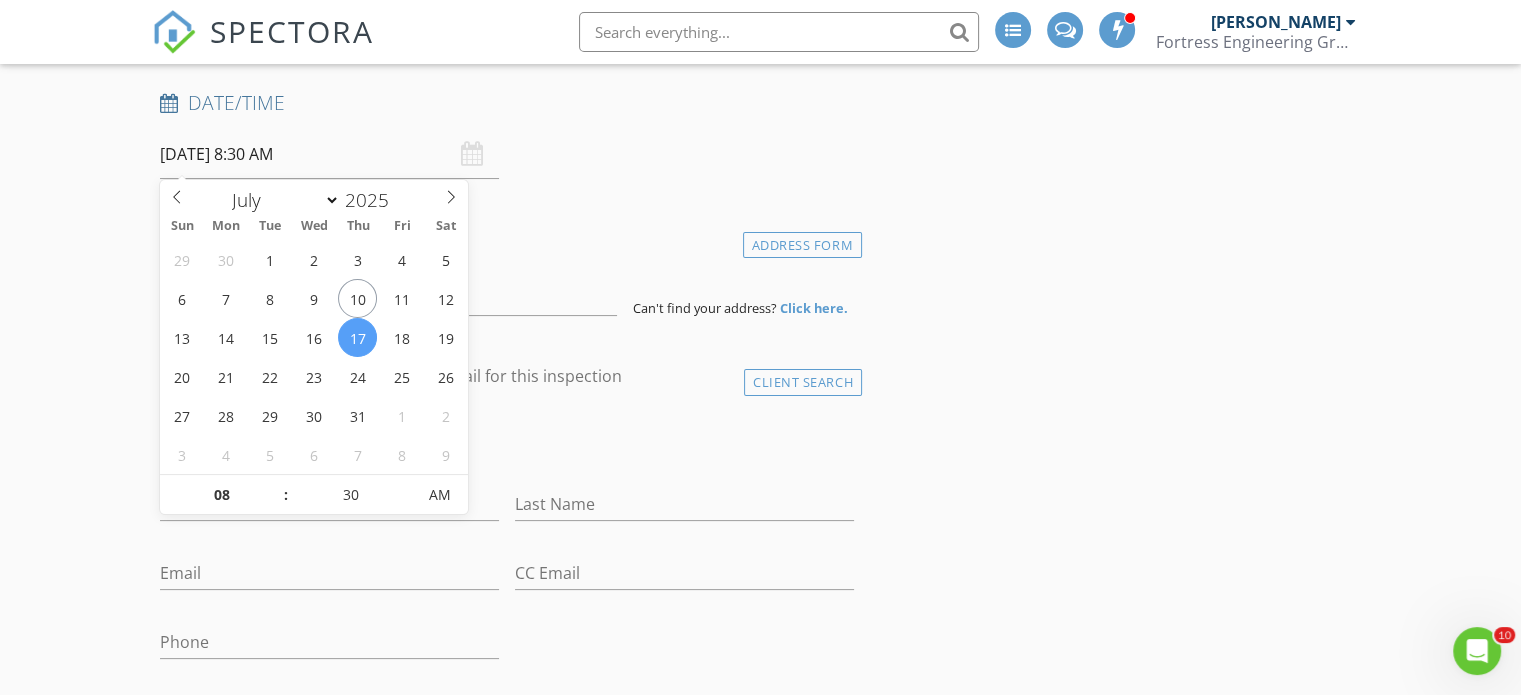 click on "New Inspection
INSPECTOR(S)
check_box_outline_blank   Stephen McCorvey     check_box   Nicholas Oliver   PRIMARY   Nicholas Oliver arrow_drop_down   check_box_outline_blank Nicholas Oliver specifically requested
Date/Time
07/17/2025 8:30 AM
Location
Address Form       Can't find your address?   Click here.
client
check_box Enable Client CC email for this inspection   Client Search     check_box_outline_blank Client is a Company/Organization     First Name   Last Name   Email   CC Email   Phone   Address   City   State   Zip     Tags         Notes   Private Notes
ADD ADDITIONAL client
SERVICES
check_box_outline_blank   Professional Engineering Inspection   check_box_outline_blank   Marine Structure Assessment   arrow_drop_down     Select Discount Code arrow_drop_down" at bounding box center (760, 1652) 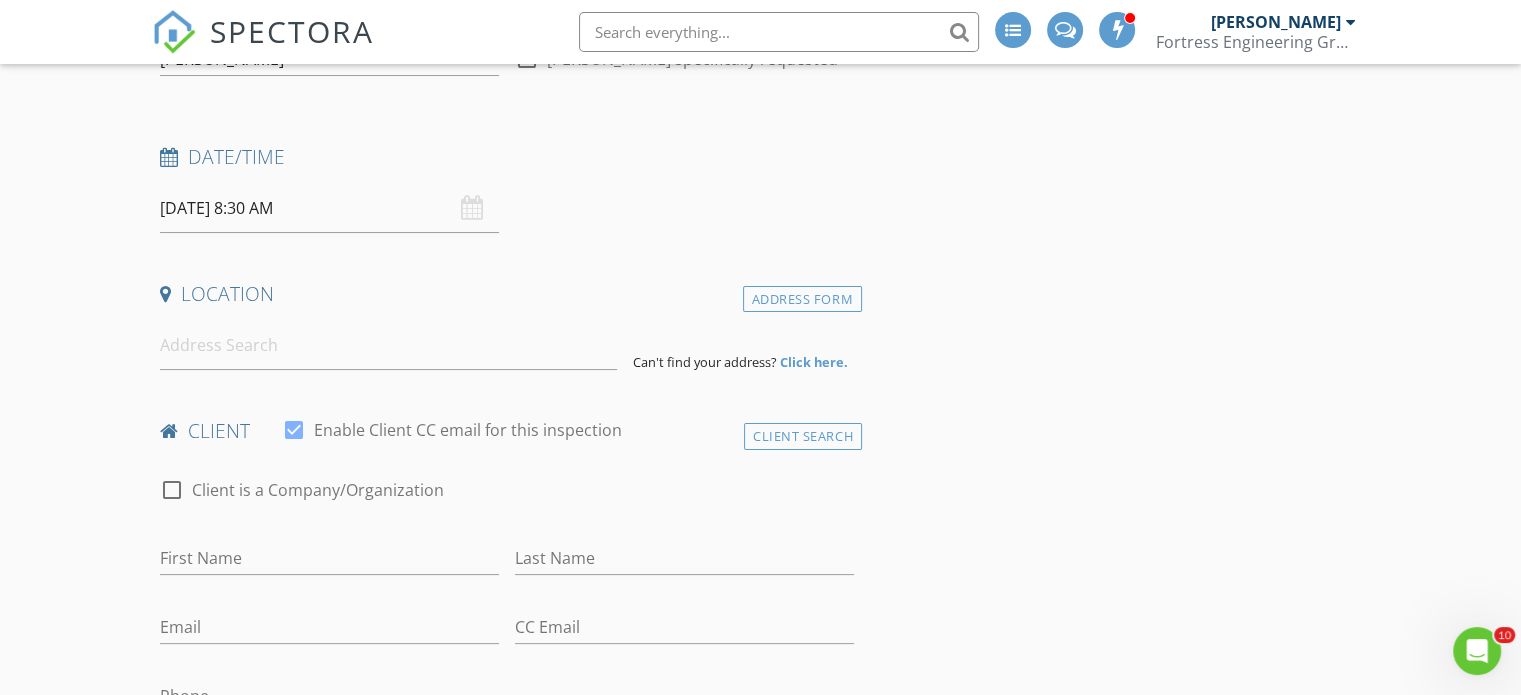 scroll, scrollTop: 200, scrollLeft: 0, axis: vertical 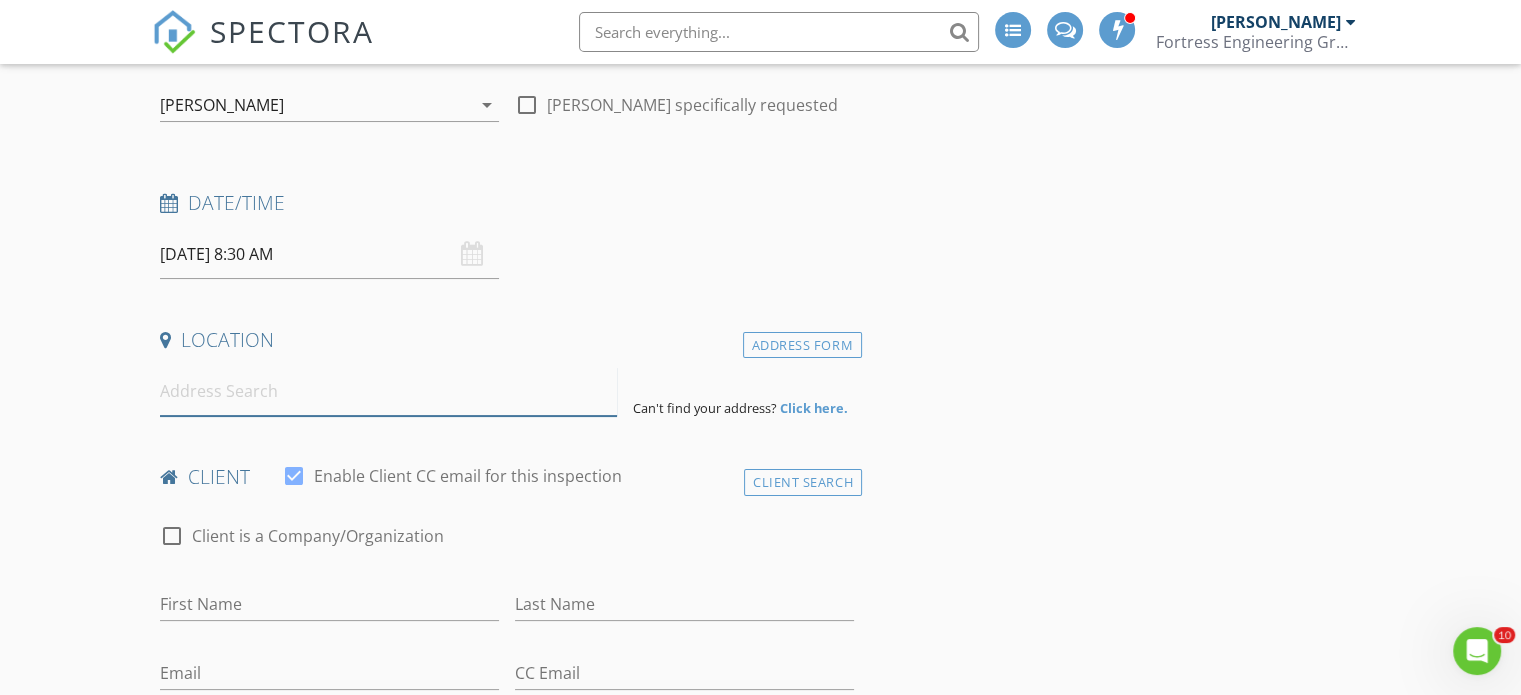 click at bounding box center (388, 391) 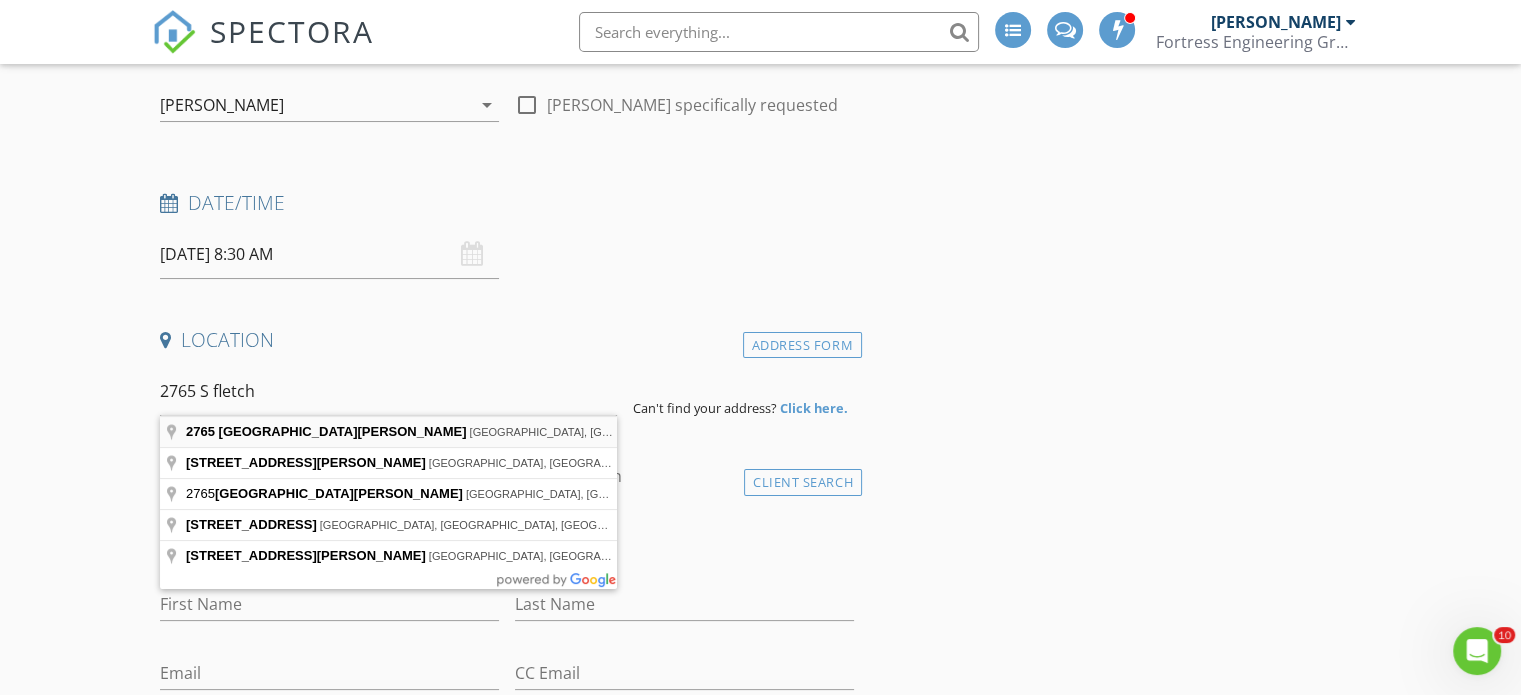 type on "2765 South Fletcher Avenue, Fernandina Beach, FL, USA" 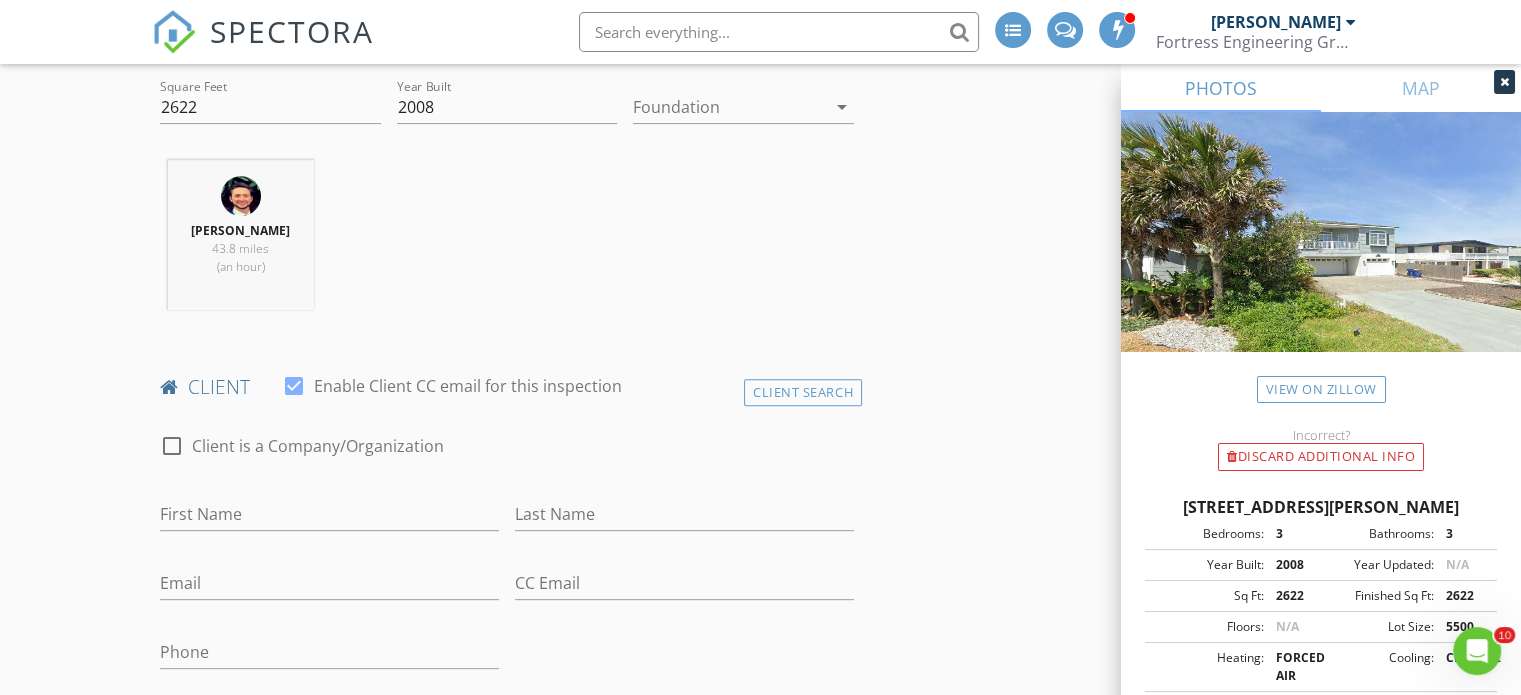 scroll, scrollTop: 800, scrollLeft: 0, axis: vertical 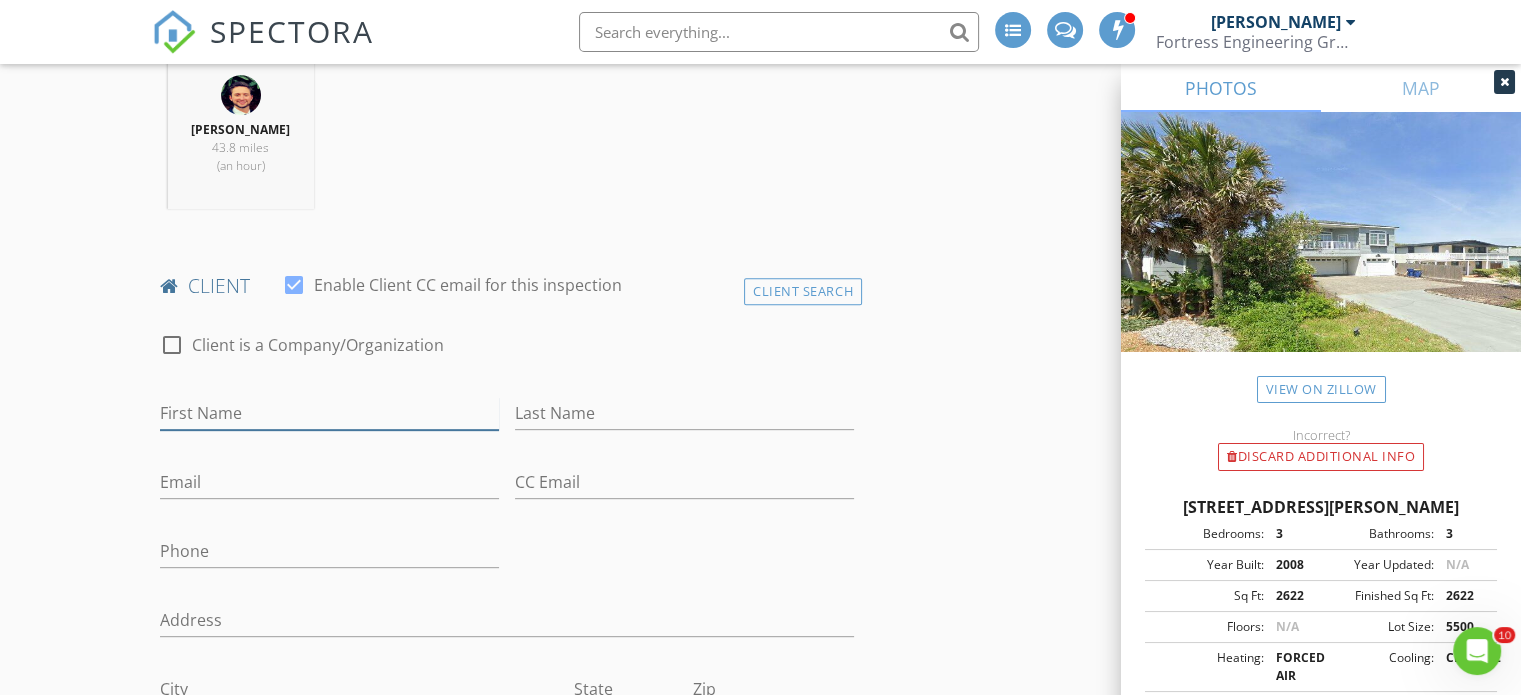click on "First Name" at bounding box center (329, 413) 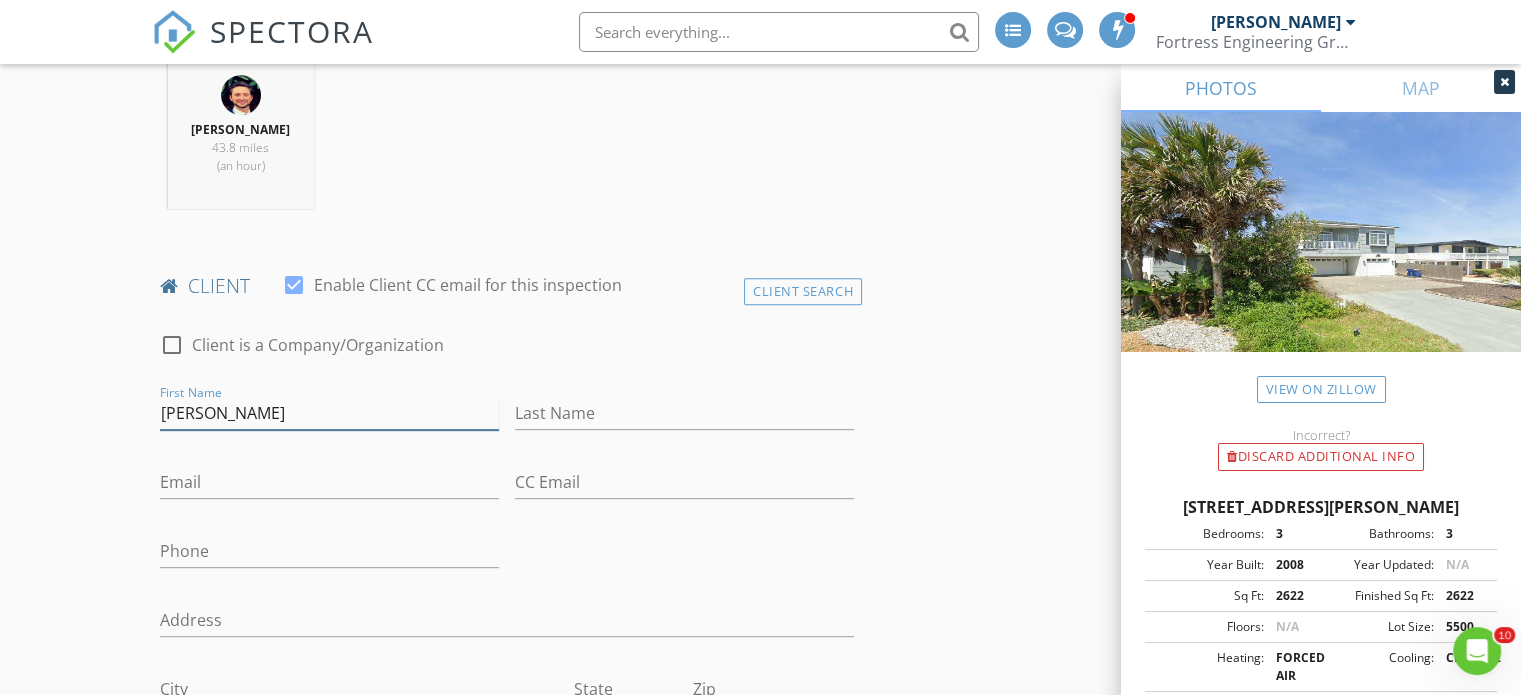 type on "Ken" 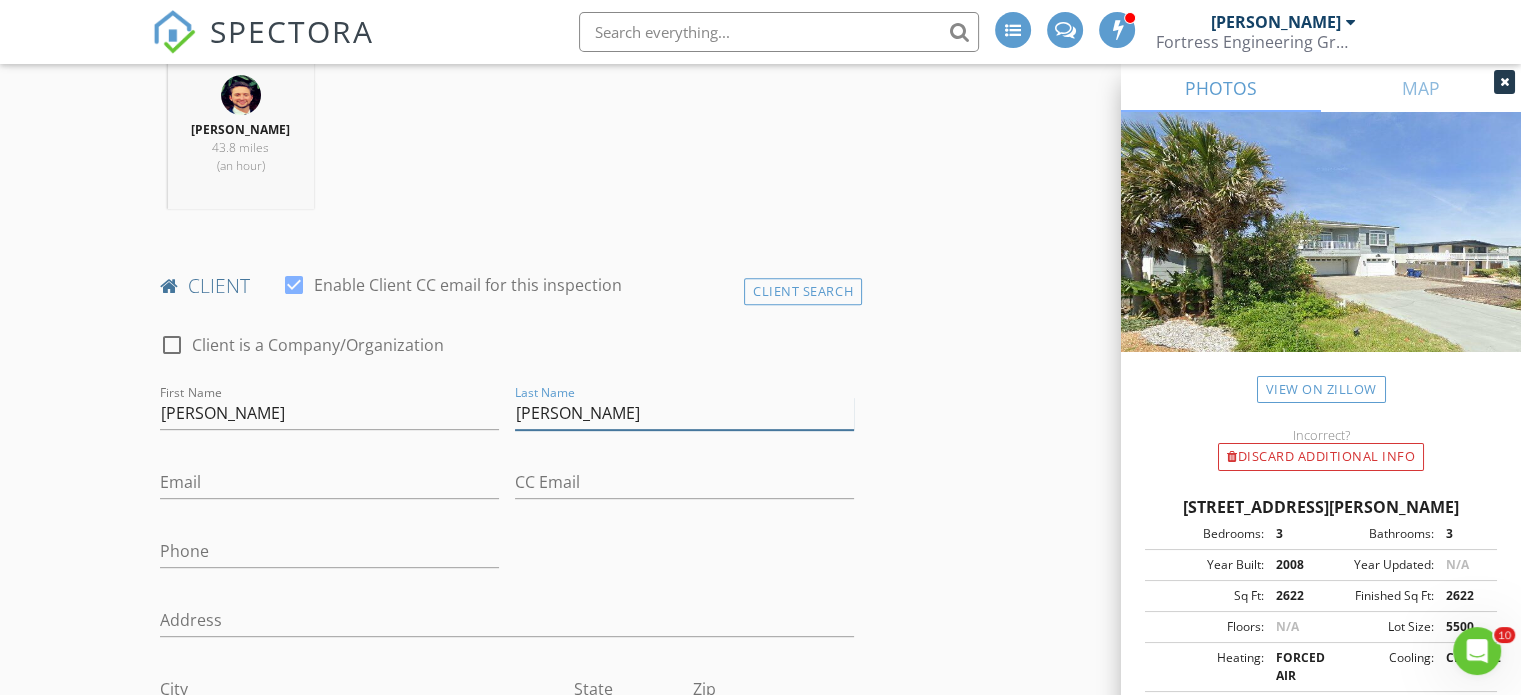 type on "Wade" 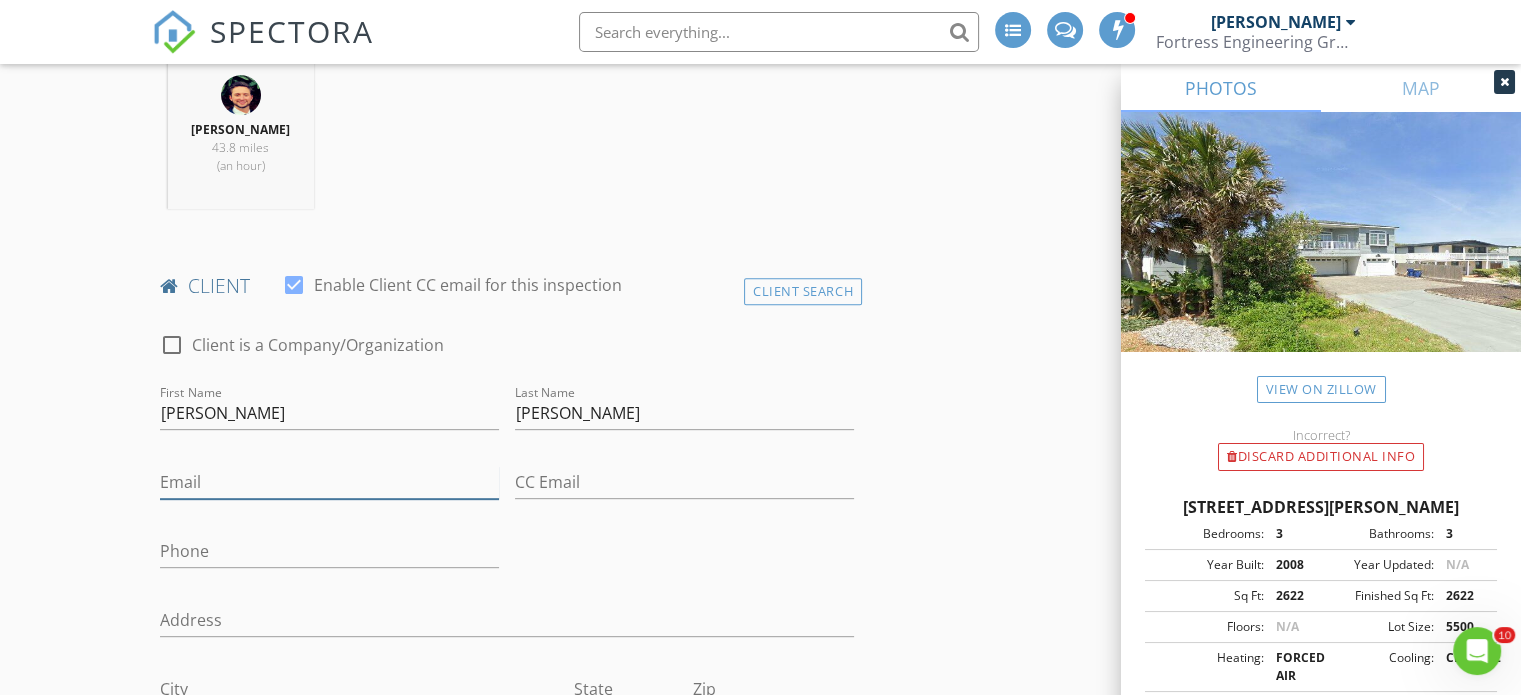 click on "Email" at bounding box center (329, 482) 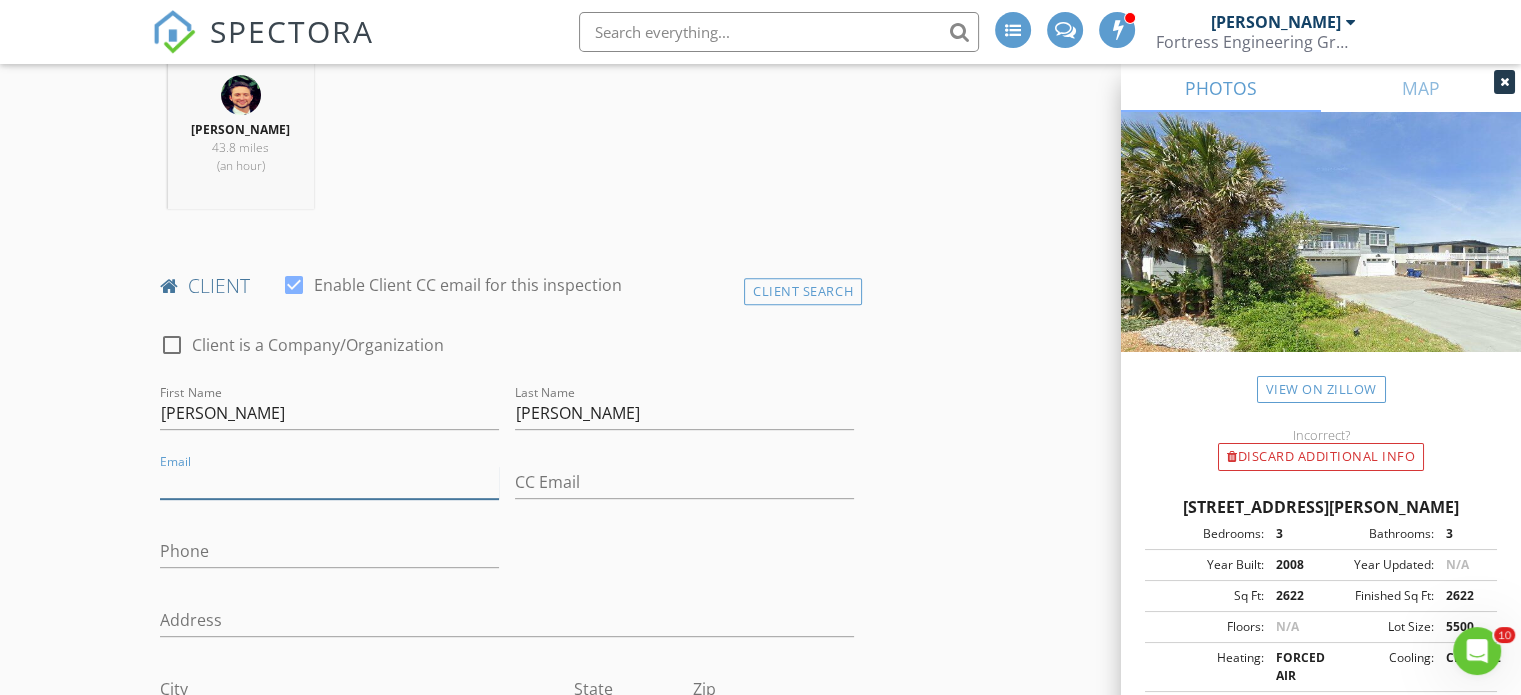 paste on "KRWade45@hotmail.com" 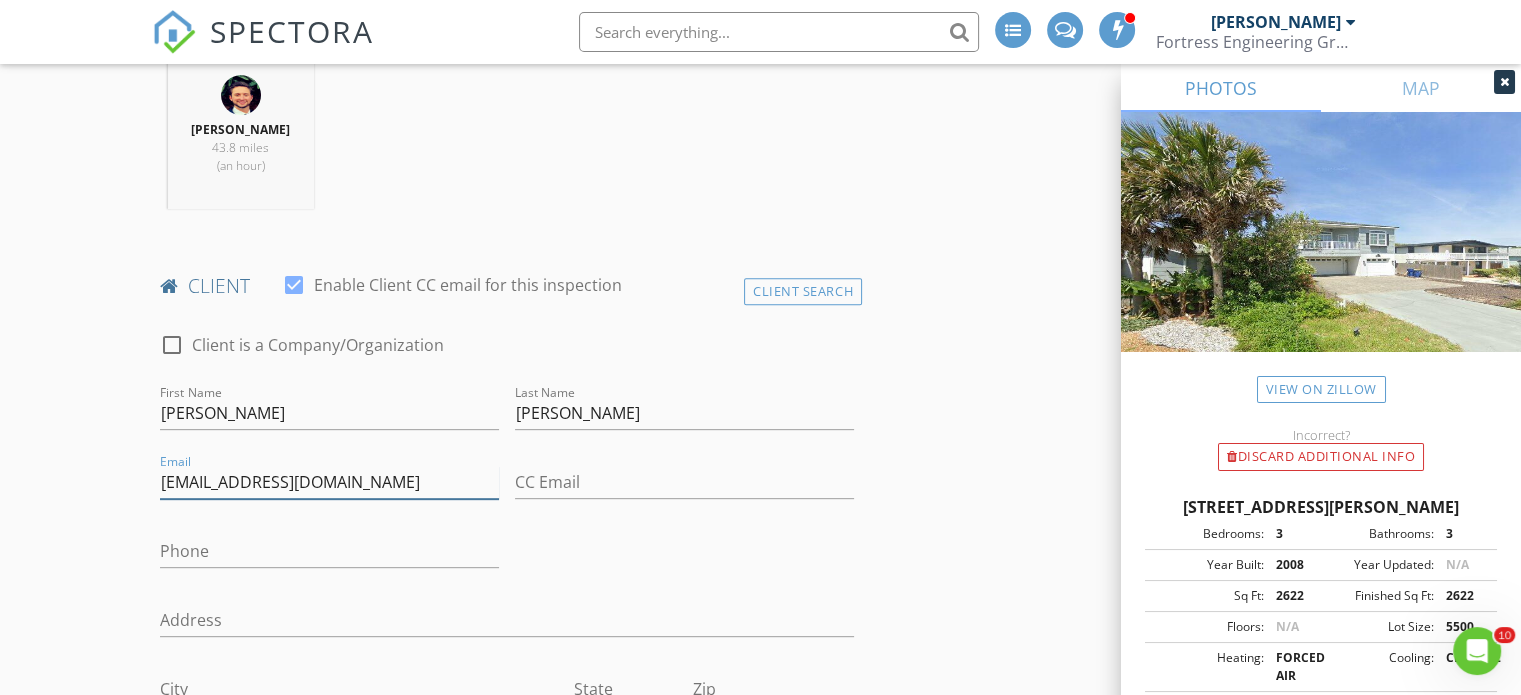 type on "KRWade45@hotmail.com" 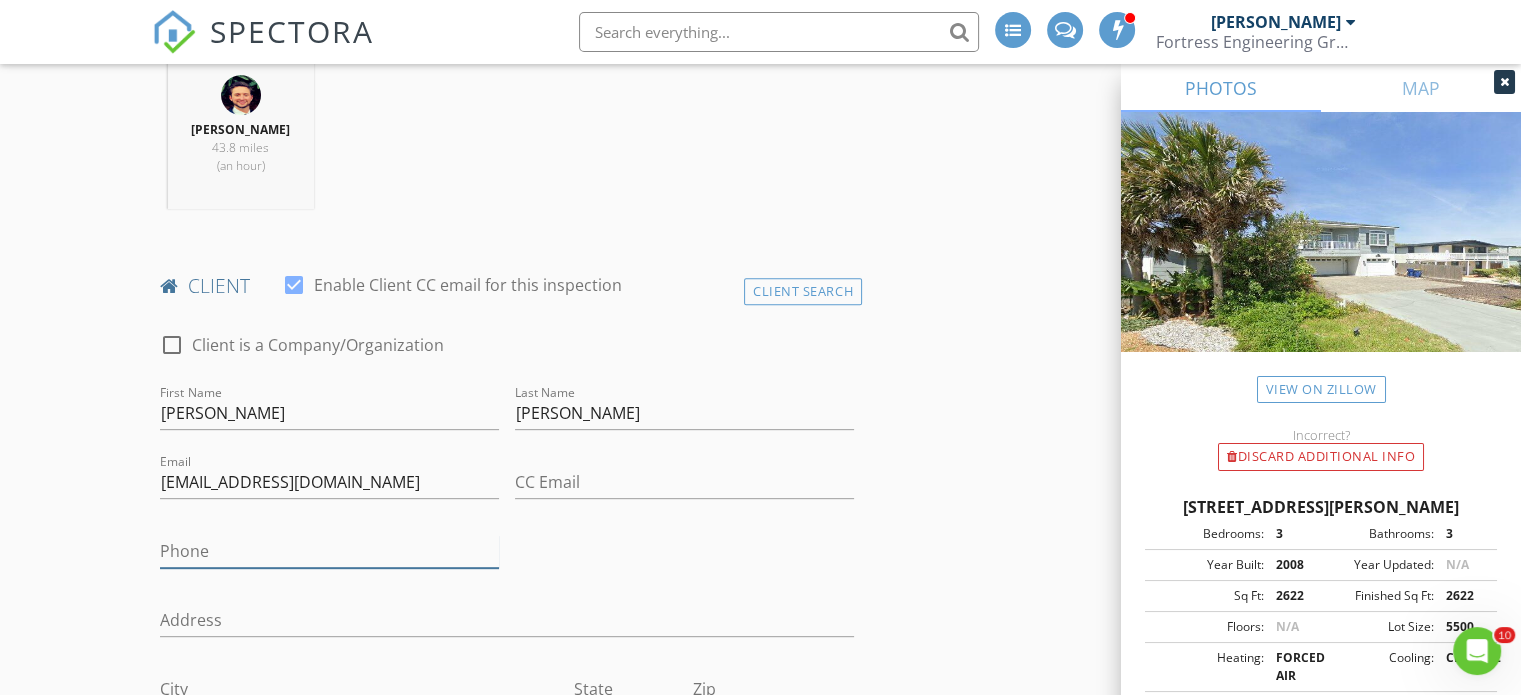 click on "Phone" at bounding box center [329, 551] 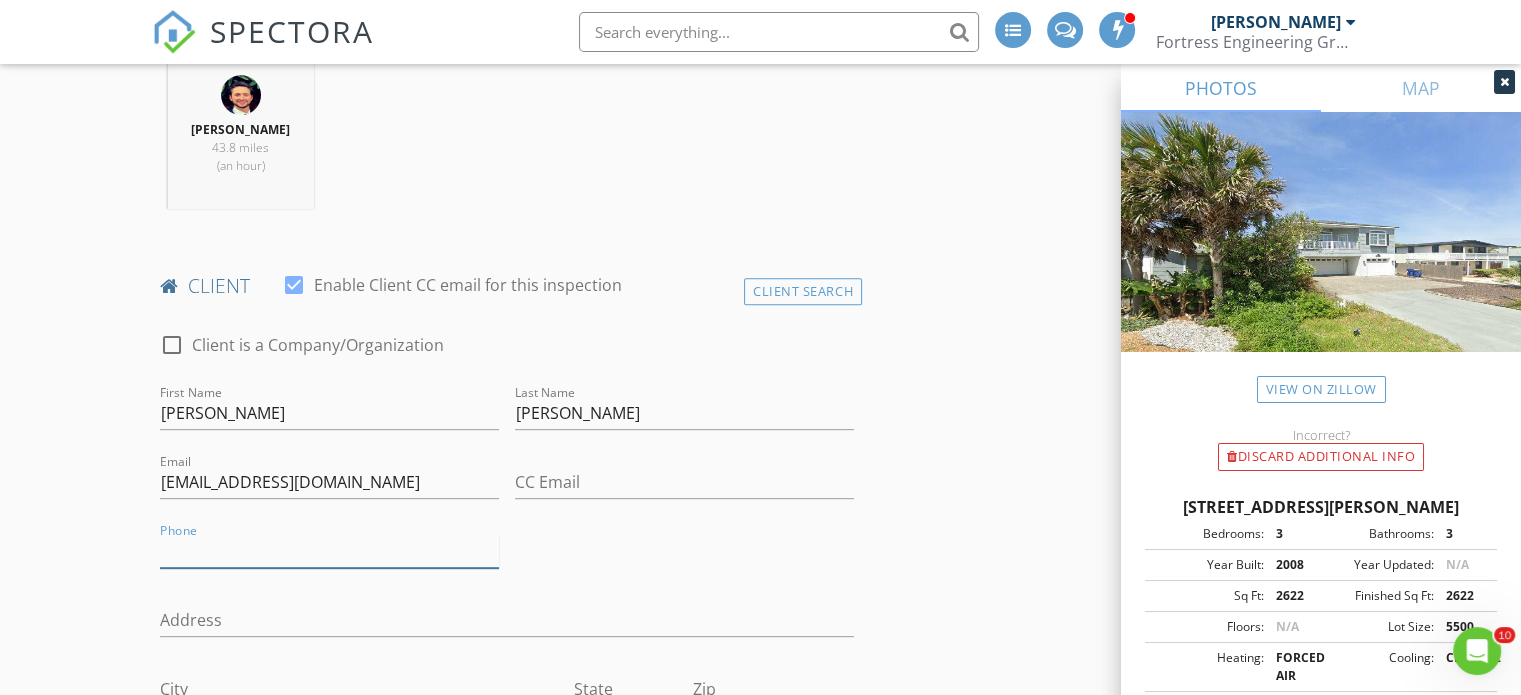 paste on "830-992-9588" 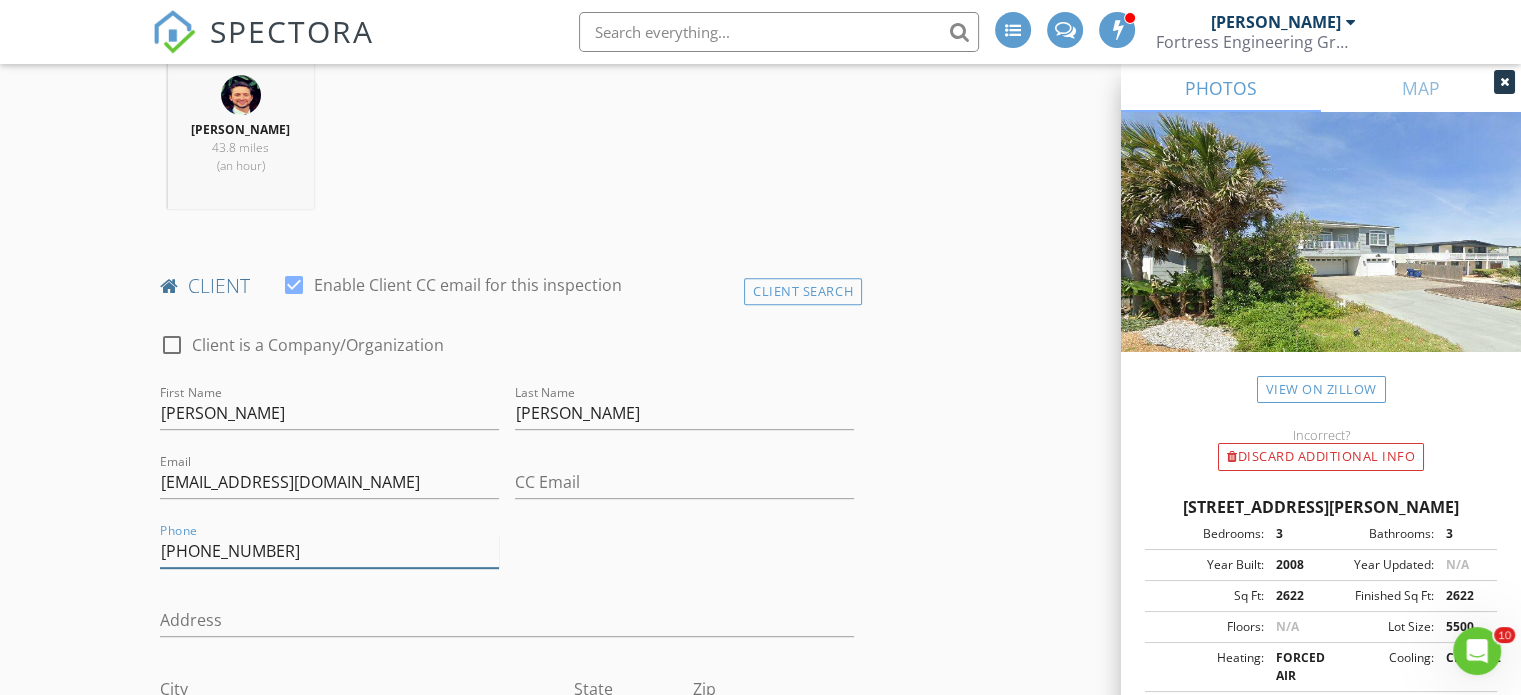 type on "830-992-9588" 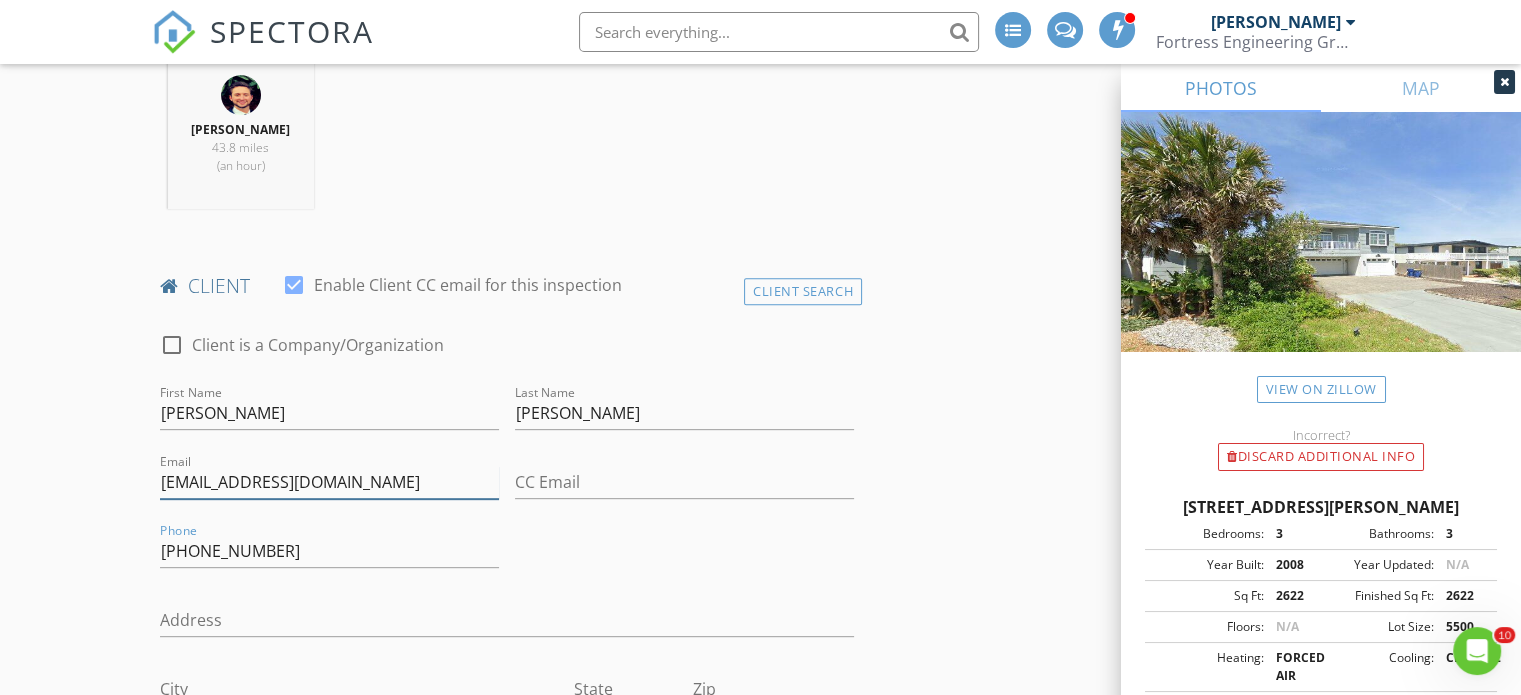 click on "KRWade45@hotmail.com" at bounding box center (329, 482) 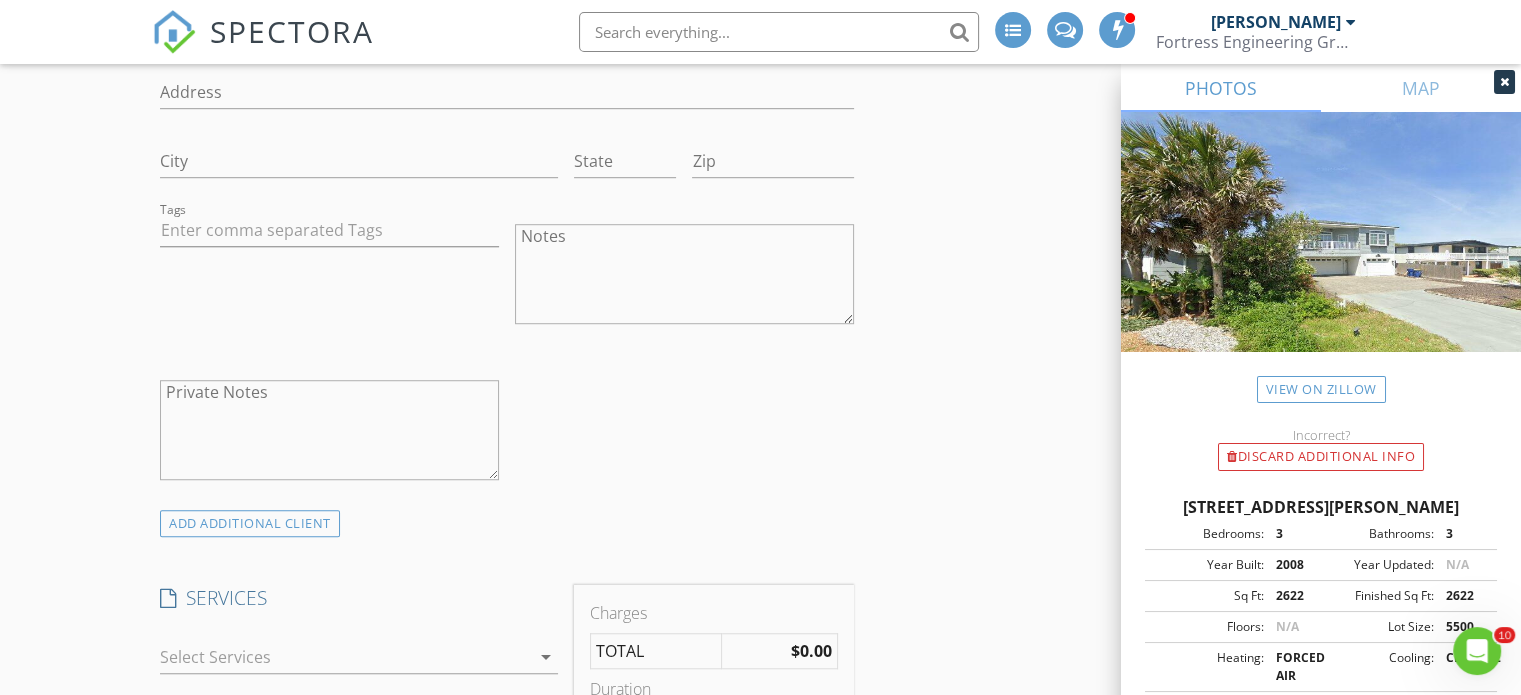 scroll, scrollTop: 1500, scrollLeft: 0, axis: vertical 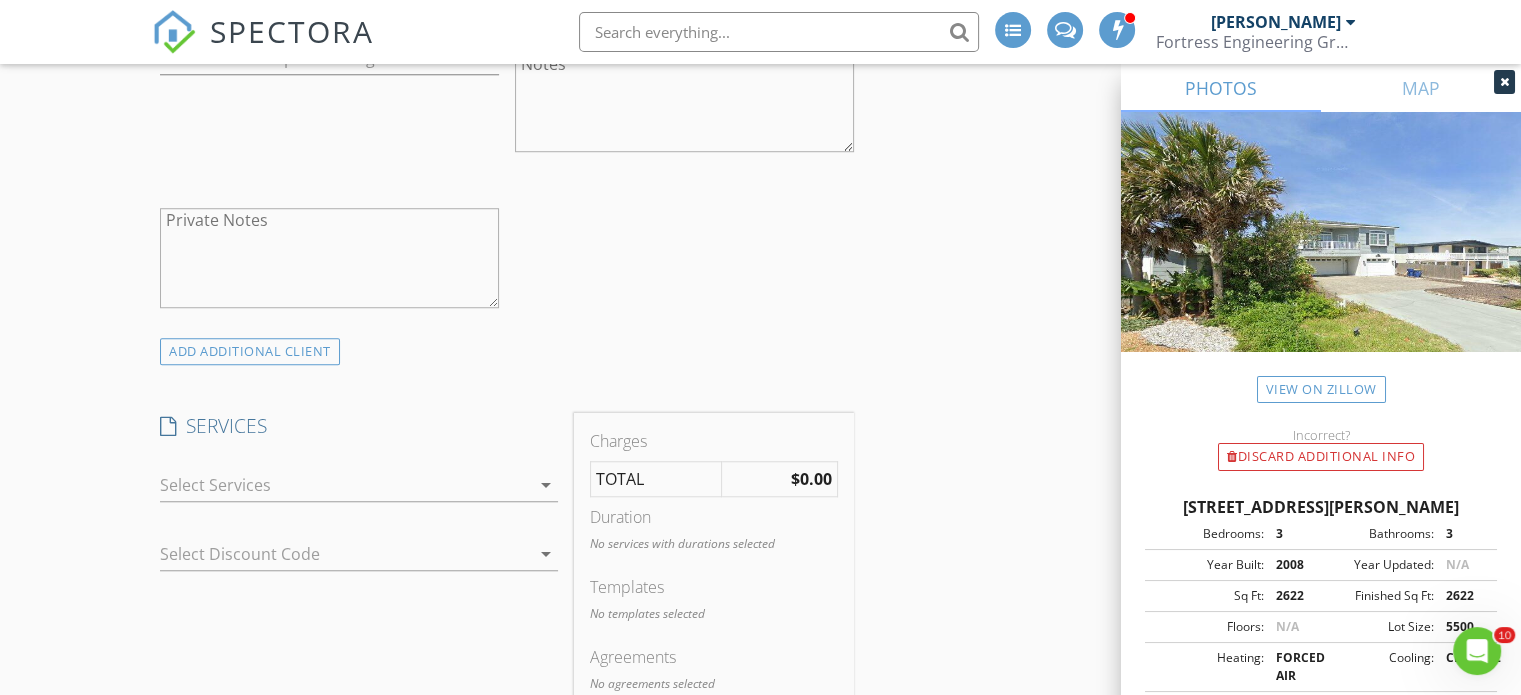 click at bounding box center (345, 485) 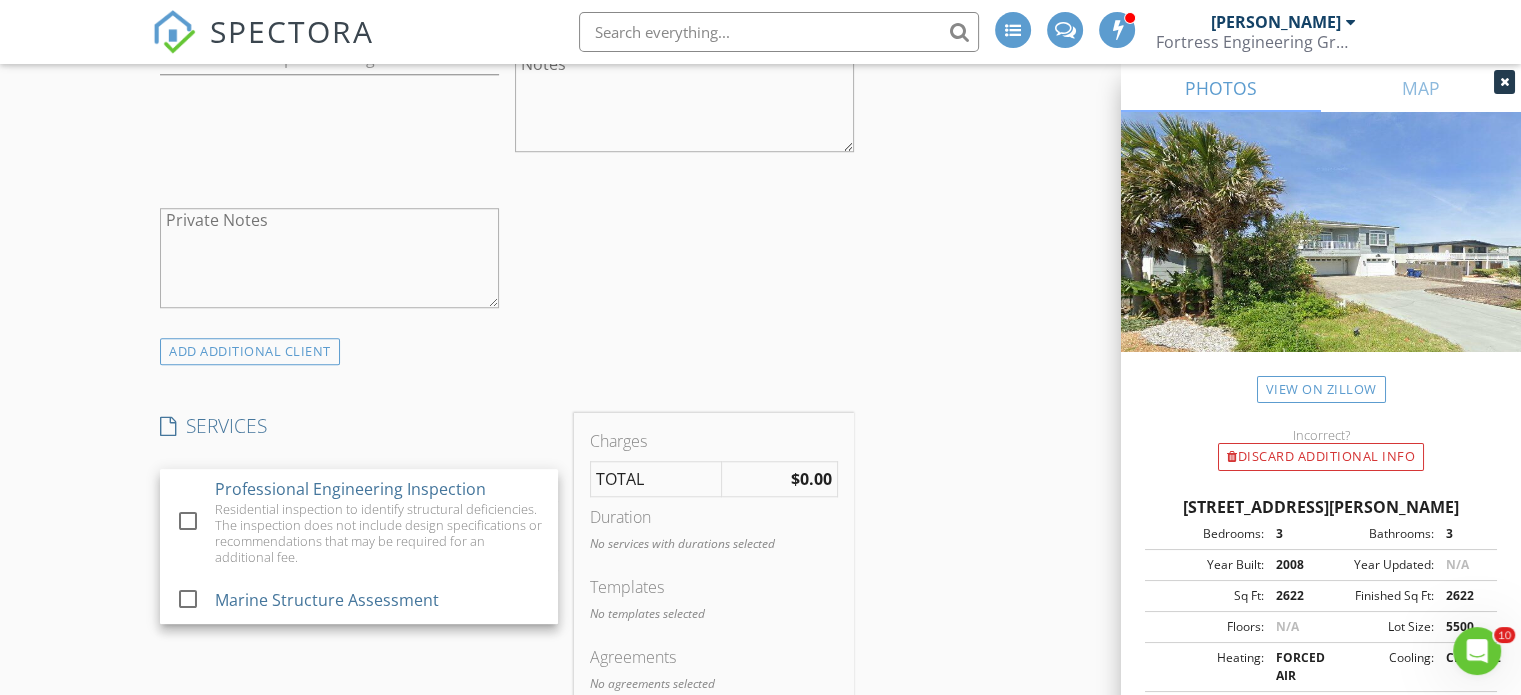 click on "Professional Engineering Inspection" at bounding box center [350, 489] 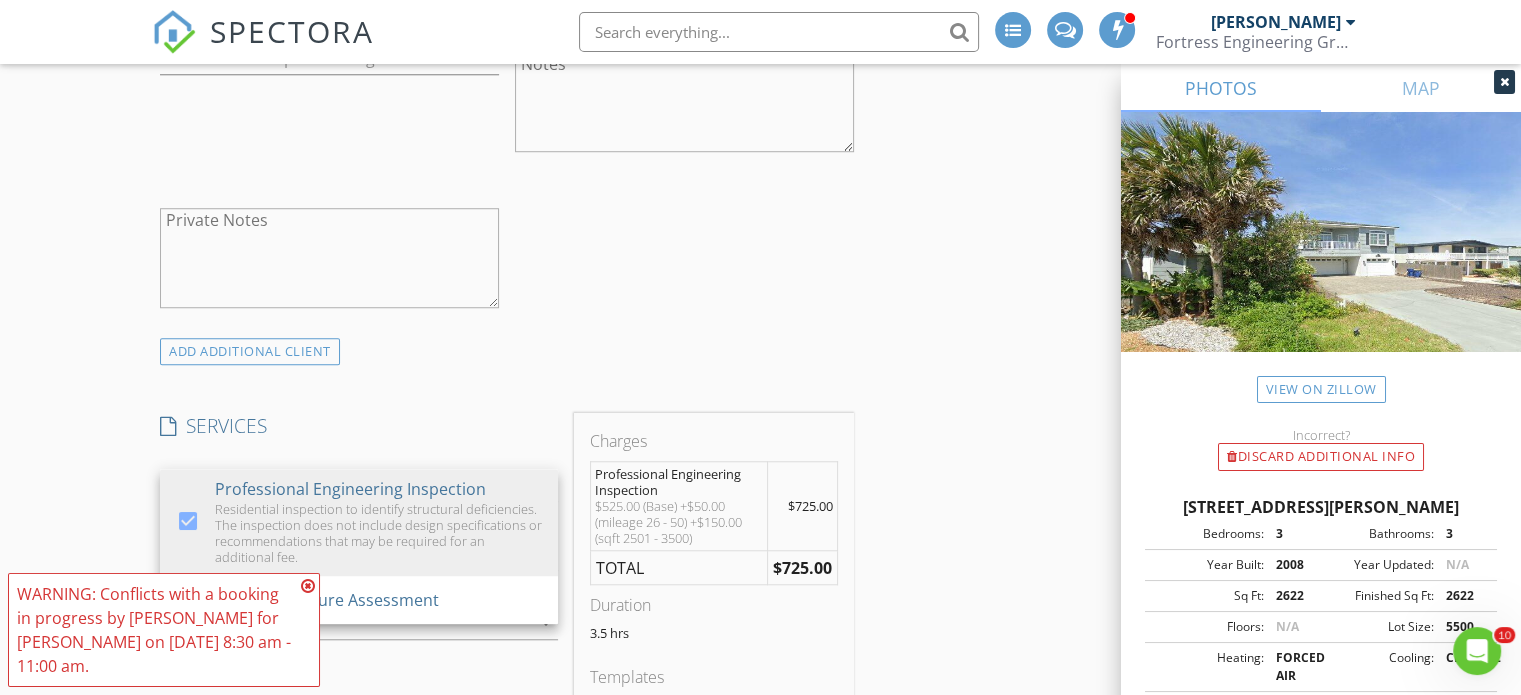 click on "New Inspection
INSPECTOR(S)
check_box_outline_blank   Stephen McCorvey     check_box   Nicholas Oliver   PRIMARY   Nicholas Oliver arrow_drop_down   check_box_outline_blank Nicholas Oliver specifically requested
Date/Time
07/17/2025 8:30 AM
Location
Address Search       Address 2765 S Fletcher Ave   Unit   City Fernandina Beach   State FL   Zip 32034   County Nassau     Square Feet 2622   Year Built 2008   Foundation arrow_drop_down     Nicholas Oliver     43.8 miles     (an hour)
client
check_box Enable Client CC email for this inspection   Client Search     check_box_outline_blank Client is a Company/Organization     First Name Ken   Last Name Wade   Email KRWade45@hotmail.com   CC Email   Phone 830-992-9588   Address   City   State   Zip     Tags         Notes   Private Notes
ADD ADDITIONAL client" at bounding box center [760, 688] 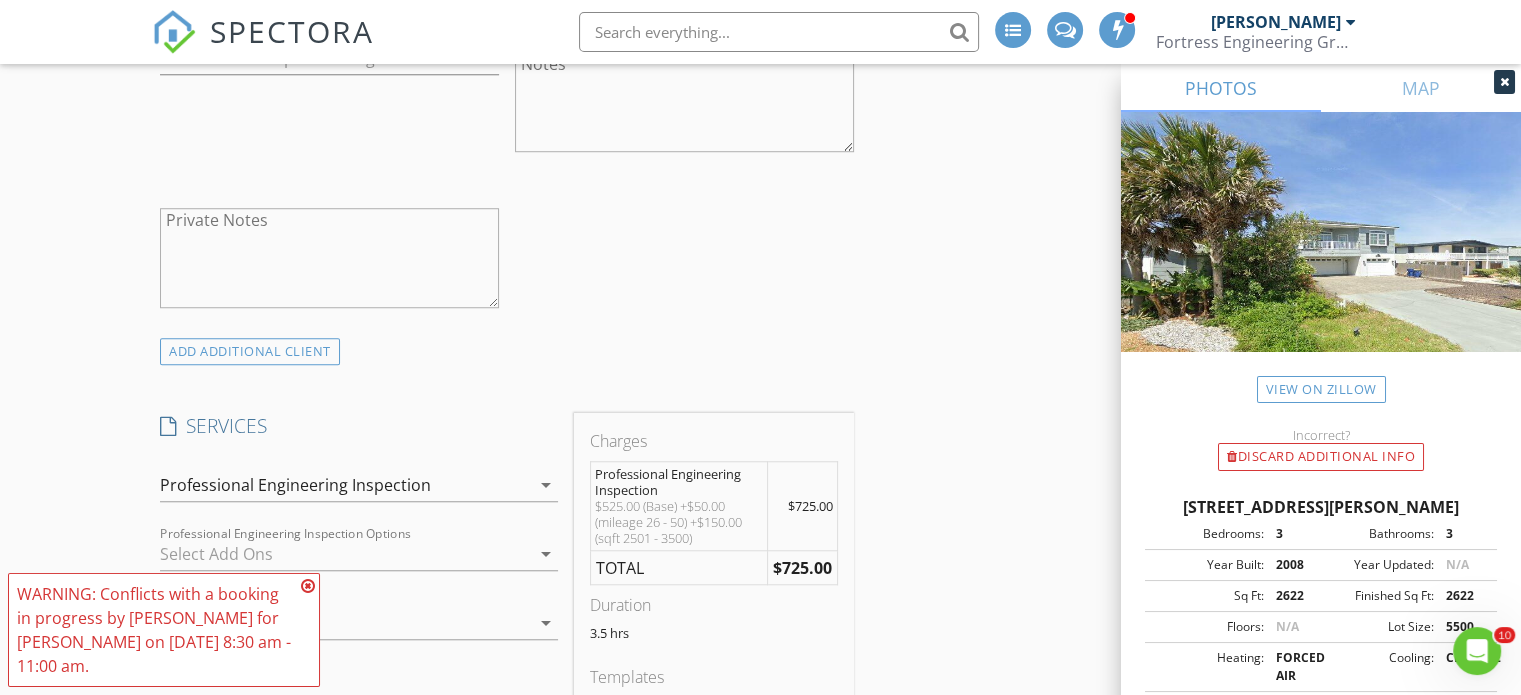 scroll, scrollTop: 1800, scrollLeft: 0, axis: vertical 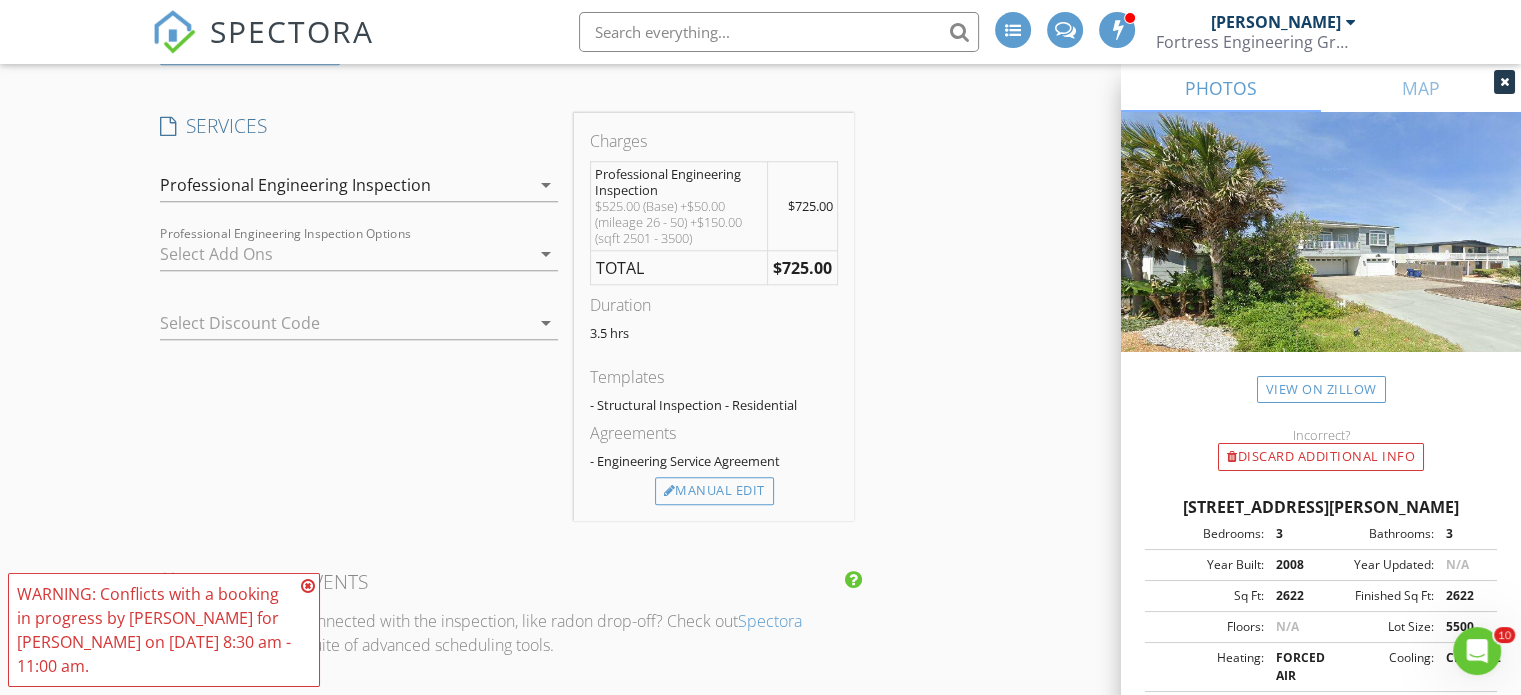 click at bounding box center (308, 586) 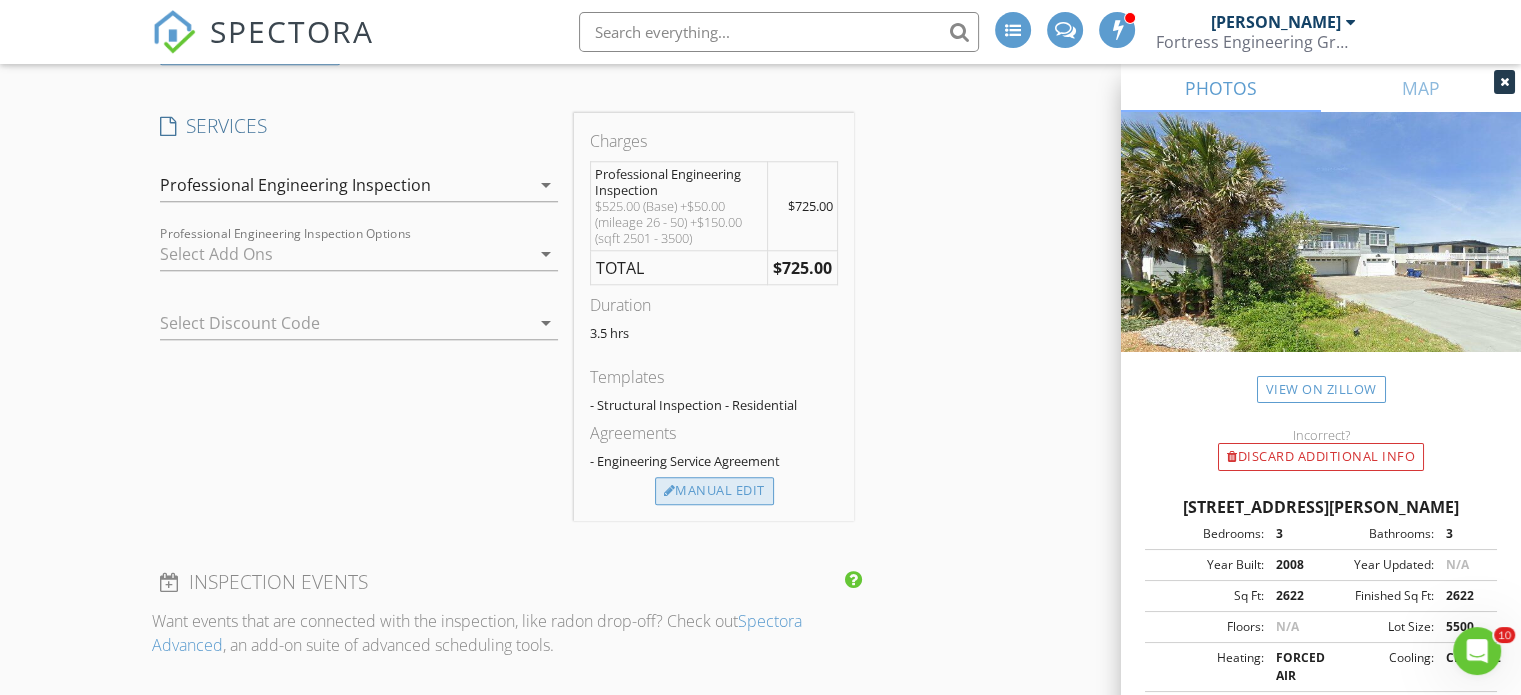 click on "Manual Edit" at bounding box center [714, 491] 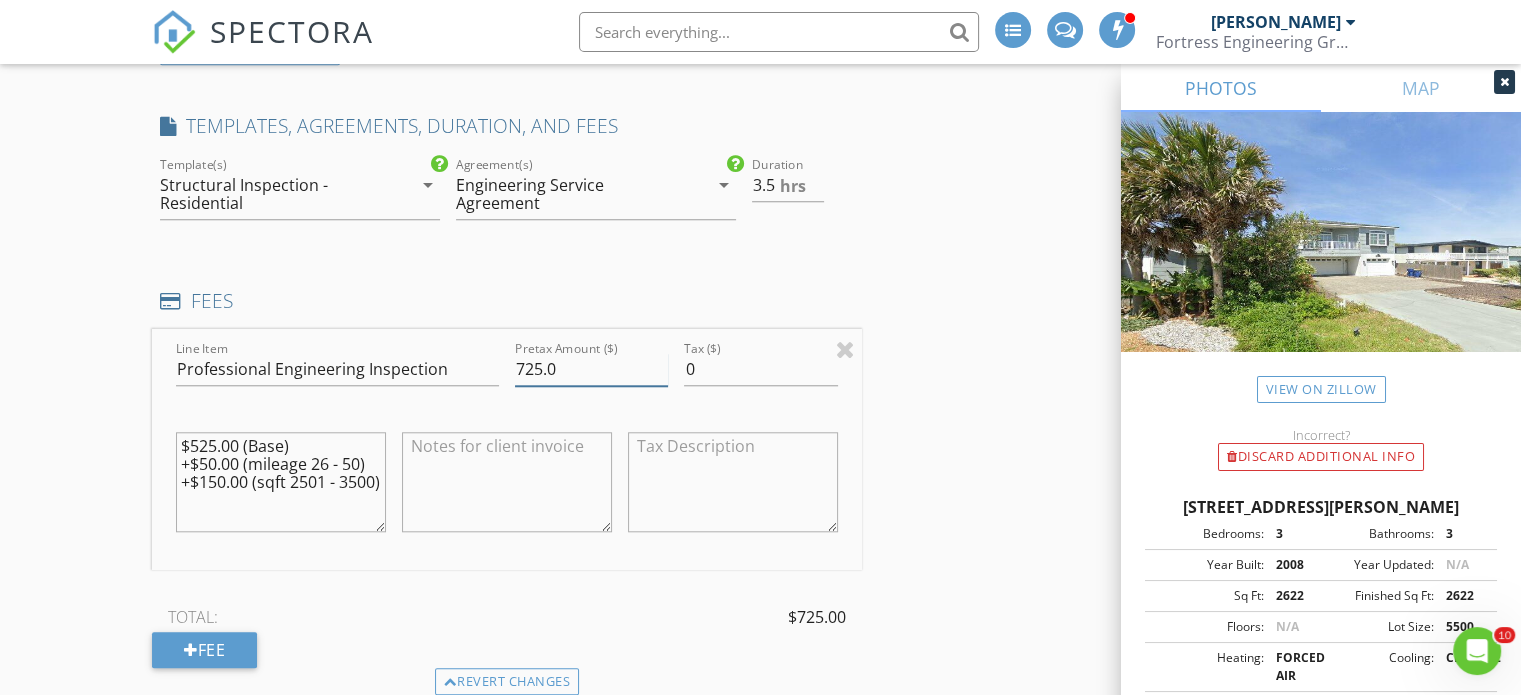 click on "725.0" at bounding box center [591, 369] 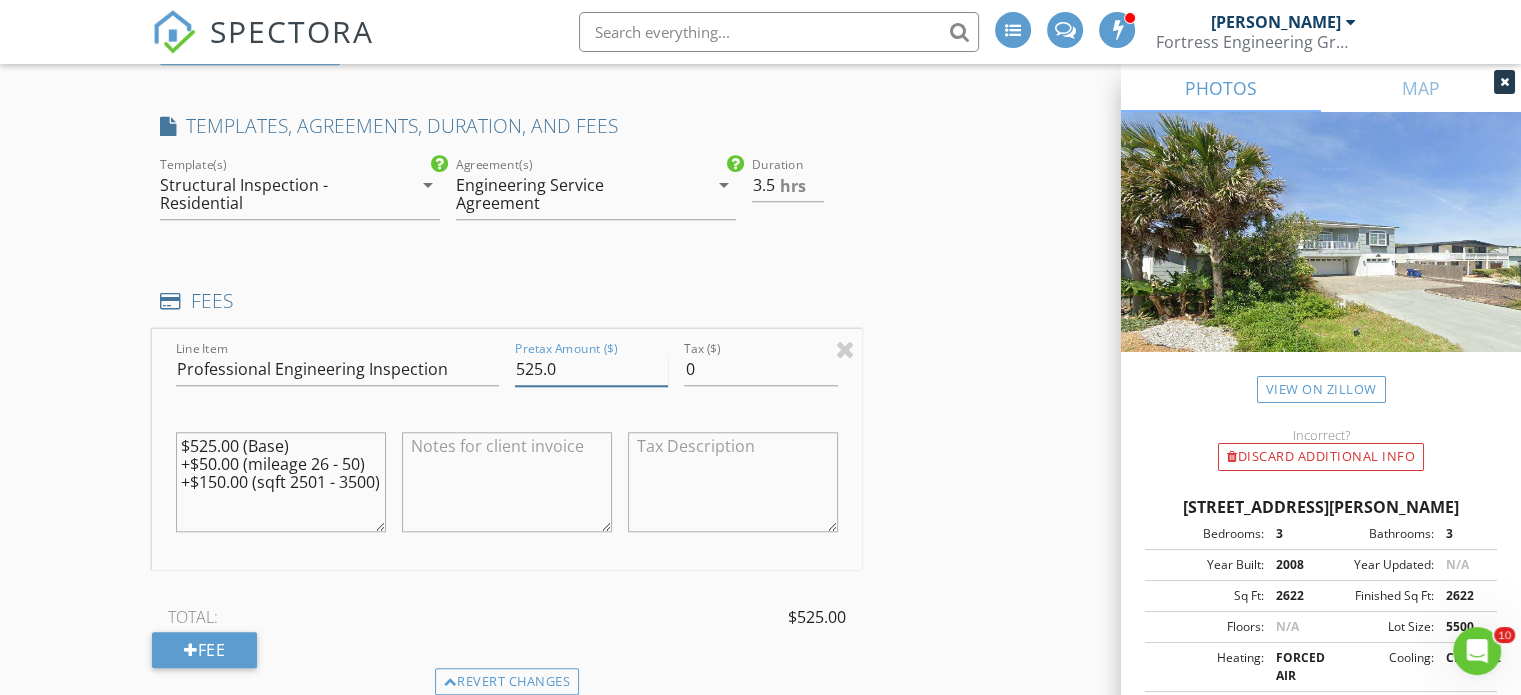 type on "525.0" 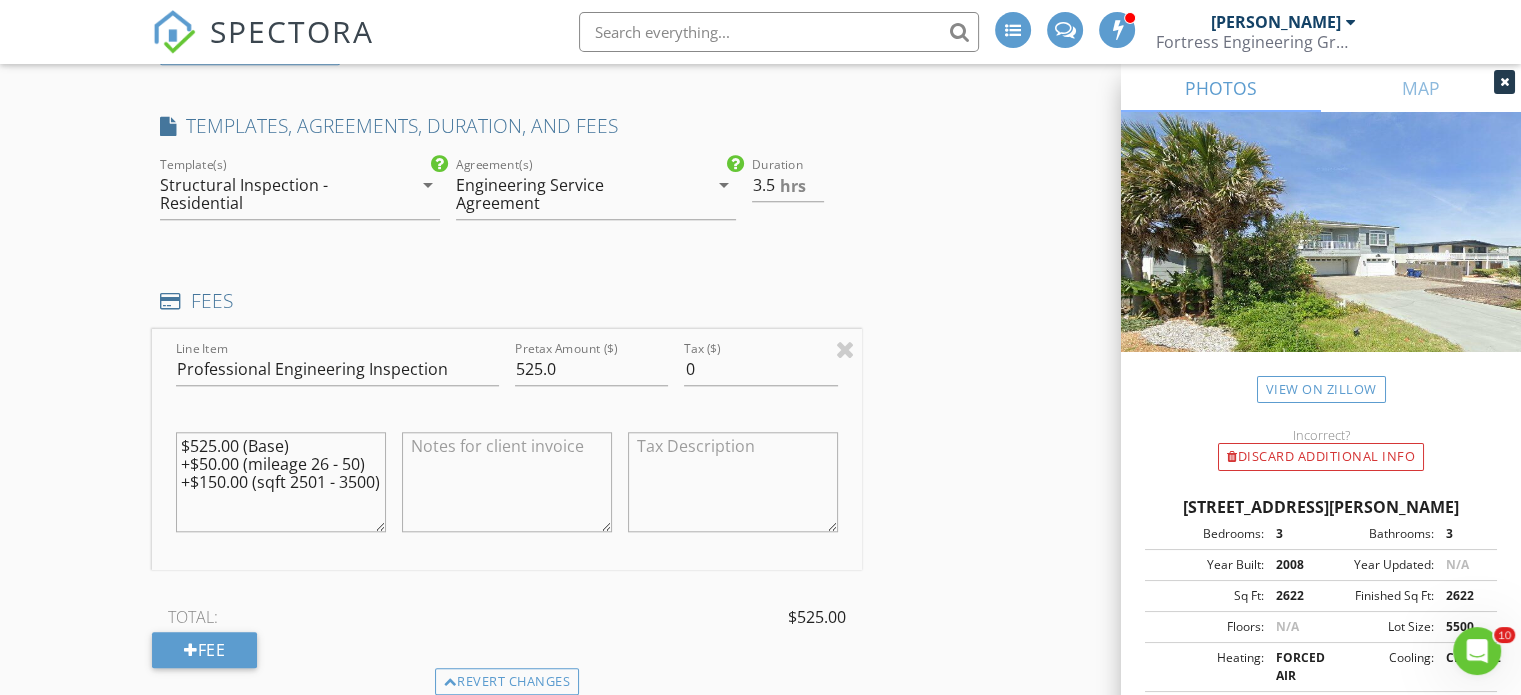 scroll, scrollTop: 17, scrollLeft: 0, axis: vertical 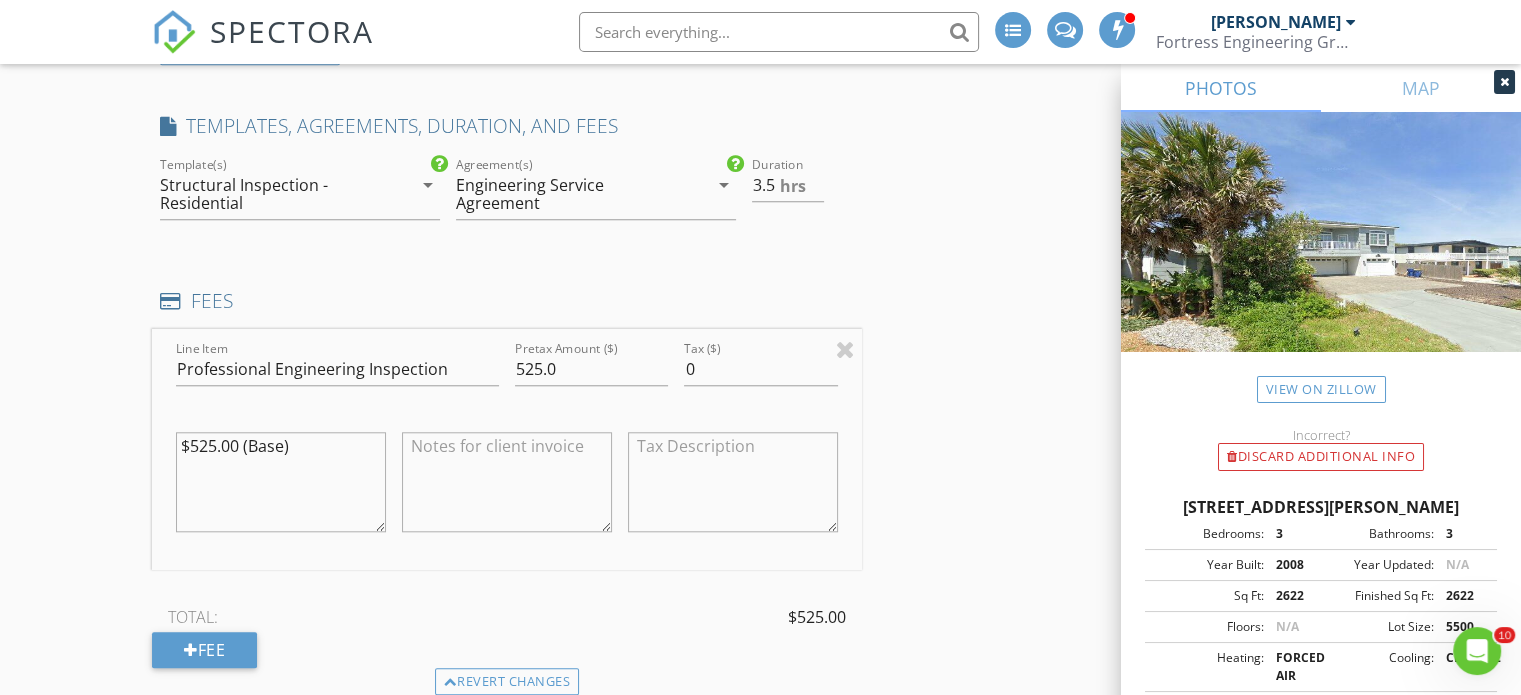 type on "$525.00 (Base)" 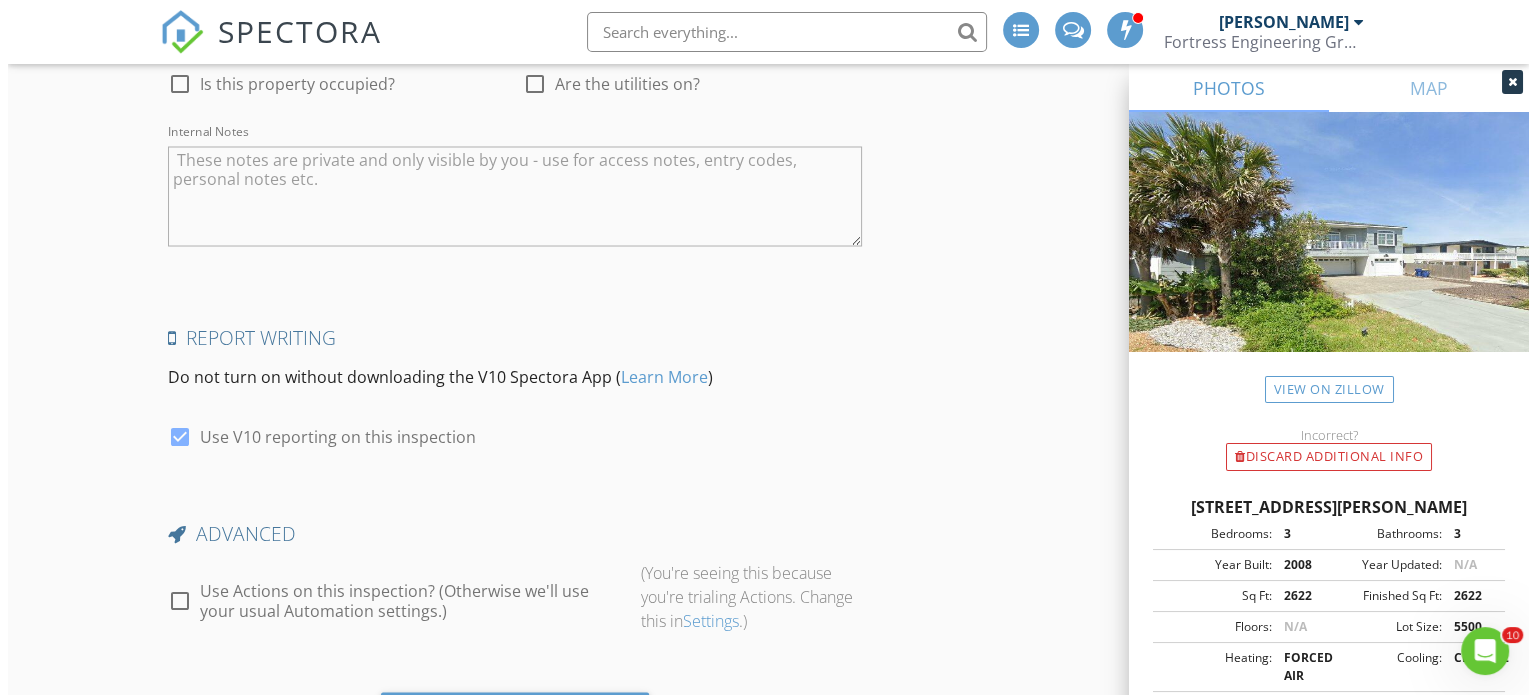 scroll, scrollTop: 3731, scrollLeft: 0, axis: vertical 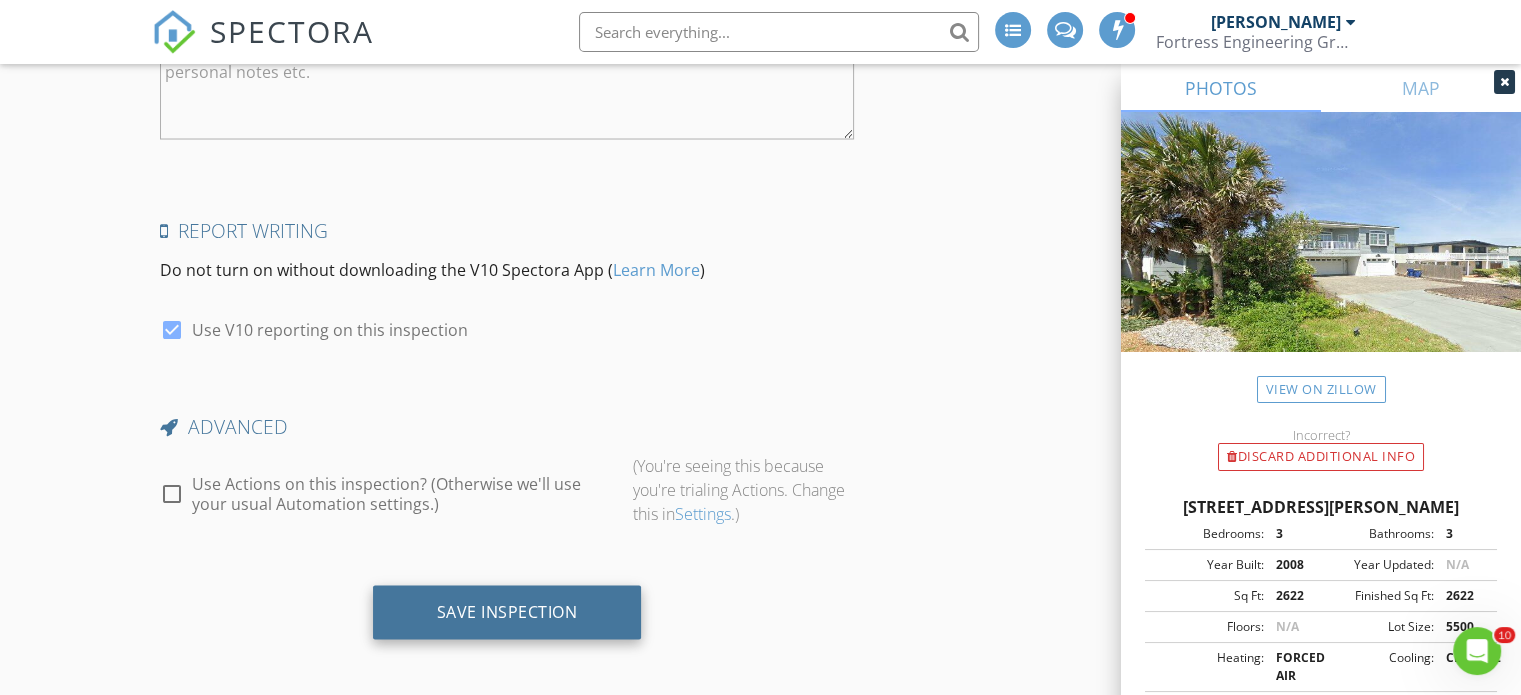 click on "Save Inspection" at bounding box center (507, 611) 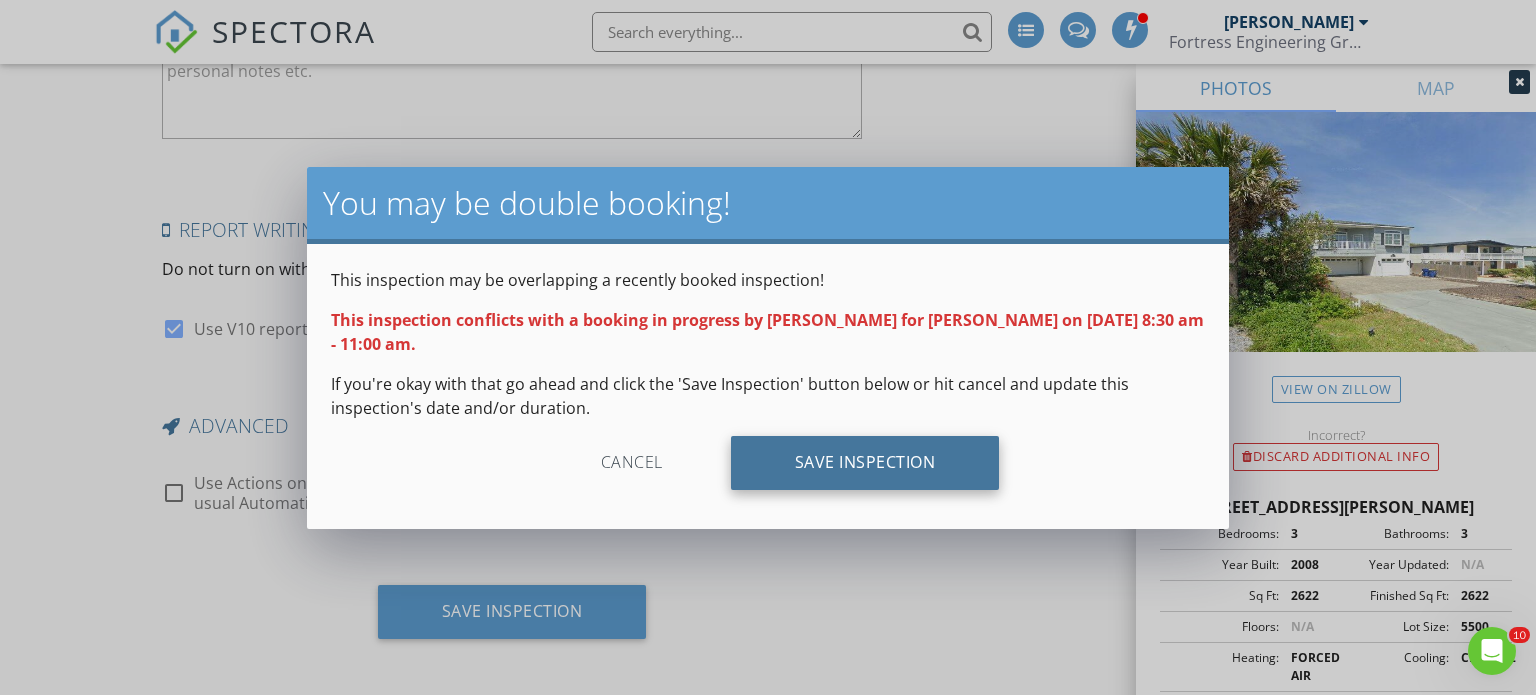 click on "Save Inspection" at bounding box center (865, 463) 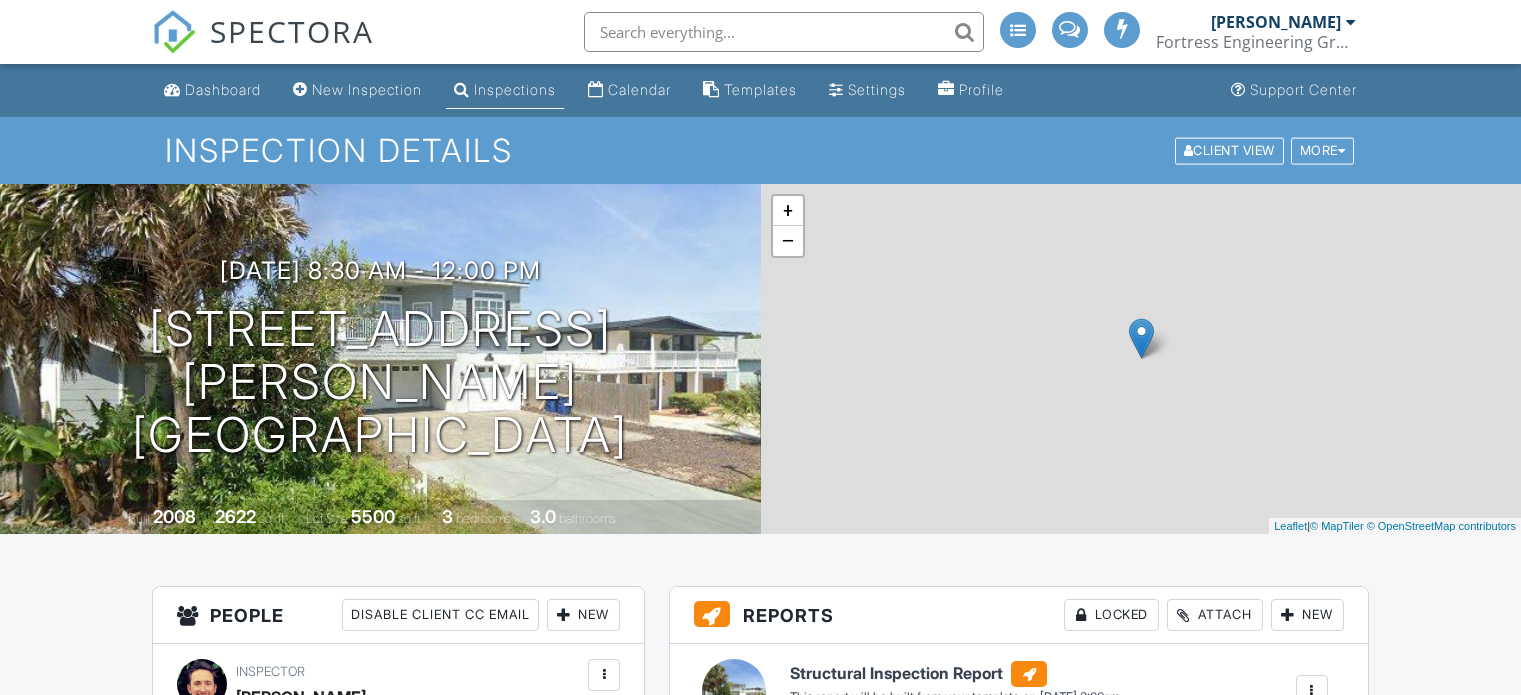 scroll, scrollTop: 0, scrollLeft: 0, axis: both 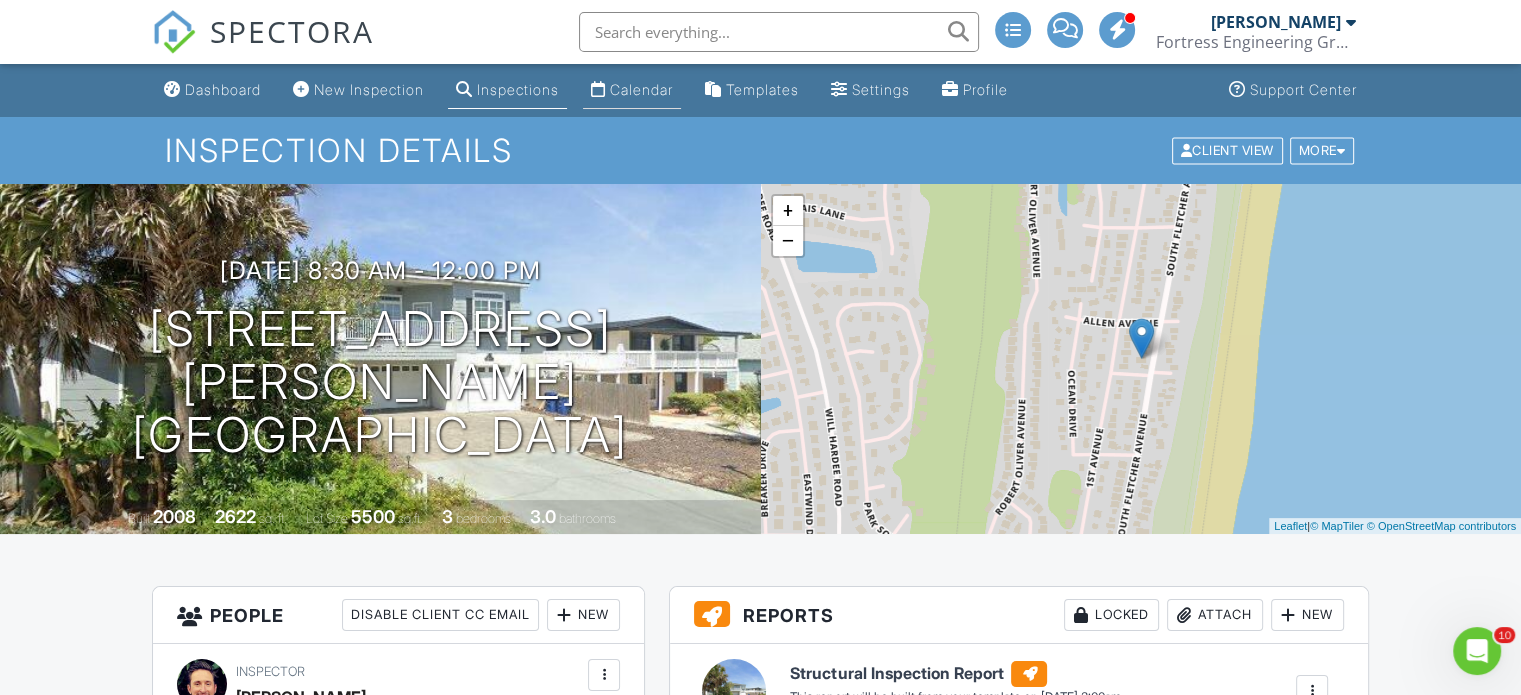 click on "Calendar" at bounding box center (641, 89) 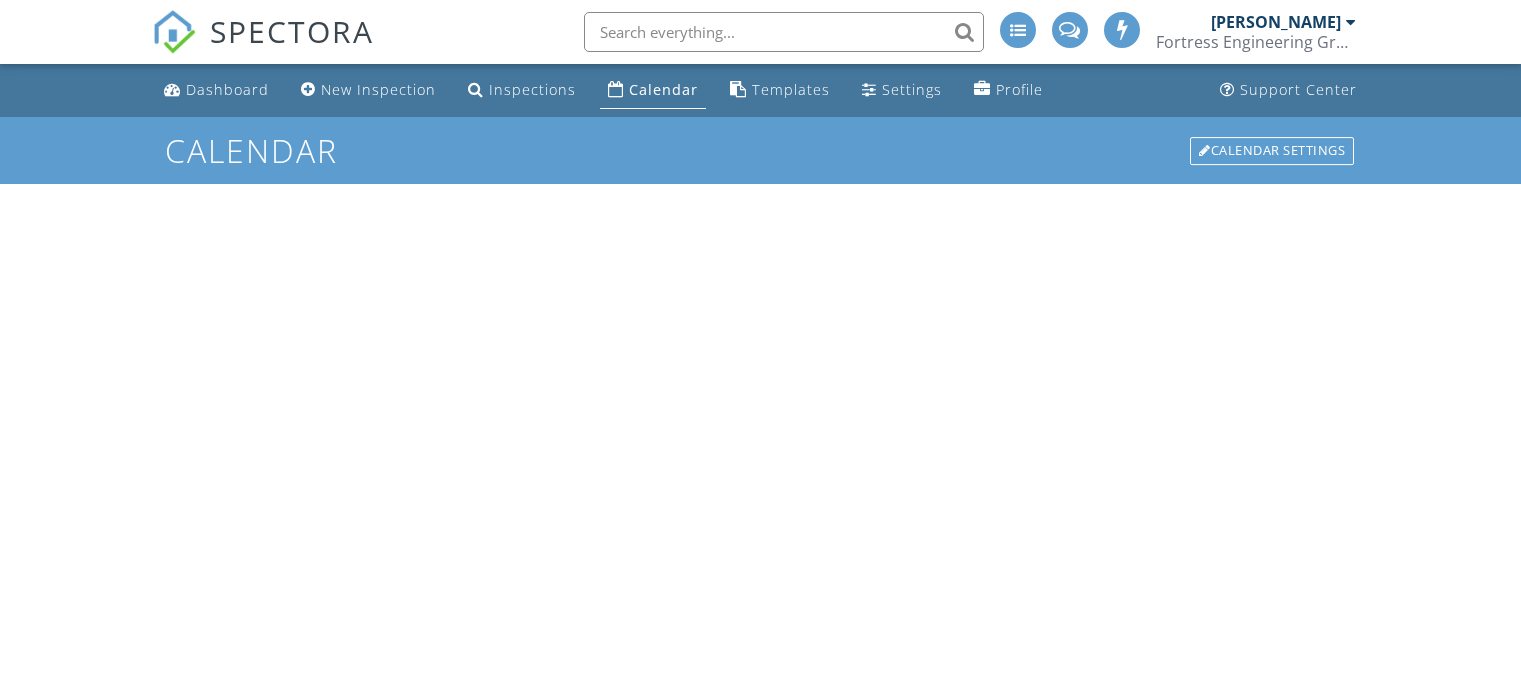 scroll, scrollTop: 0, scrollLeft: 0, axis: both 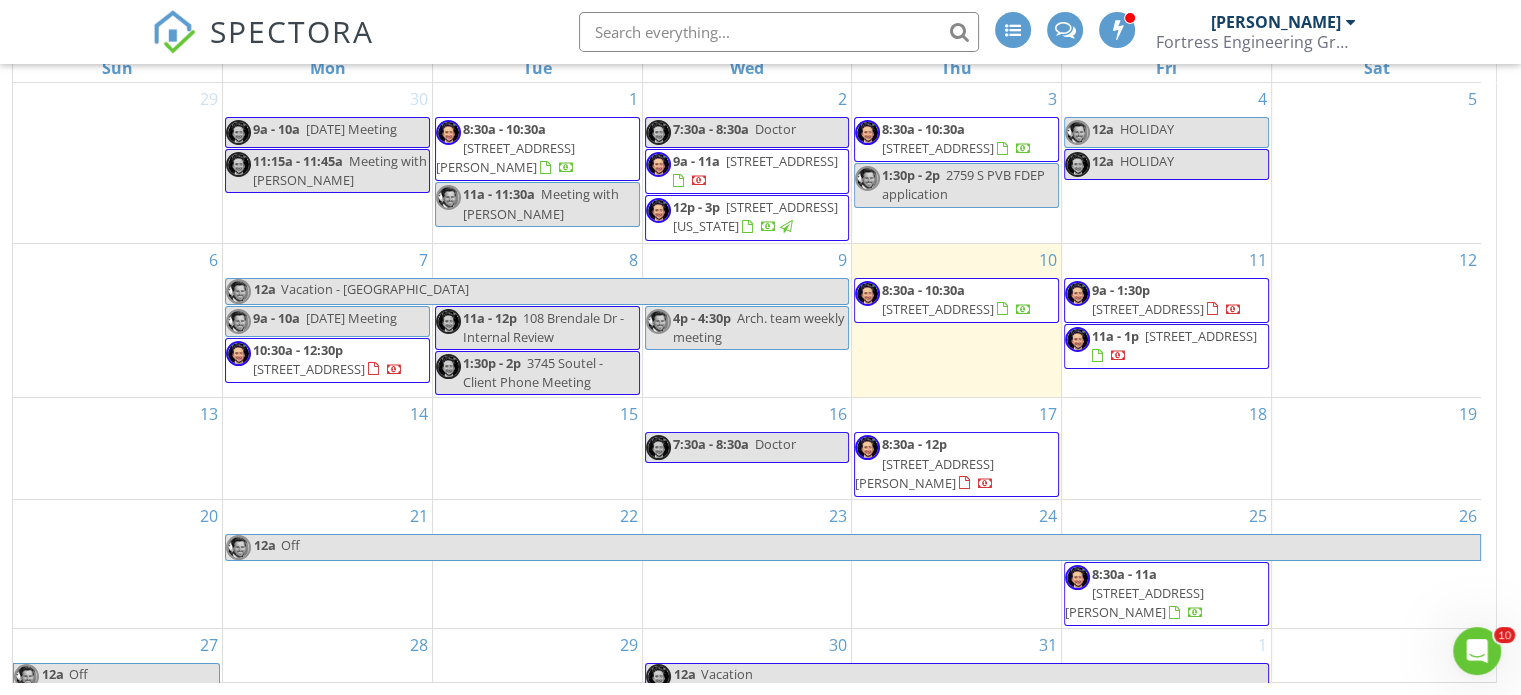 click on "[STREET_ADDRESS]" at bounding box center [1201, 336] 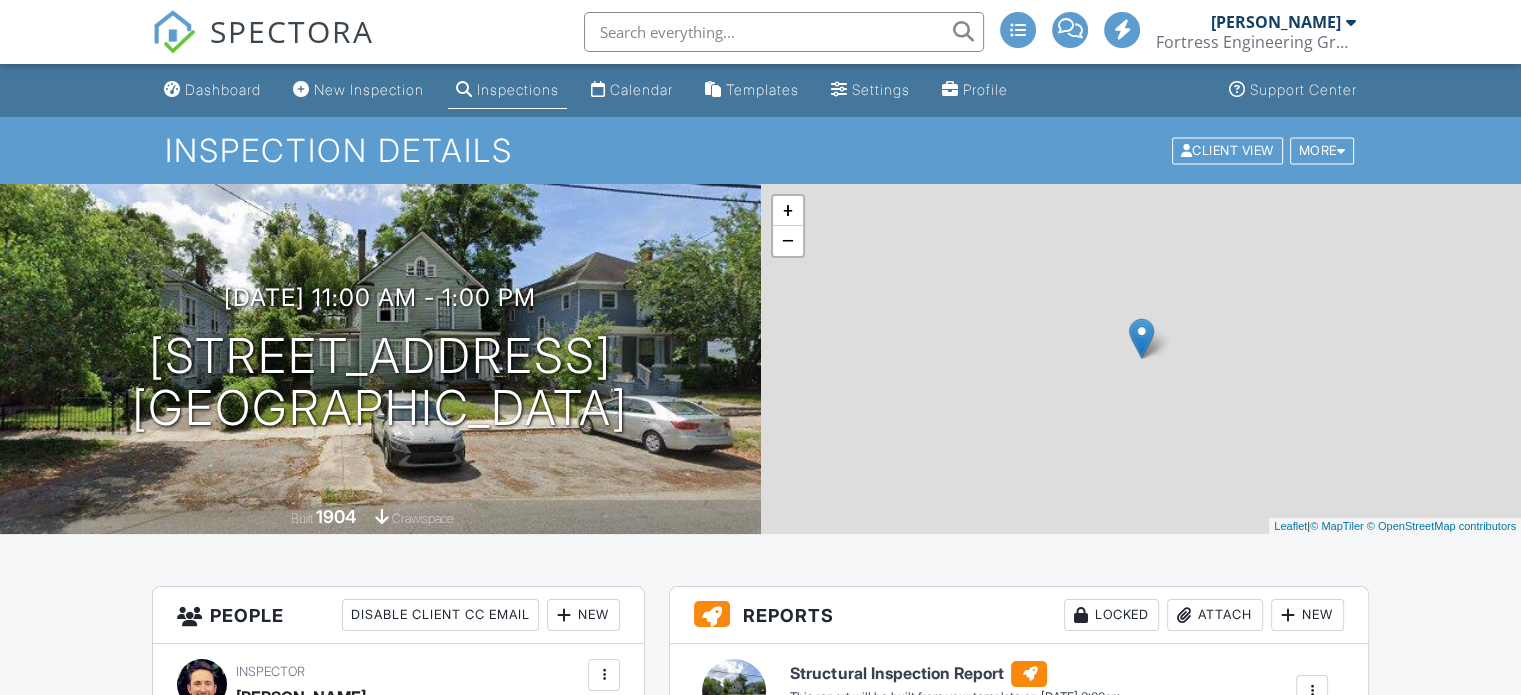 scroll, scrollTop: 600, scrollLeft: 0, axis: vertical 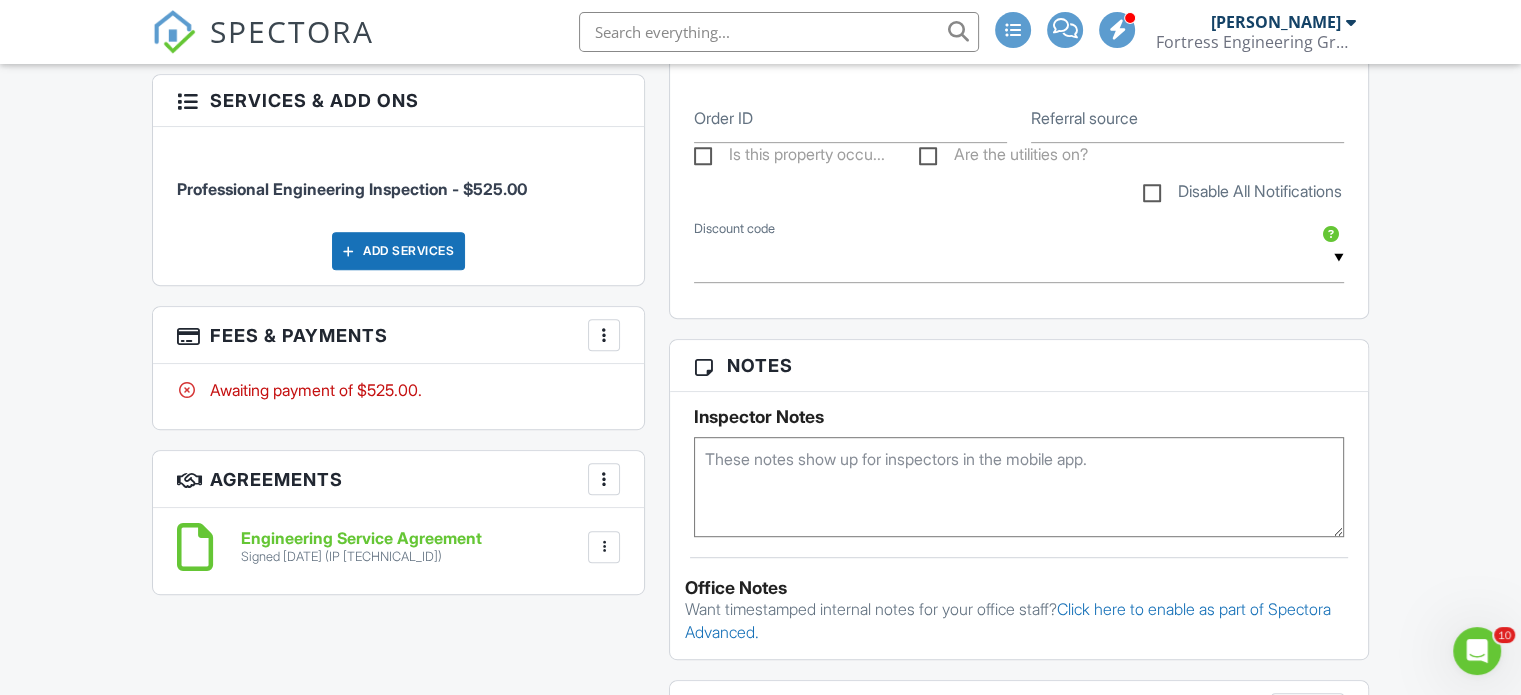 click on "Add Services" at bounding box center [398, 251] 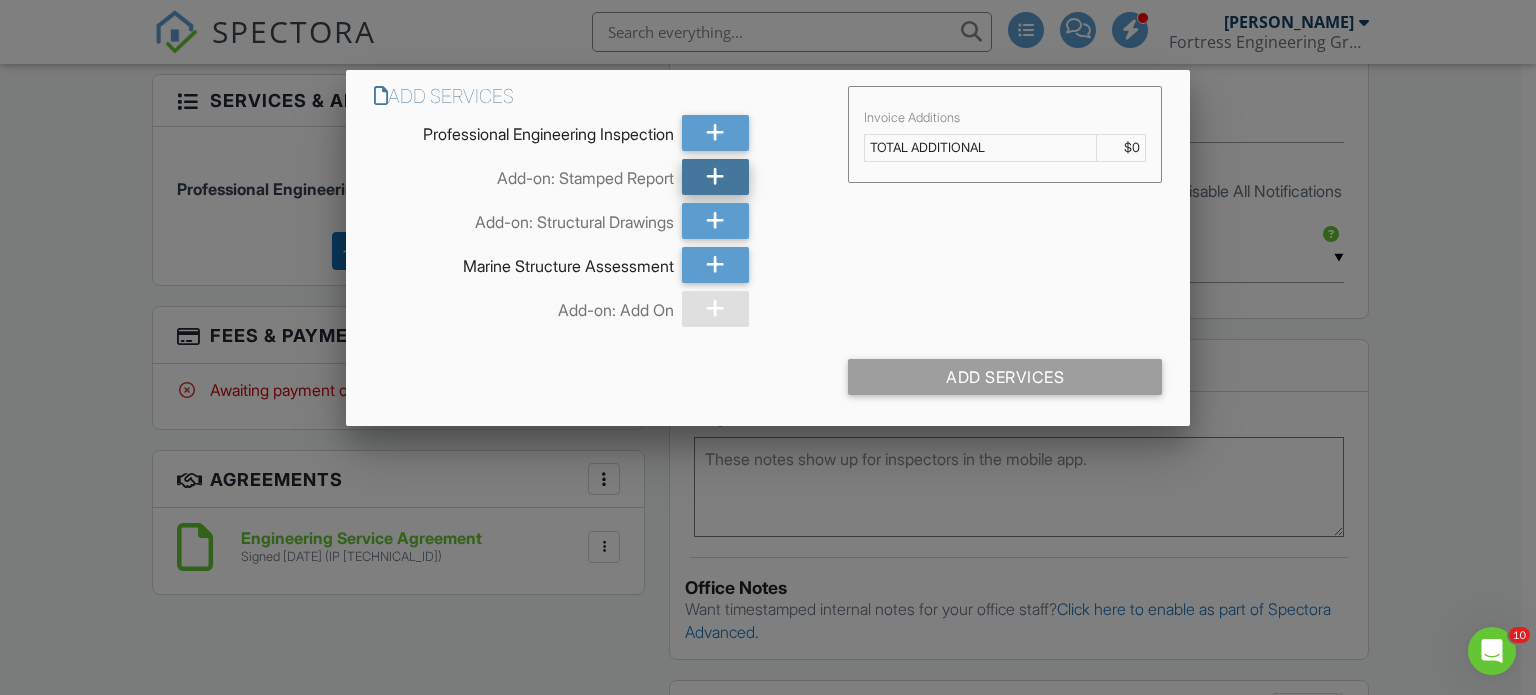 click at bounding box center [715, 177] 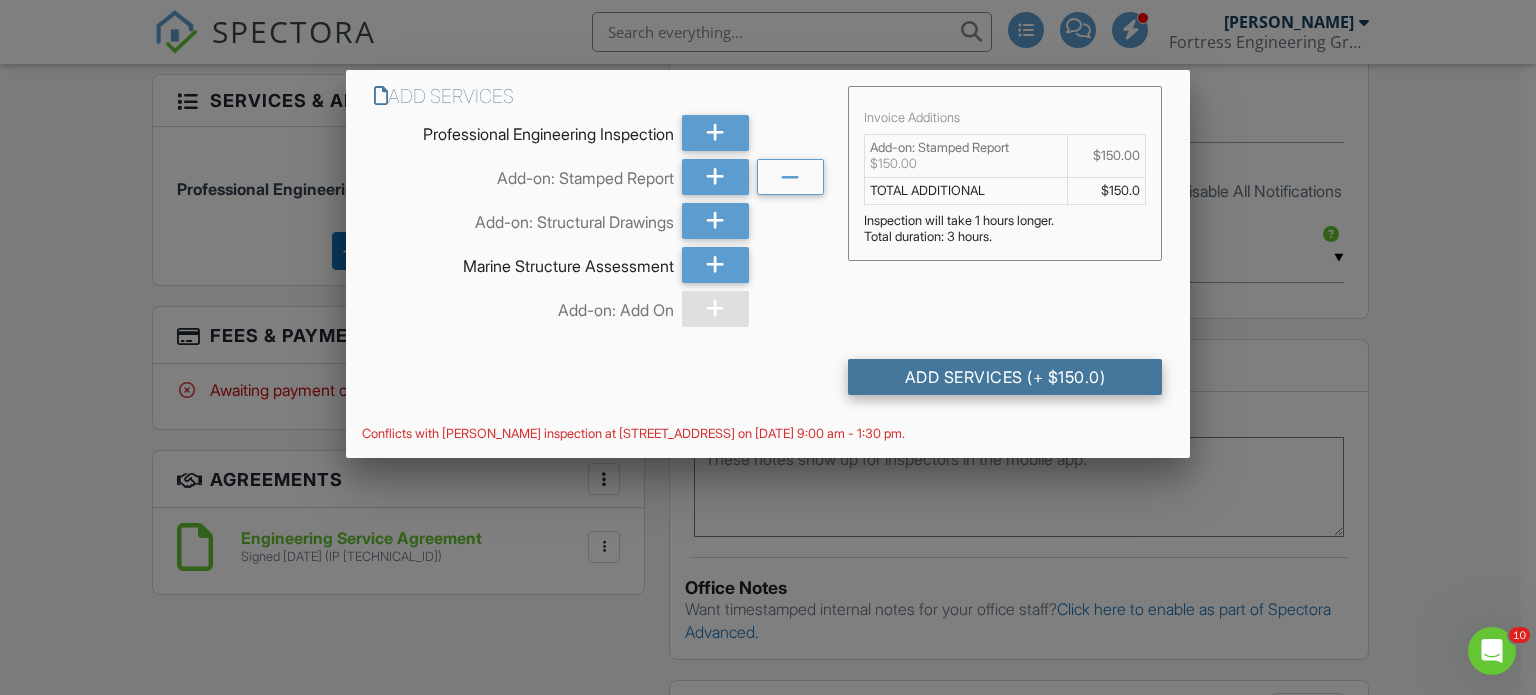 click on "Add Services
(+ $150.0)" at bounding box center (1005, 377) 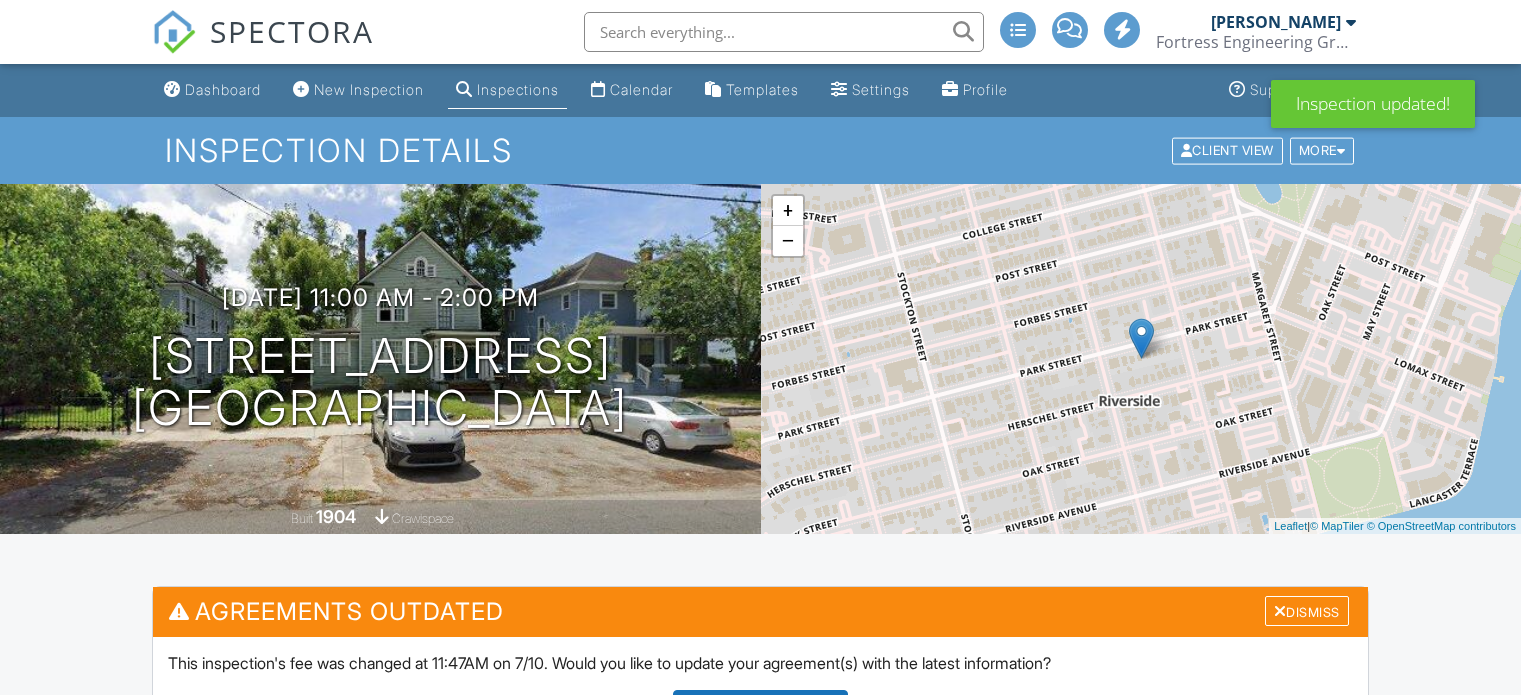 scroll, scrollTop: 0, scrollLeft: 0, axis: both 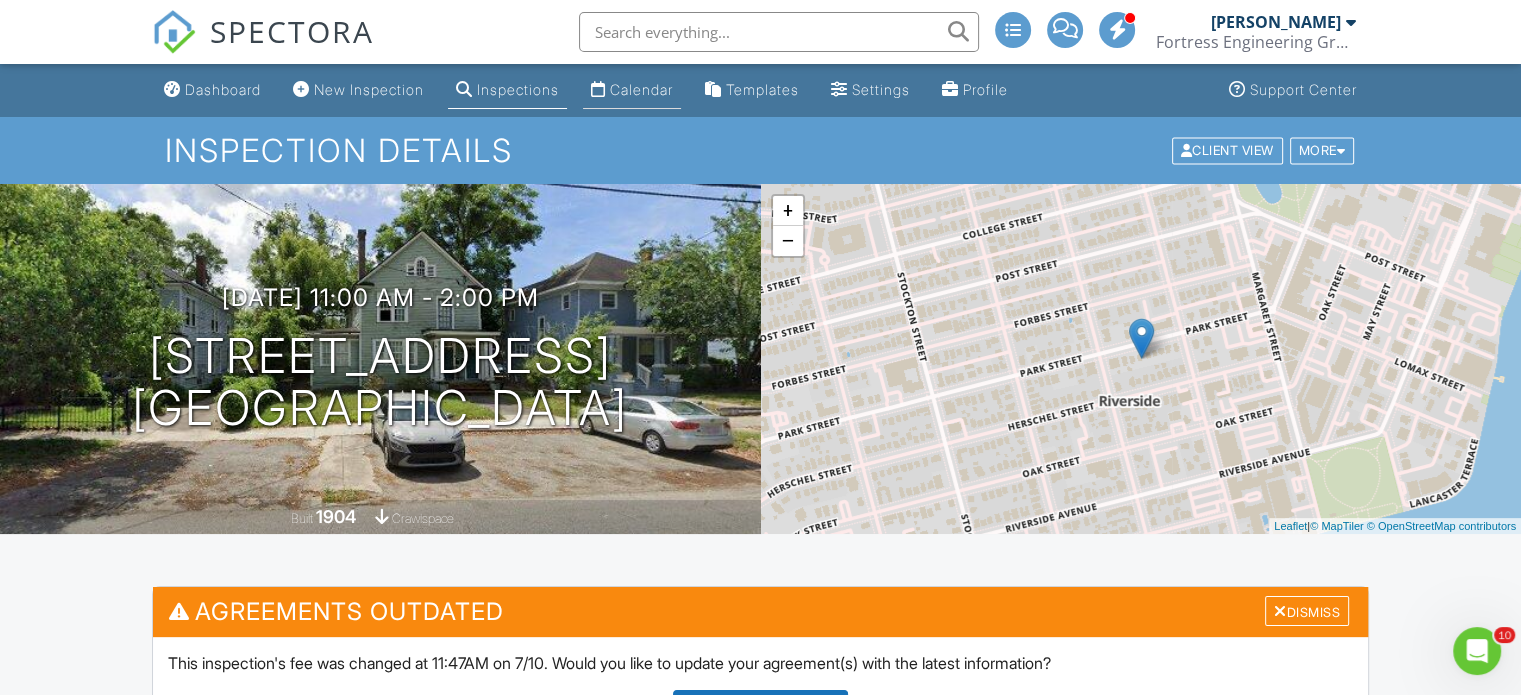 click on "Calendar" at bounding box center (641, 89) 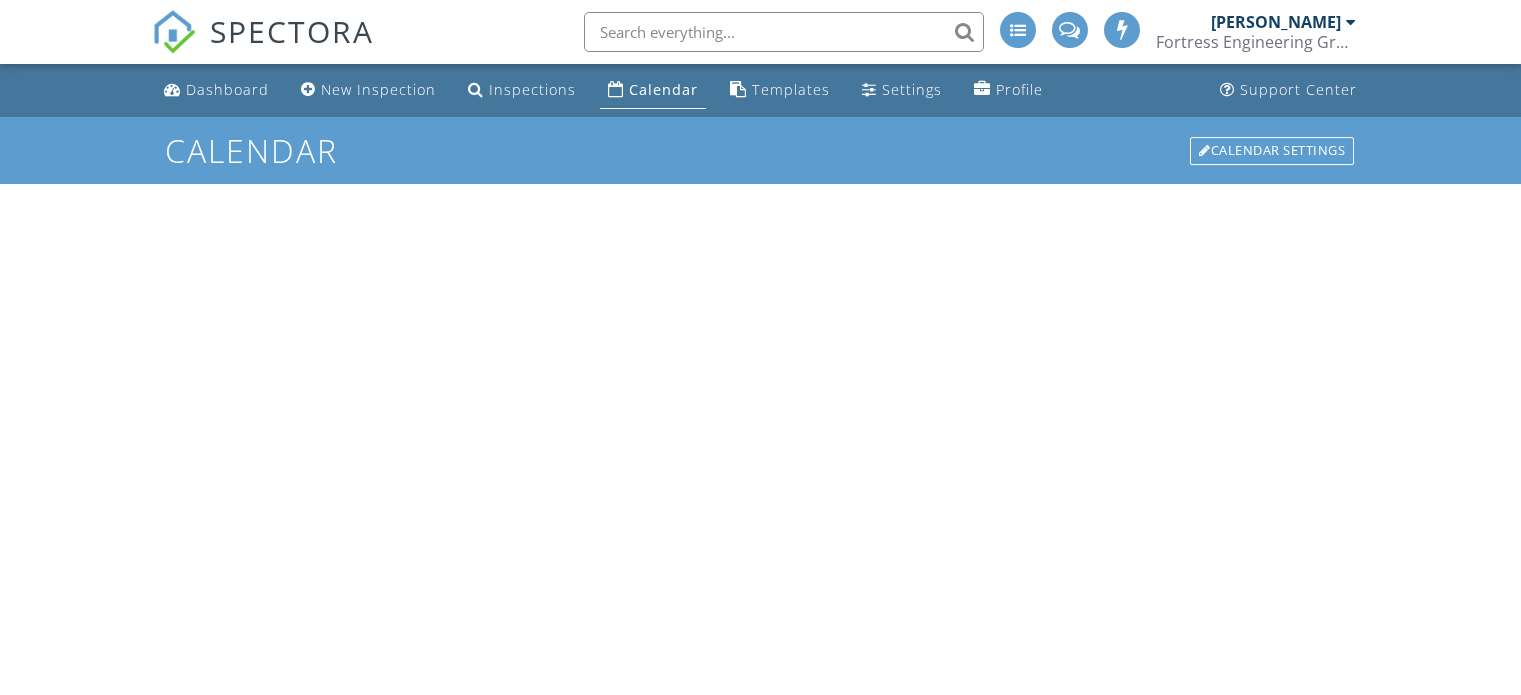 scroll, scrollTop: 0, scrollLeft: 0, axis: both 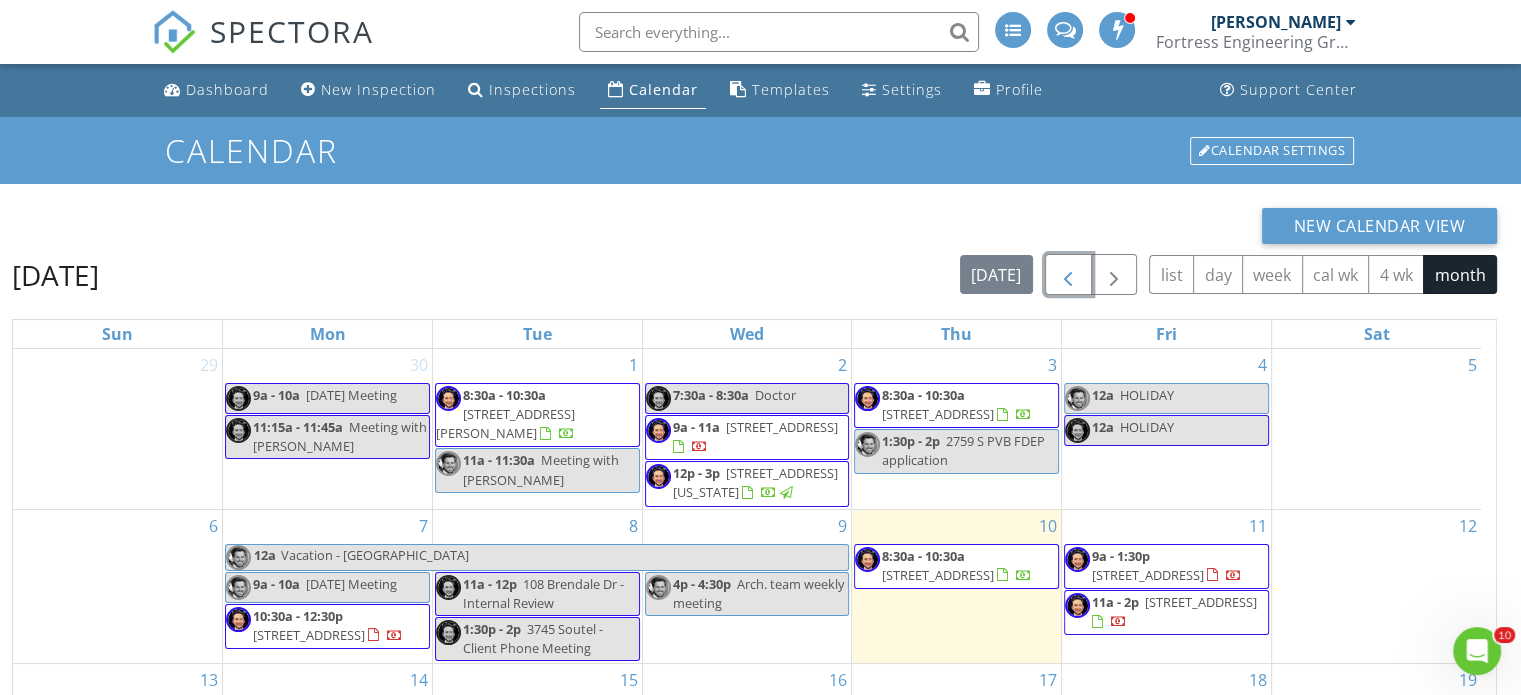 click at bounding box center [1068, 275] 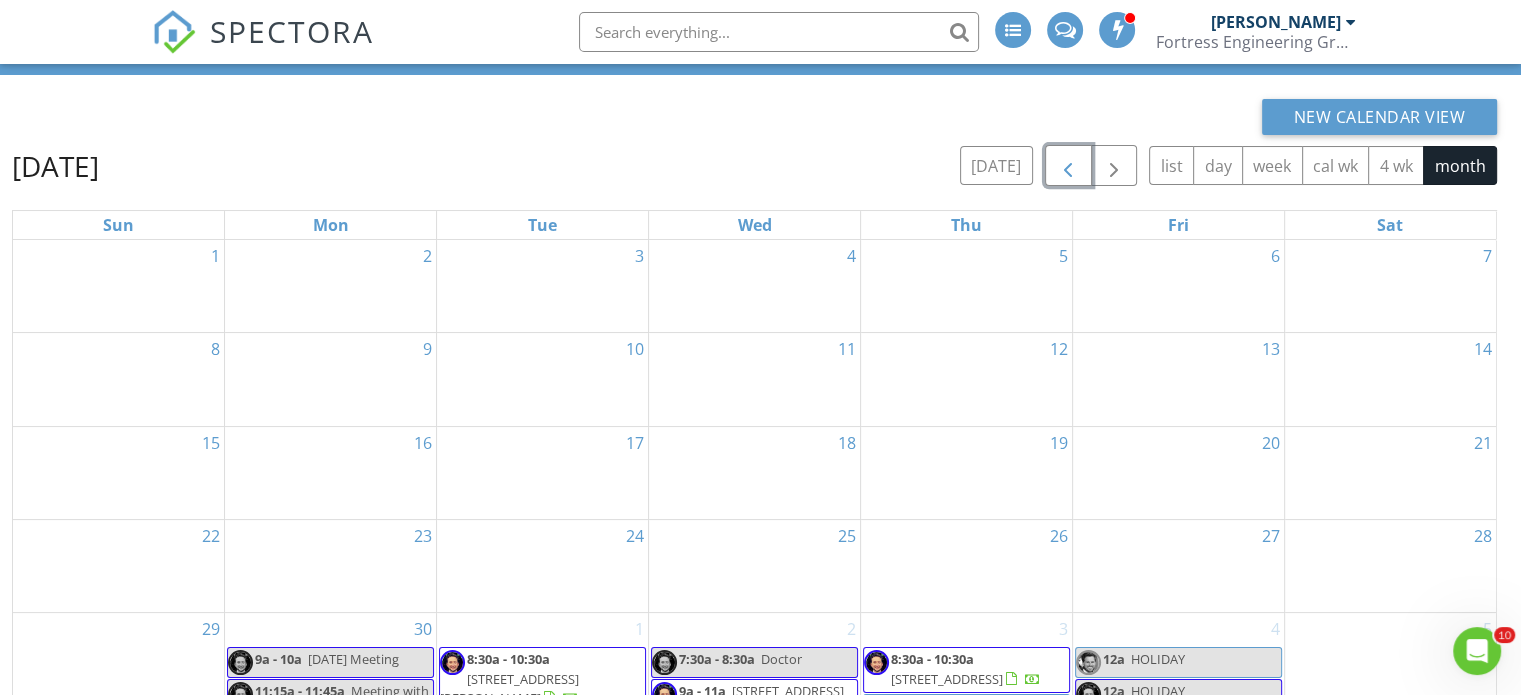 scroll, scrollTop: 0, scrollLeft: 0, axis: both 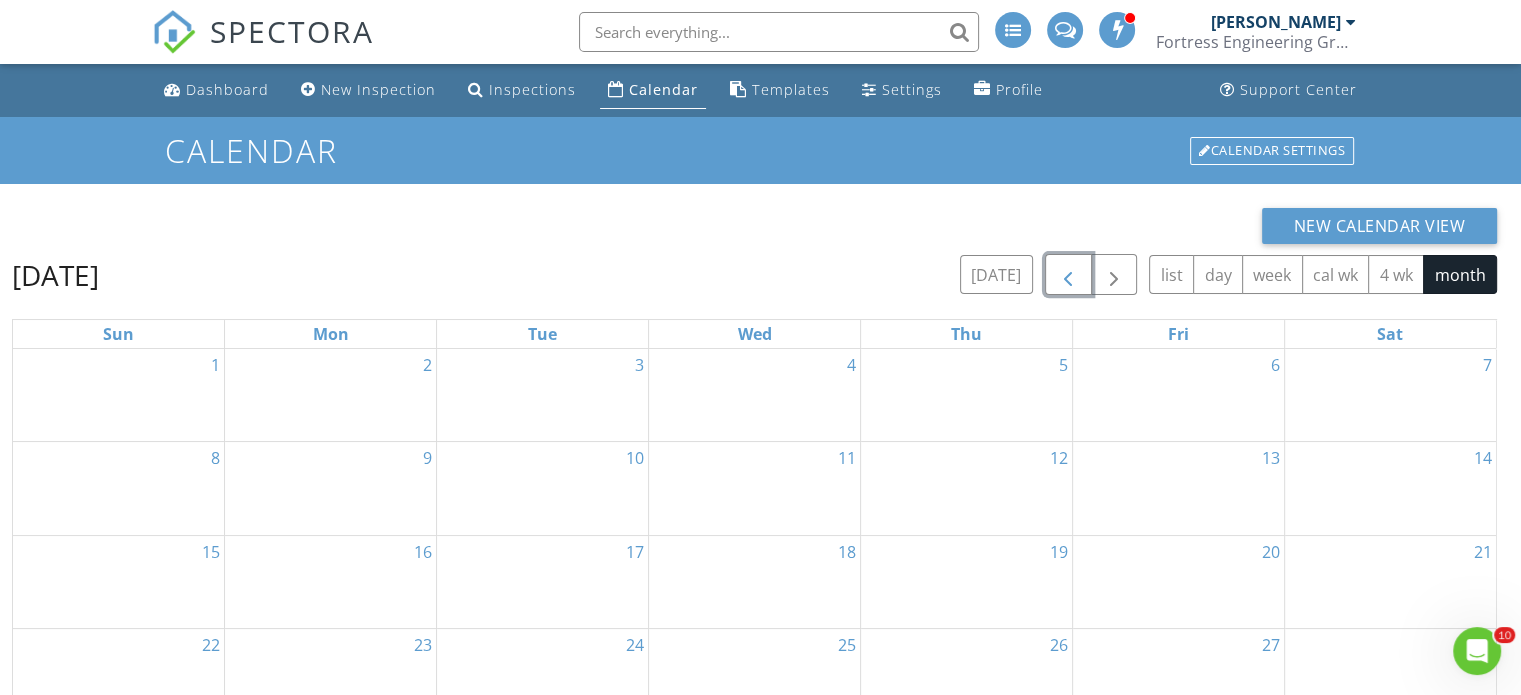 click at bounding box center (1068, 275) 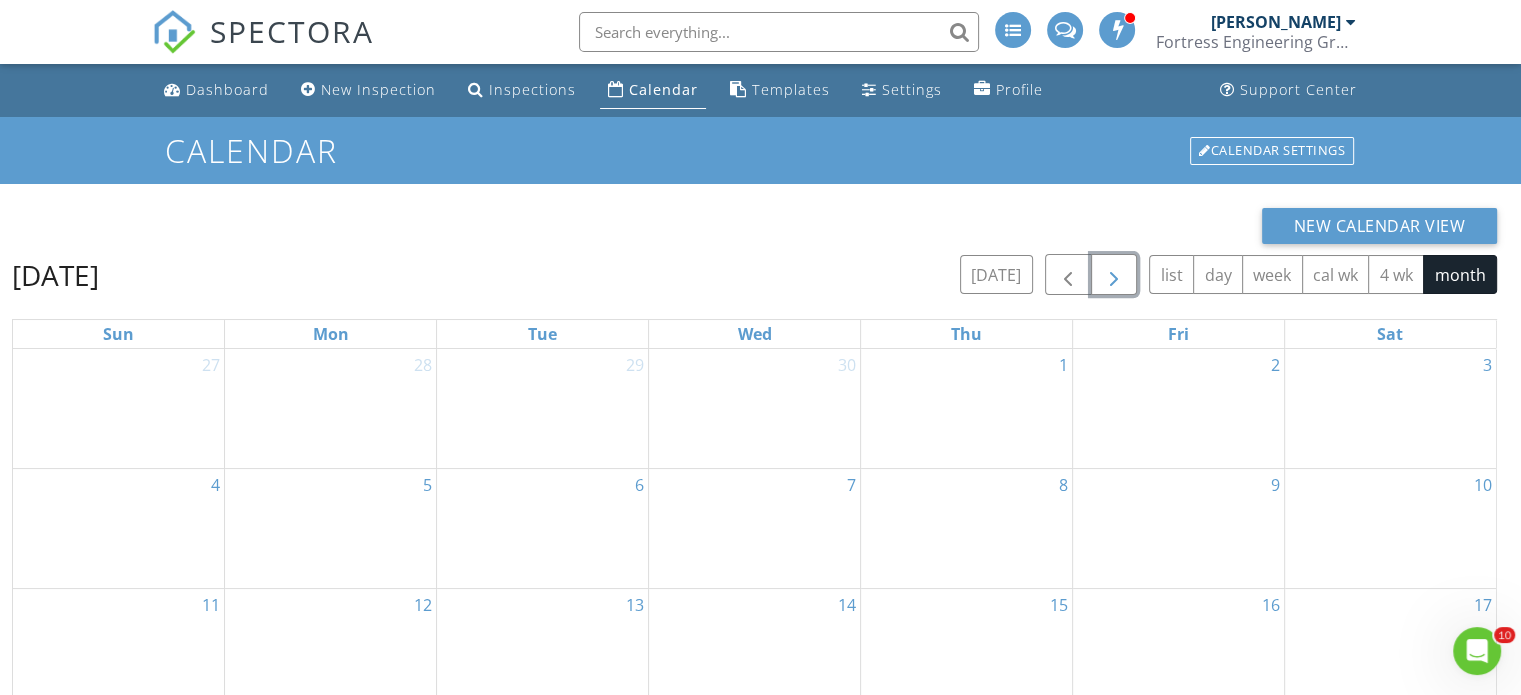 click at bounding box center (1114, 275) 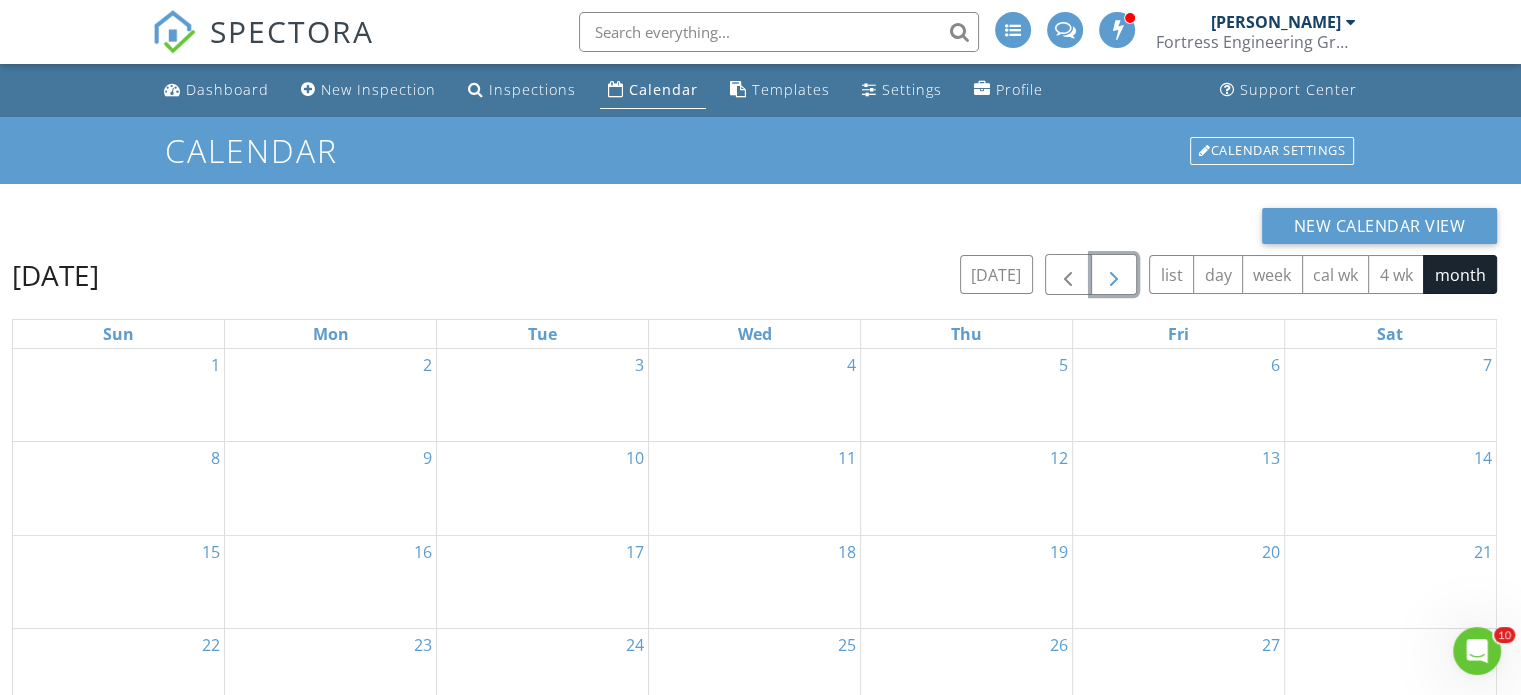 click at bounding box center [1114, 275] 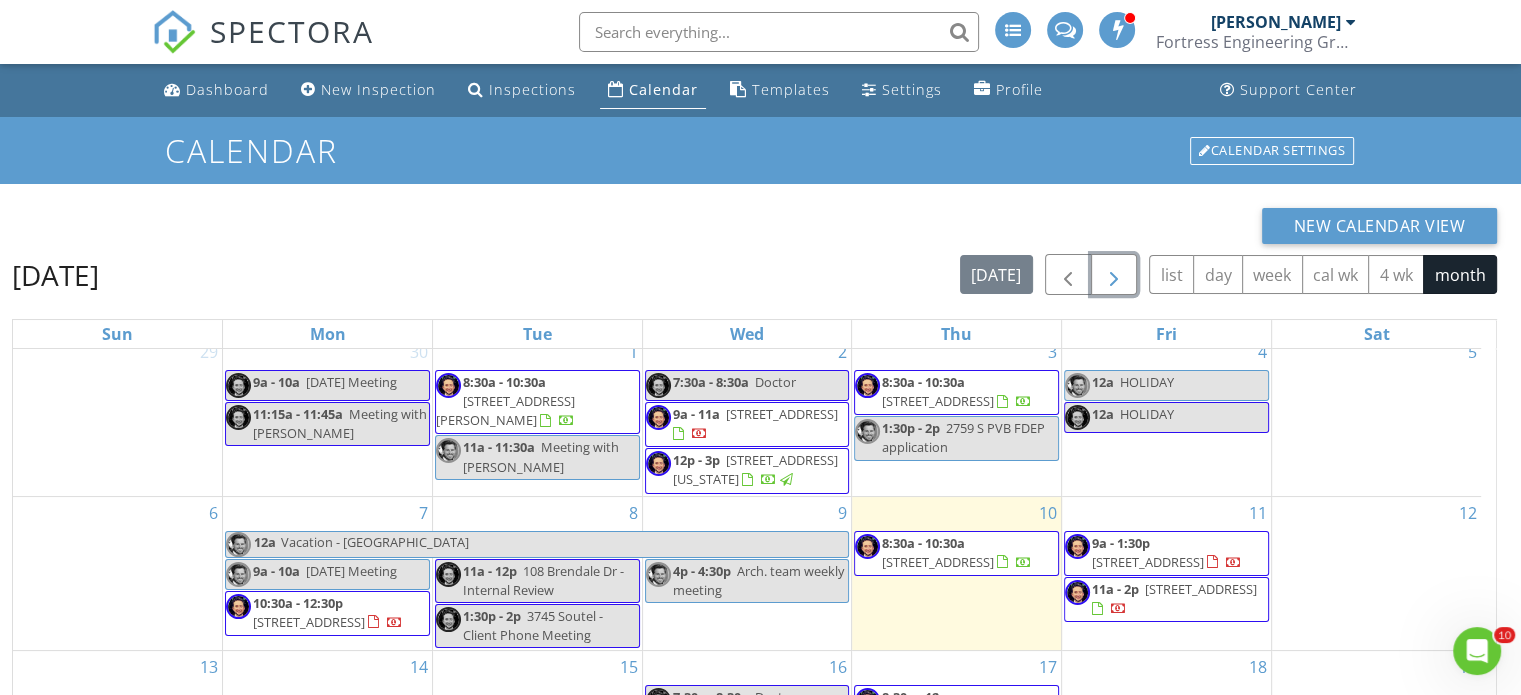 scroll, scrollTop: 0, scrollLeft: 0, axis: both 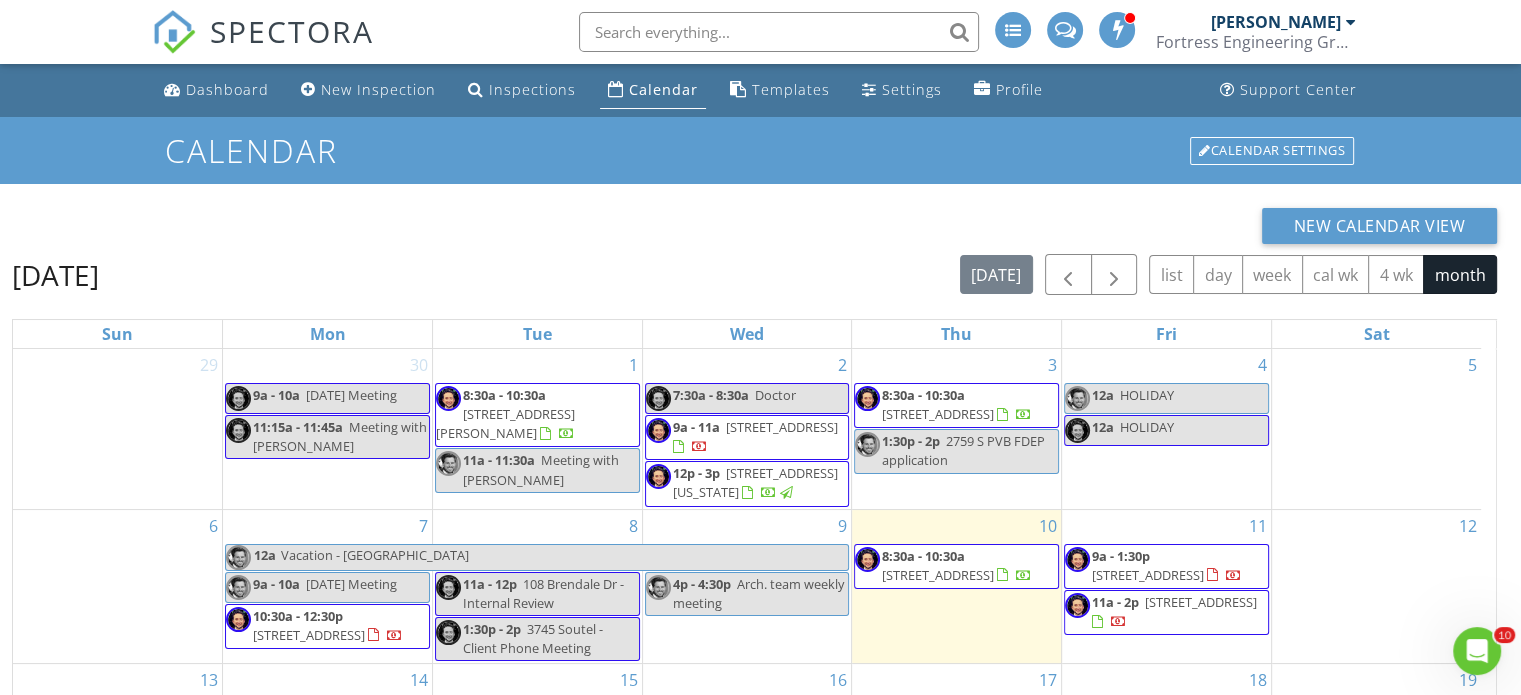 click at bounding box center (779, 32) 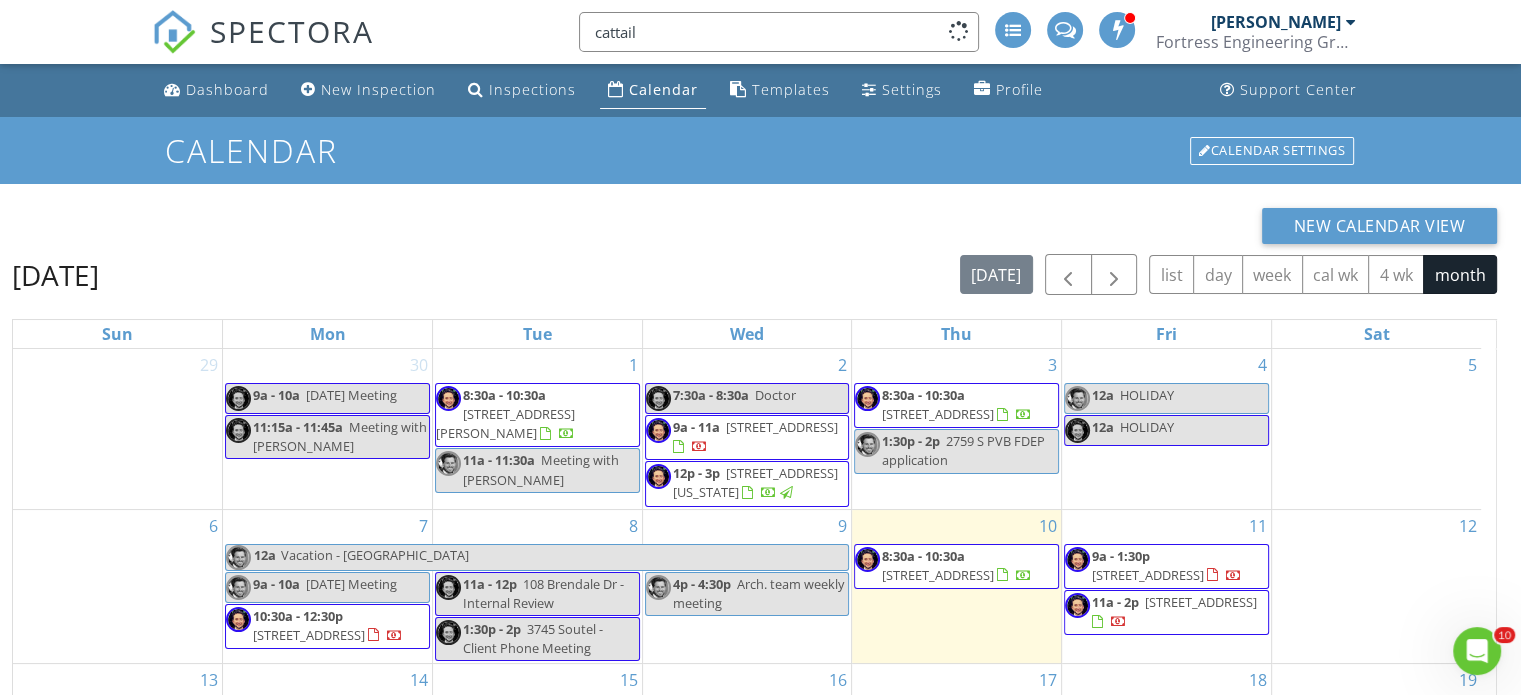 click on "cattail" at bounding box center [779, 32] 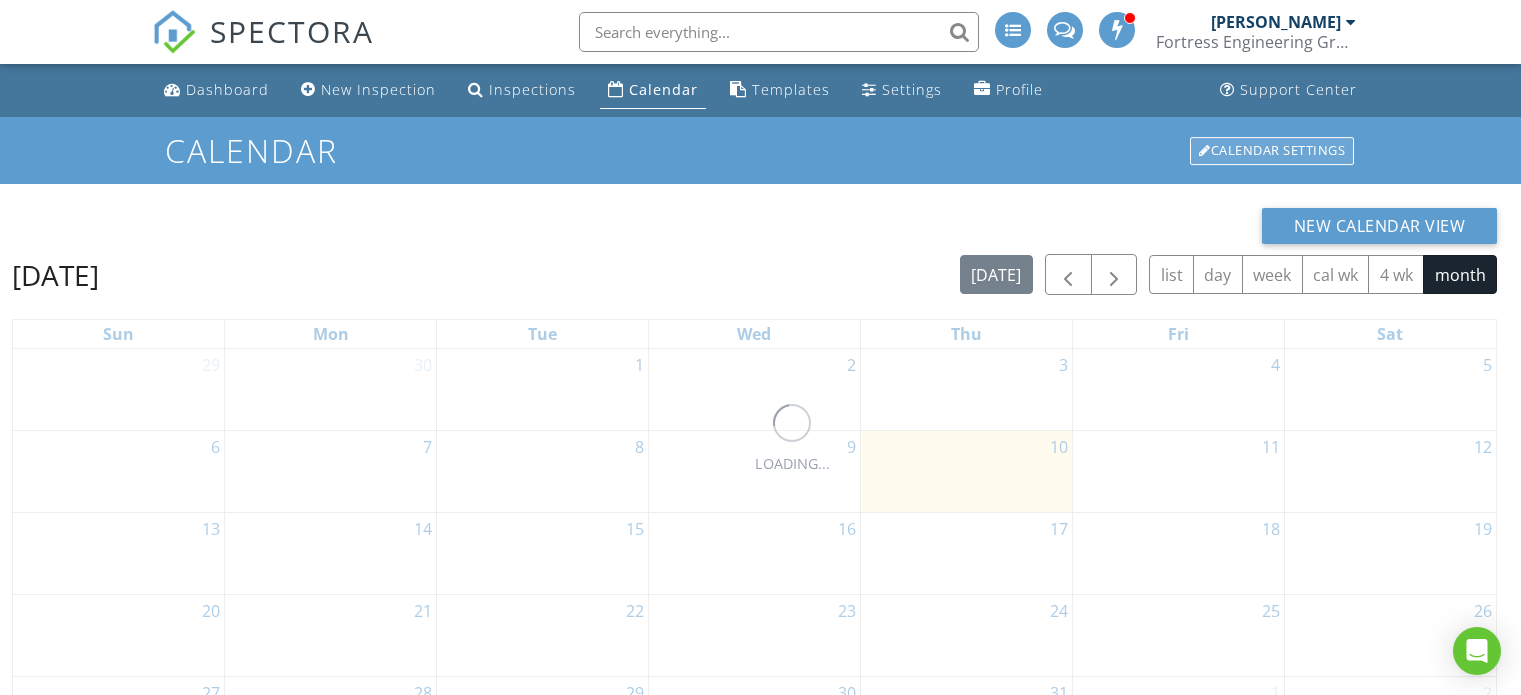 scroll, scrollTop: 0, scrollLeft: 0, axis: both 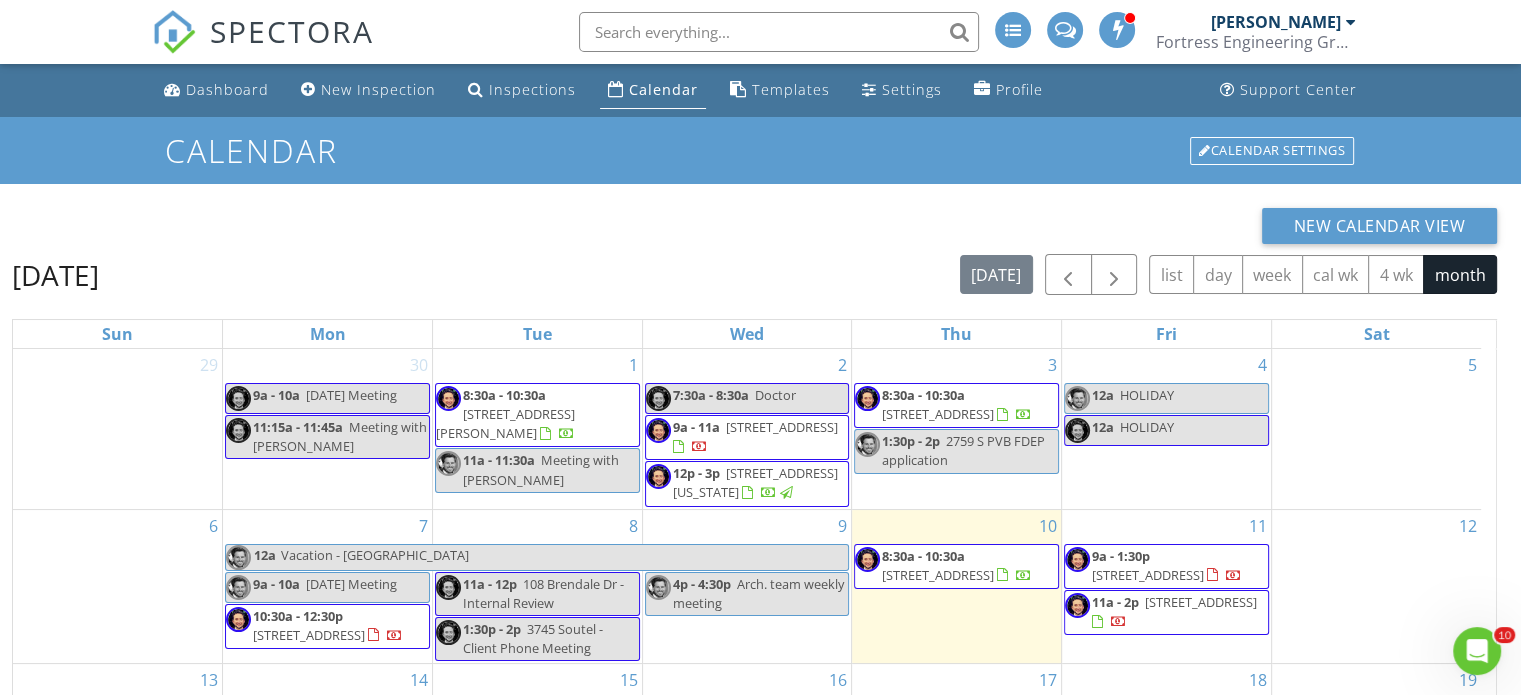 click on "[DATE] [DATE] list day week cal wk 4 wk month" at bounding box center [754, 274] 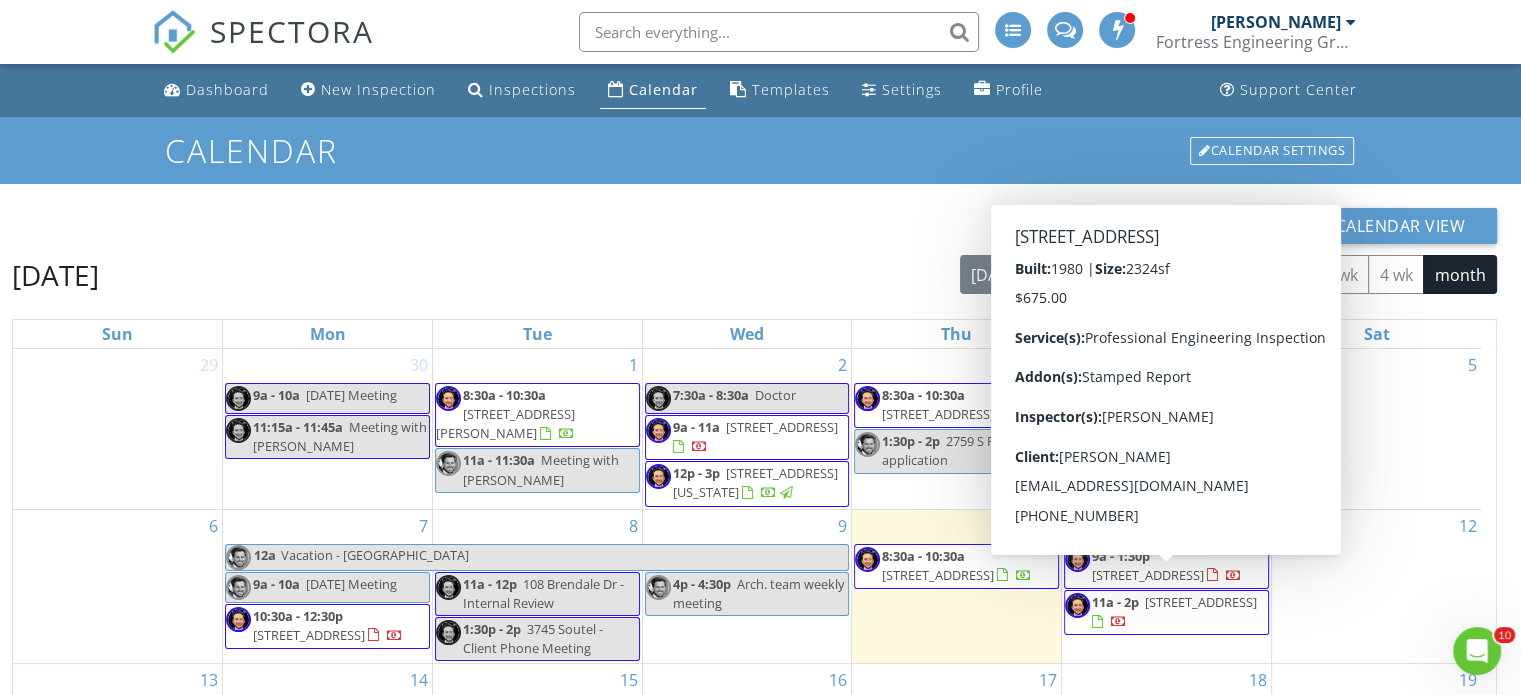 click on "[STREET_ADDRESS]" at bounding box center [1148, 575] 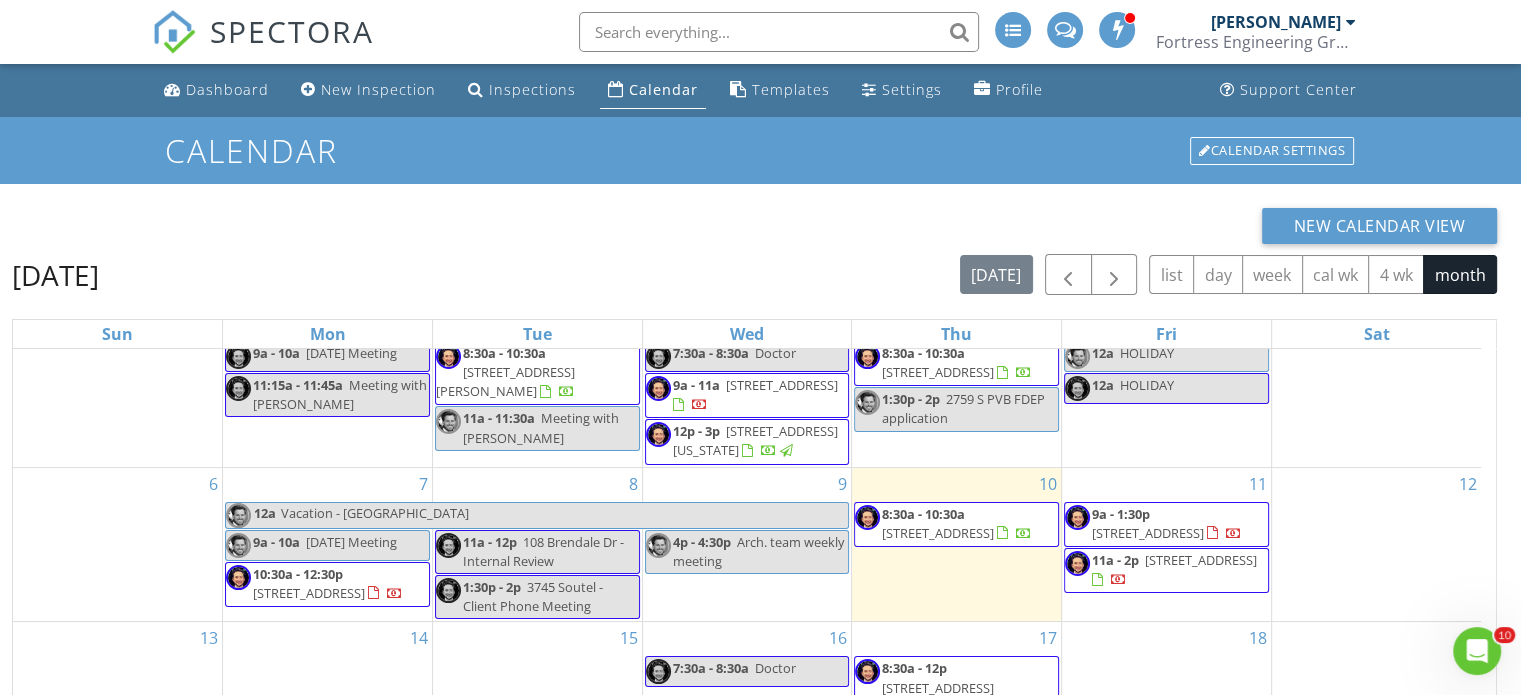 scroll, scrollTop: 57, scrollLeft: 0, axis: vertical 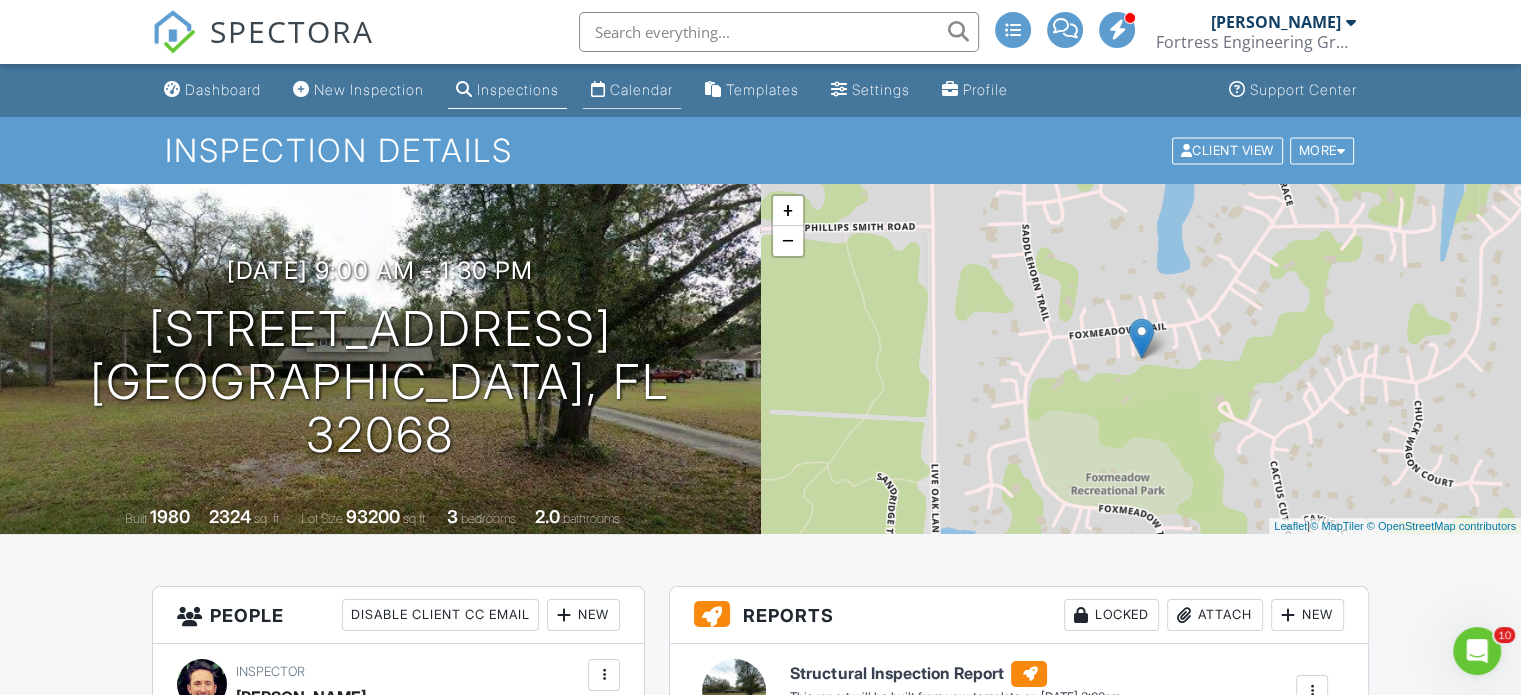 click on "Calendar" at bounding box center [632, 90] 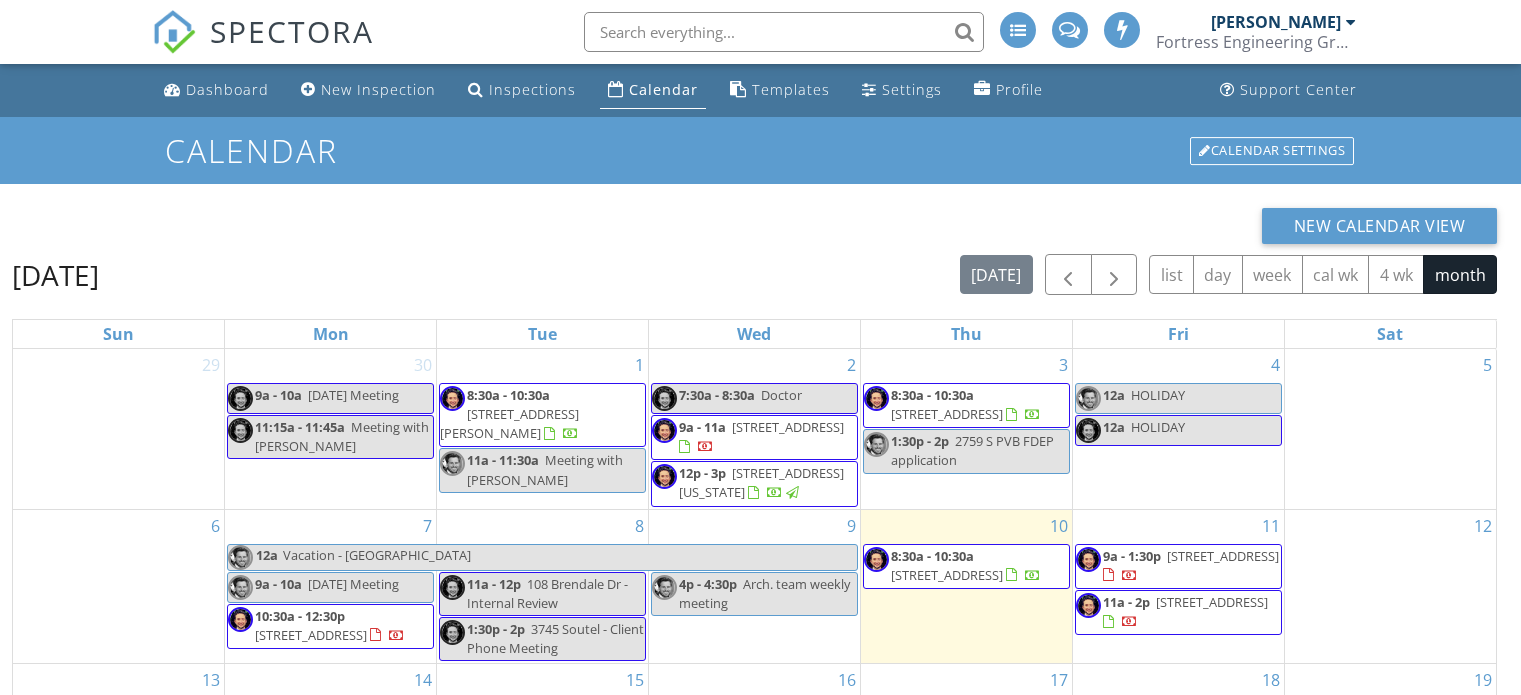 scroll, scrollTop: 0, scrollLeft: 0, axis: both 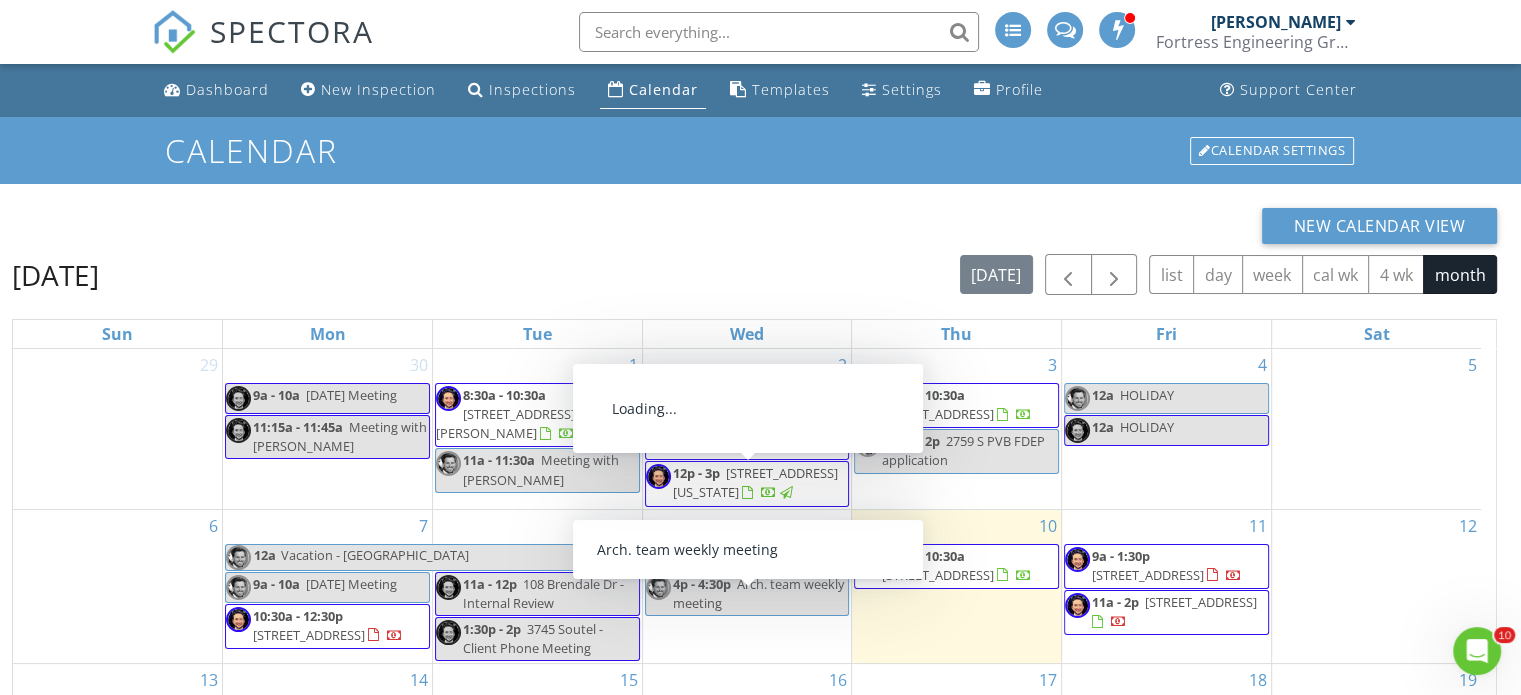 click on "[DATE] [DATE] list day week cal wk 4 wk month" at bounding box center (754, 274) 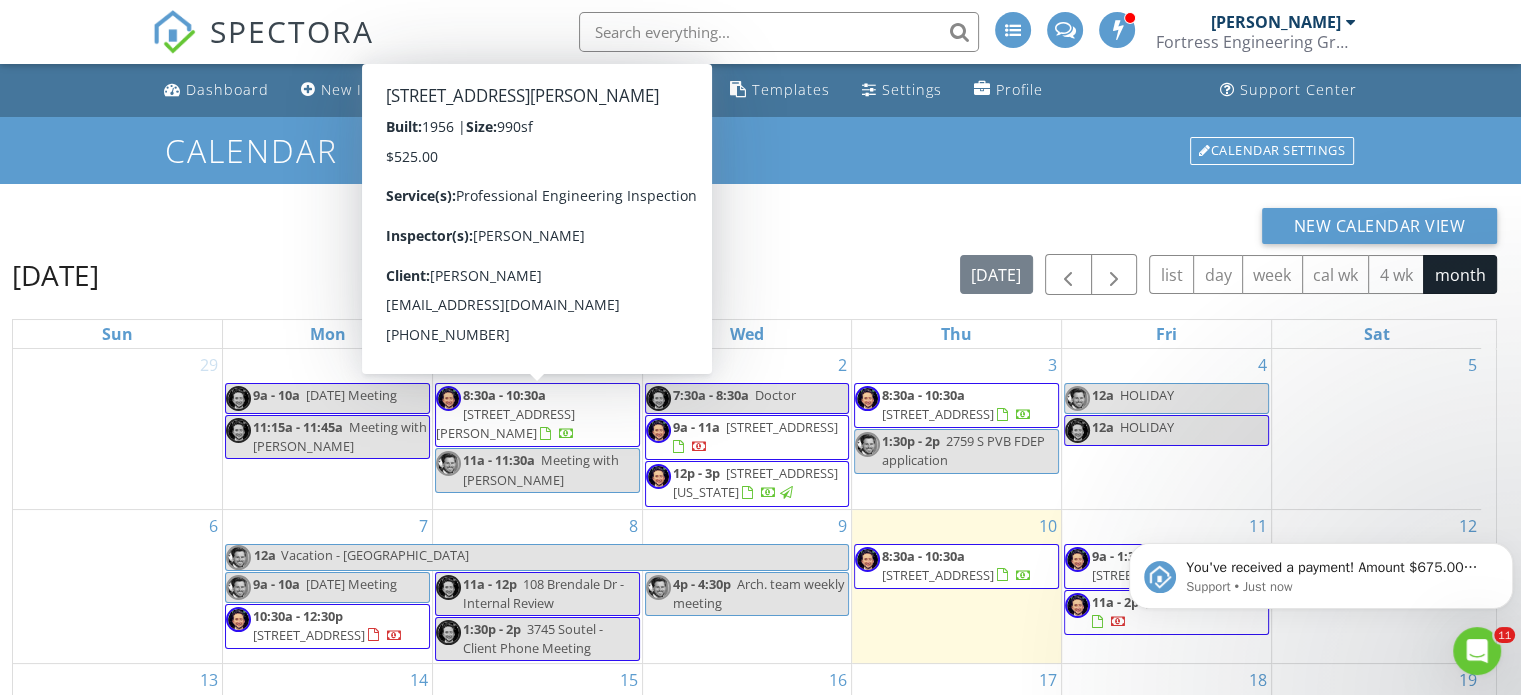 scroll, scrollTop: 0, scrollLeft: 0, axis: both 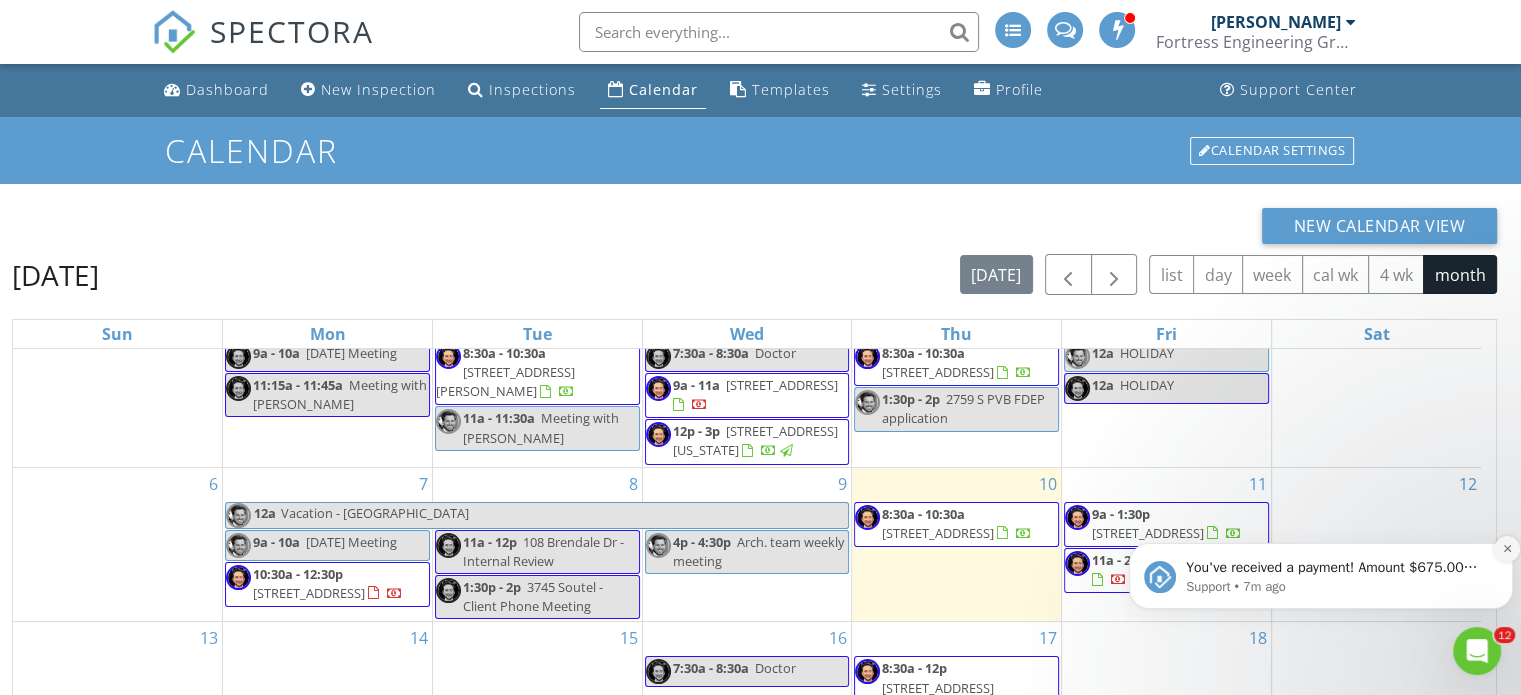 click 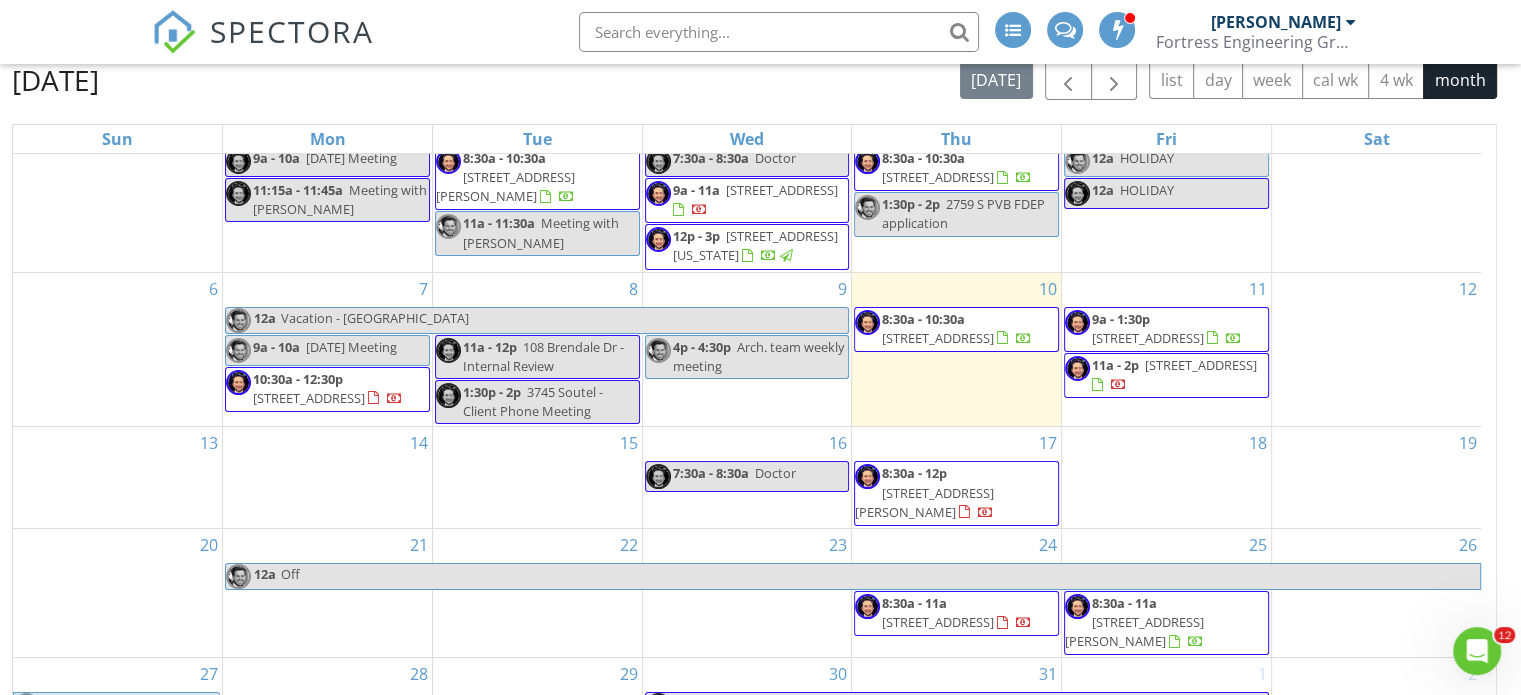 scroll, scrollTop: 266, scrollLeft: 0, axis: vertical 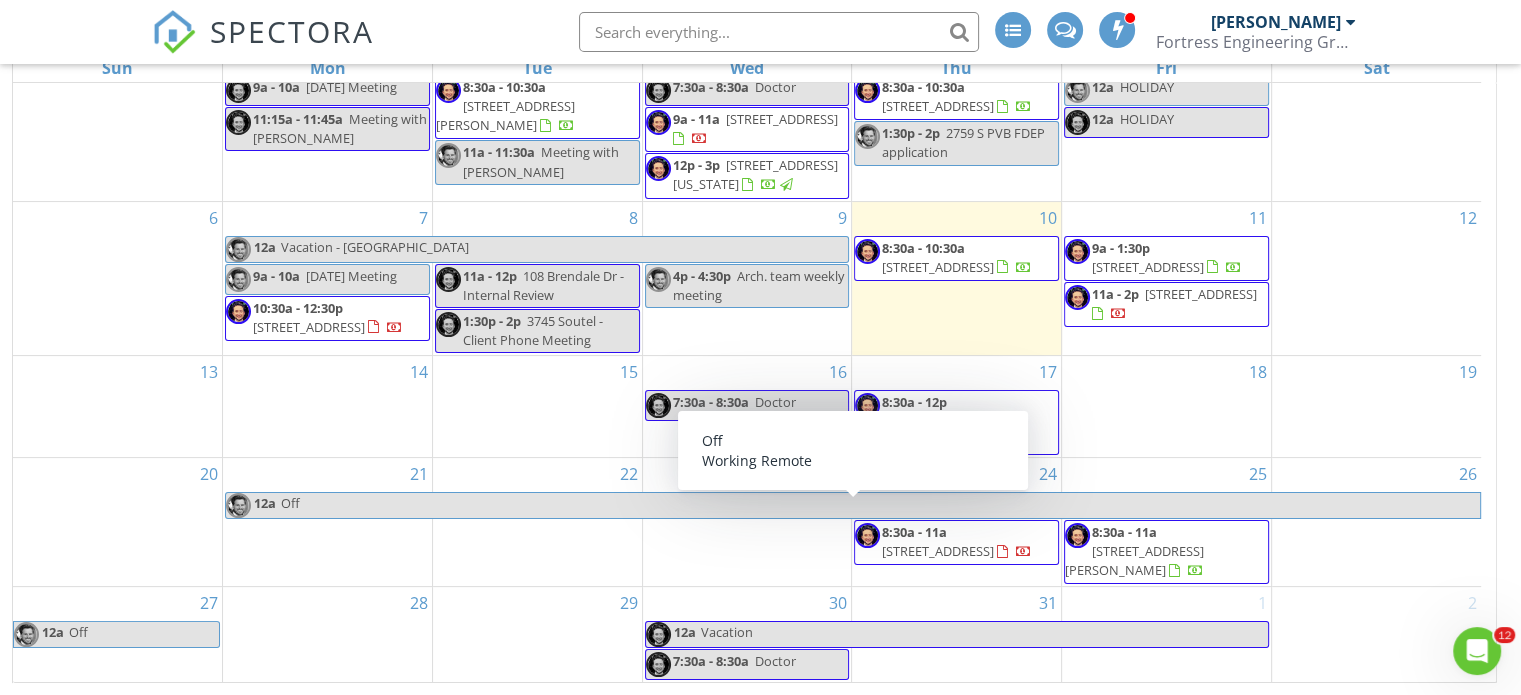 click on "New Calendar View       July 2025 today list day week cal wk 4 wk month Sun Mon Tue Wed Thu Fri Sat 29 30
9a - 10a
Monday Meeting
11:15a - 11:45a
Meeting with Julia
1
8:30a - 10:30a
2717 Mc Millan St, Jacksonville 32209
11a - 11:30a
Meeting with Julia
2
7:30a - 8:30a
Doctor
9a - 11a" at bounding box center (760, 312) 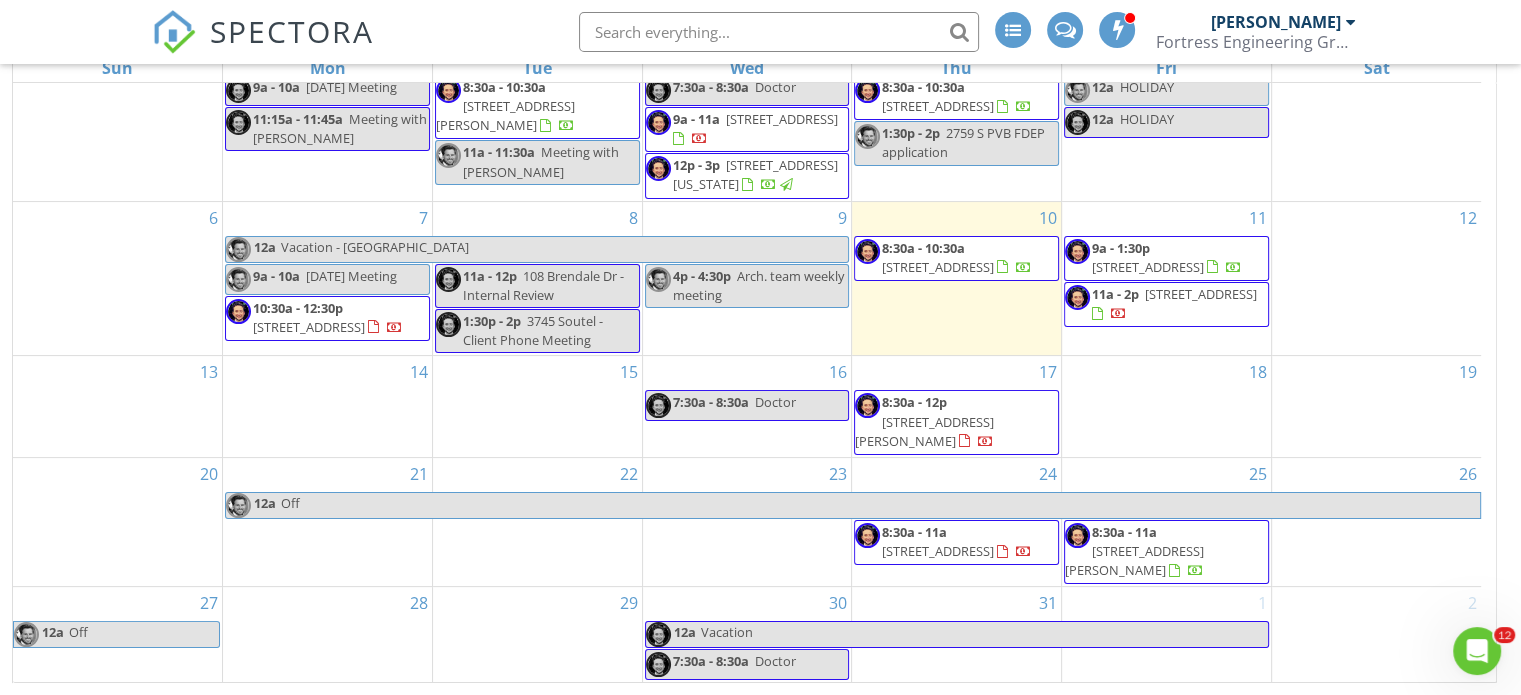 click on "7:30a - 8:30a
Doctor" at bounding box center (747, 664) 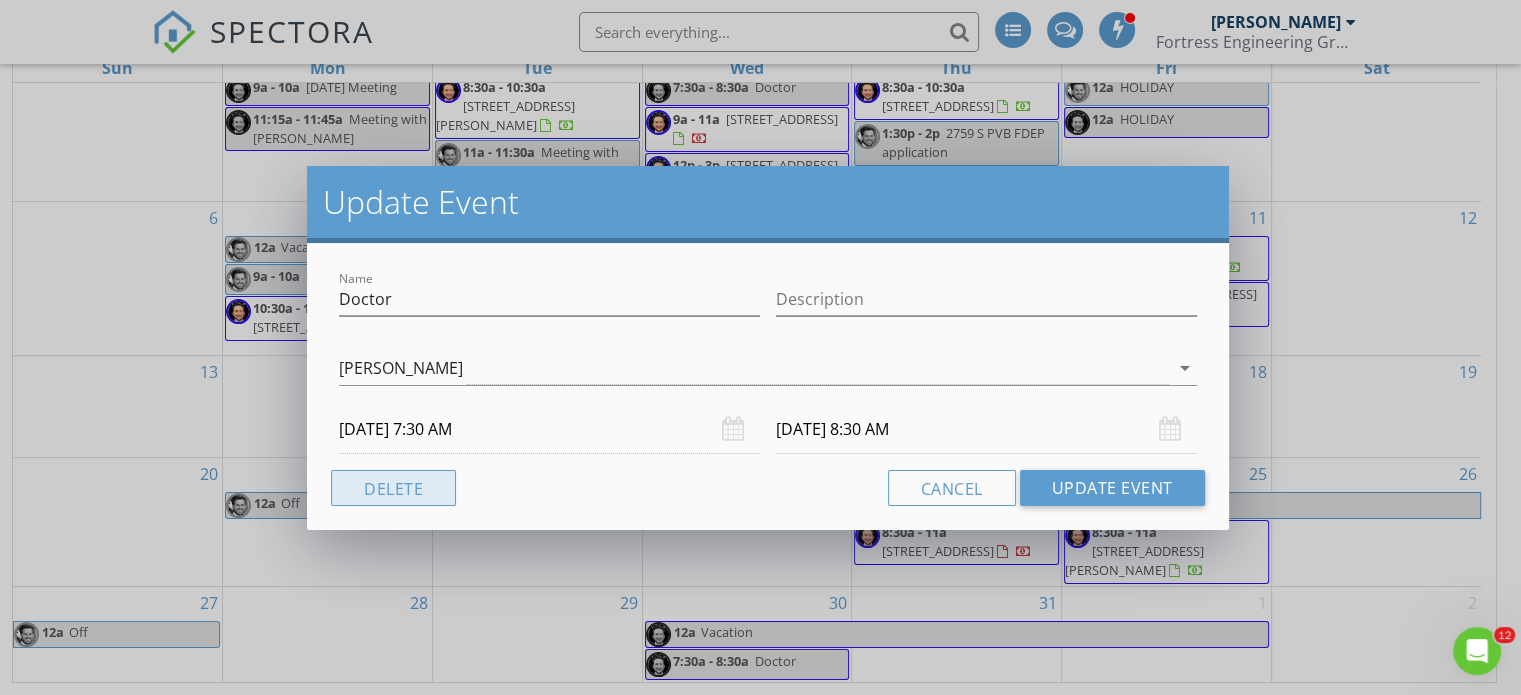 click on "Delete" at bounding box center [393, 488] 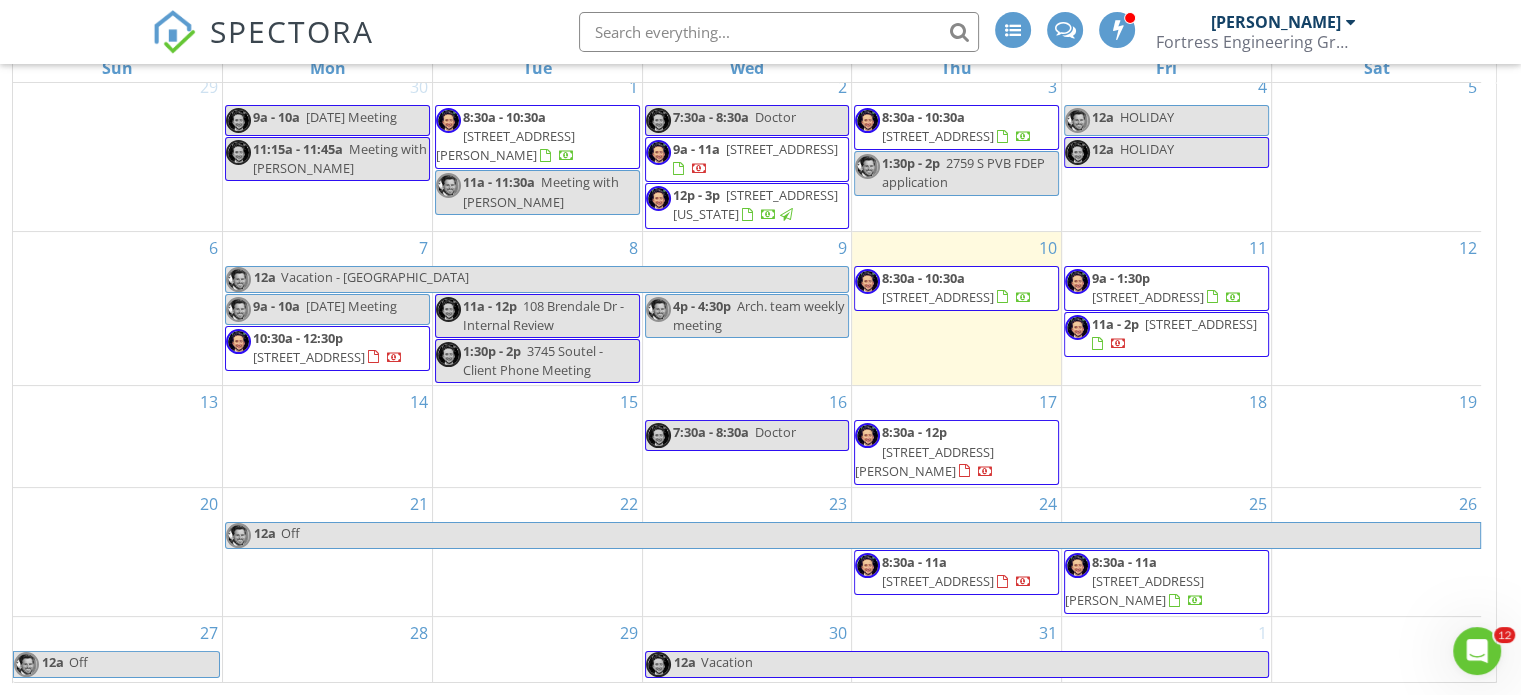 scroll, scrollTop: 0, scrollLeft: 0, axis: both 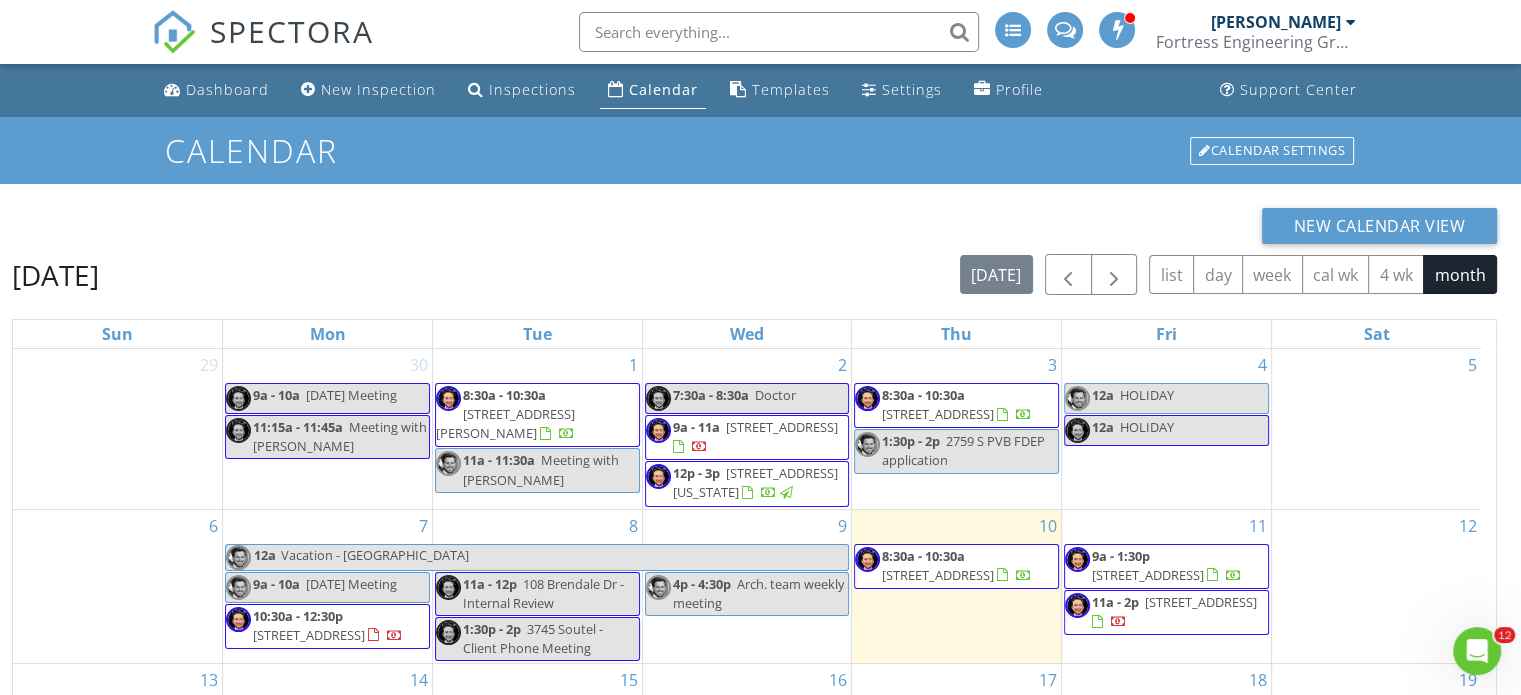 click at bounding box center [779, 32] 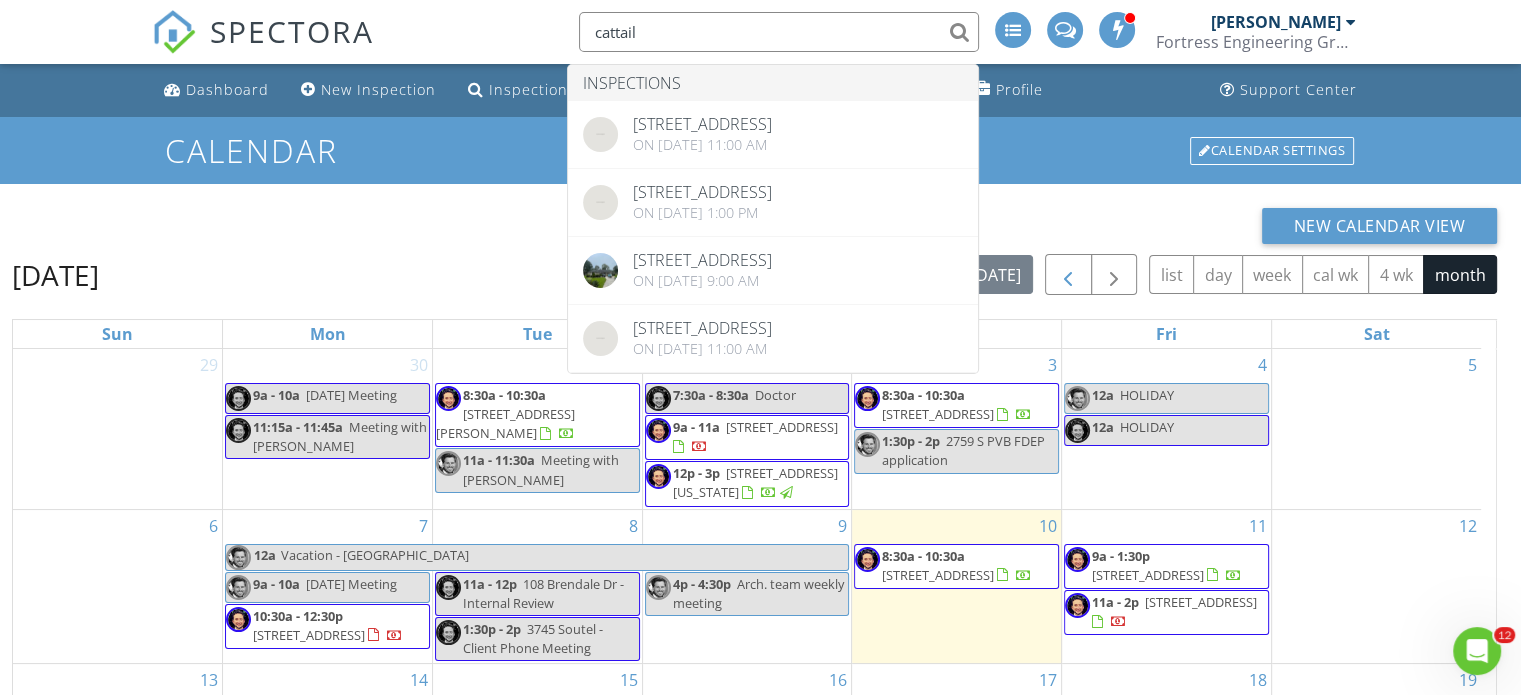 type on "cattail" 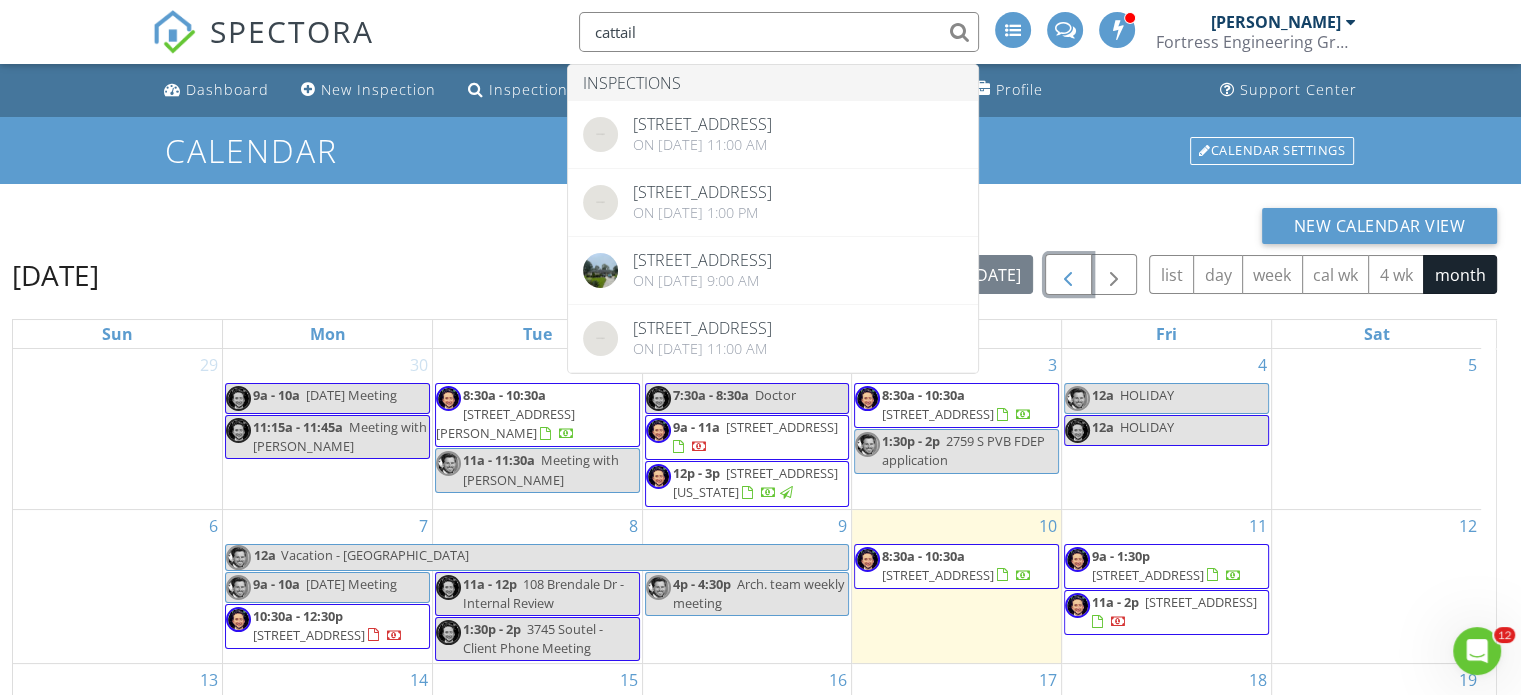 click at bounding box center [1068, 275] 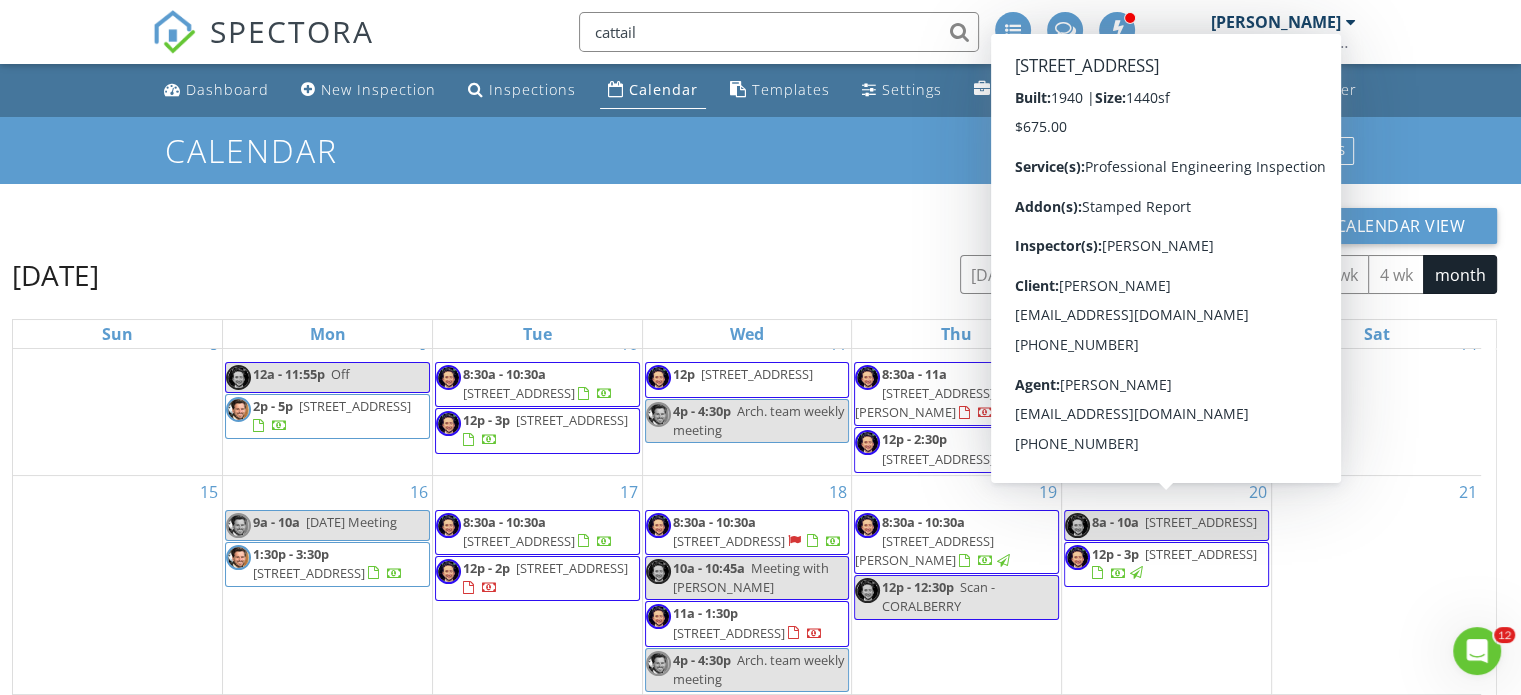 scroll, scrollTop: 364, scrollLeft: 0, axis: vertical 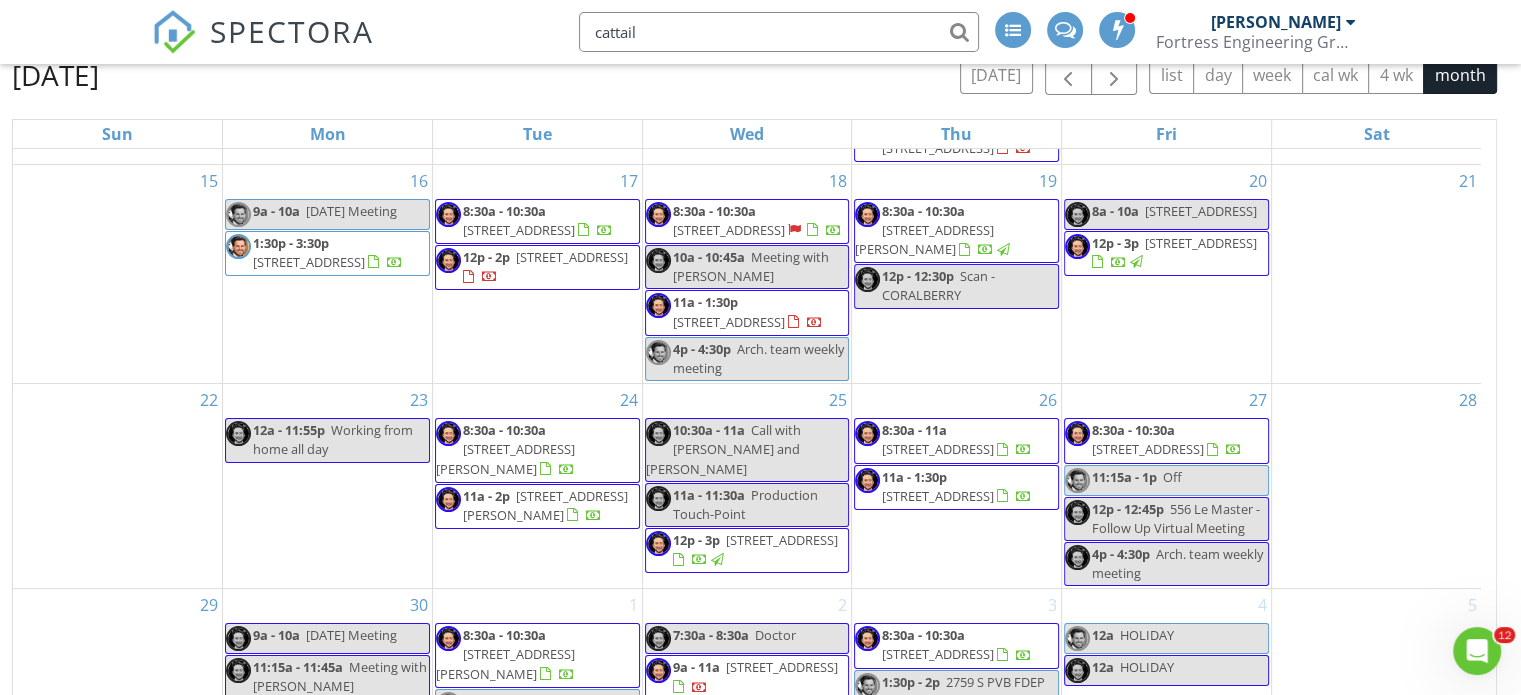 click on "New Calendar View       June 2025 today list day week cal wk 4 wk month Sun Mon Tue Wed Thu Fri Sat 1 2
9a - 10a
Monday Meeting
3
8:30a - 10:30a
8076 Floyd St, Jacksonville 32208
10:30a - 1:30p
405 S 17th St, Fernandina Beach 32034
4
8a - 11a
6767 State Rd 21, Keystone Heights 32656
12p - 2p
1405 W 6th St, Jacksonville 32209
5" at bounding box center (760, 372) 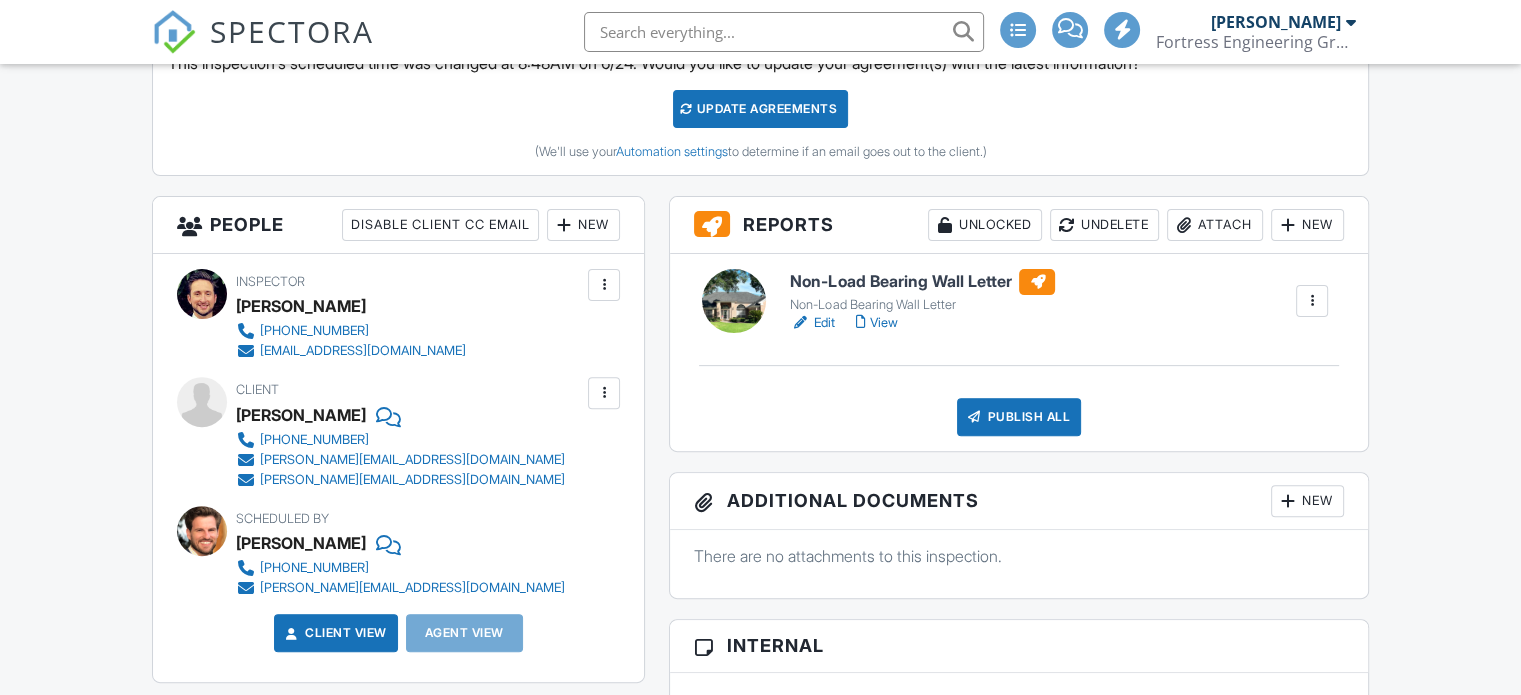 scroll, scrollTop: 600, scrollLeft: 0, axis: vertical 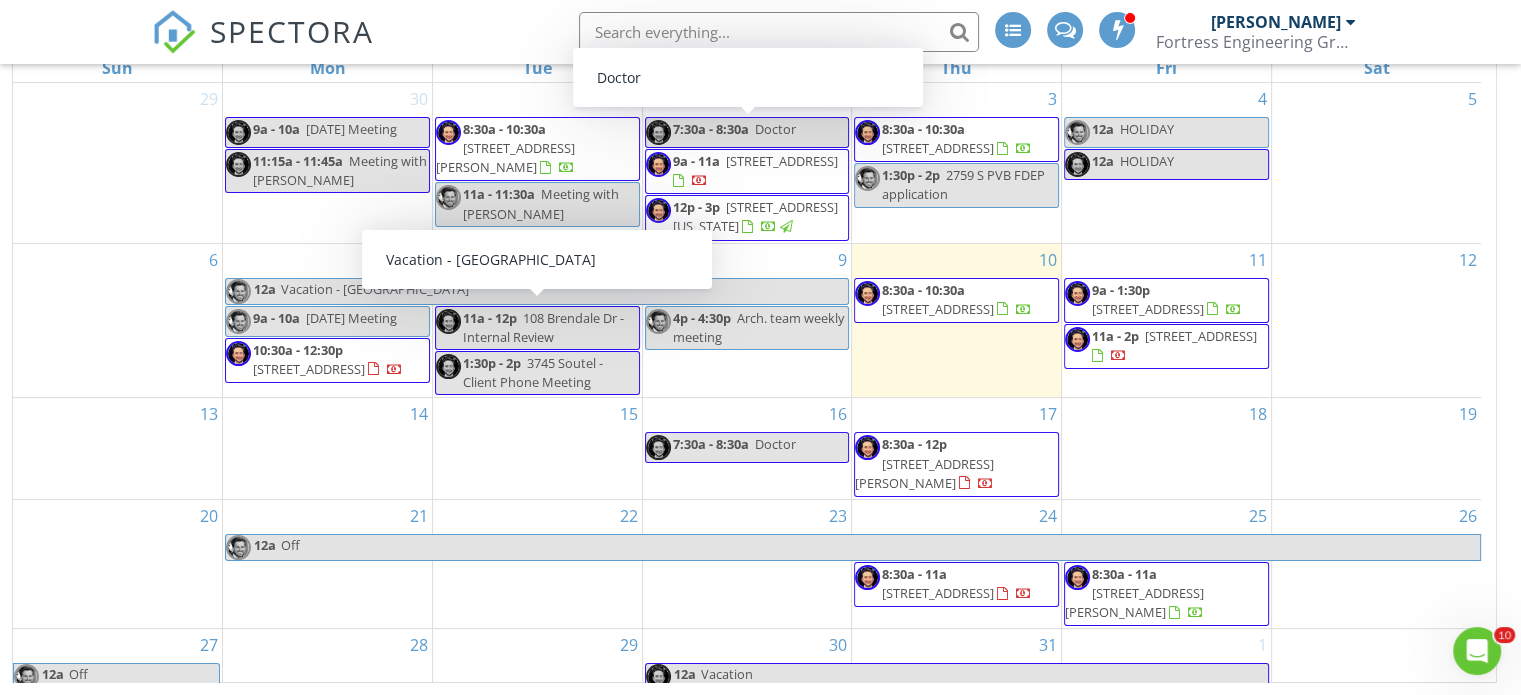 click at bounding box center (779, 32) 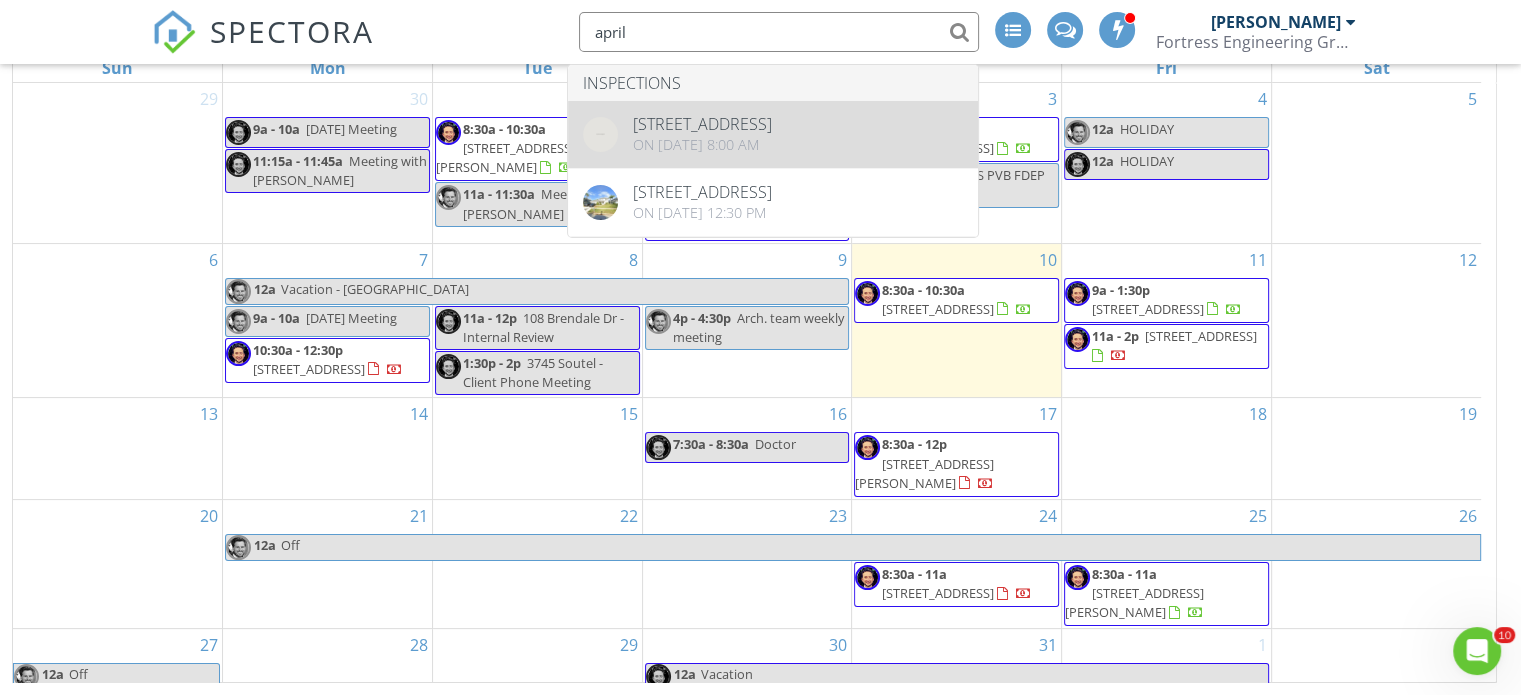 type on "april" 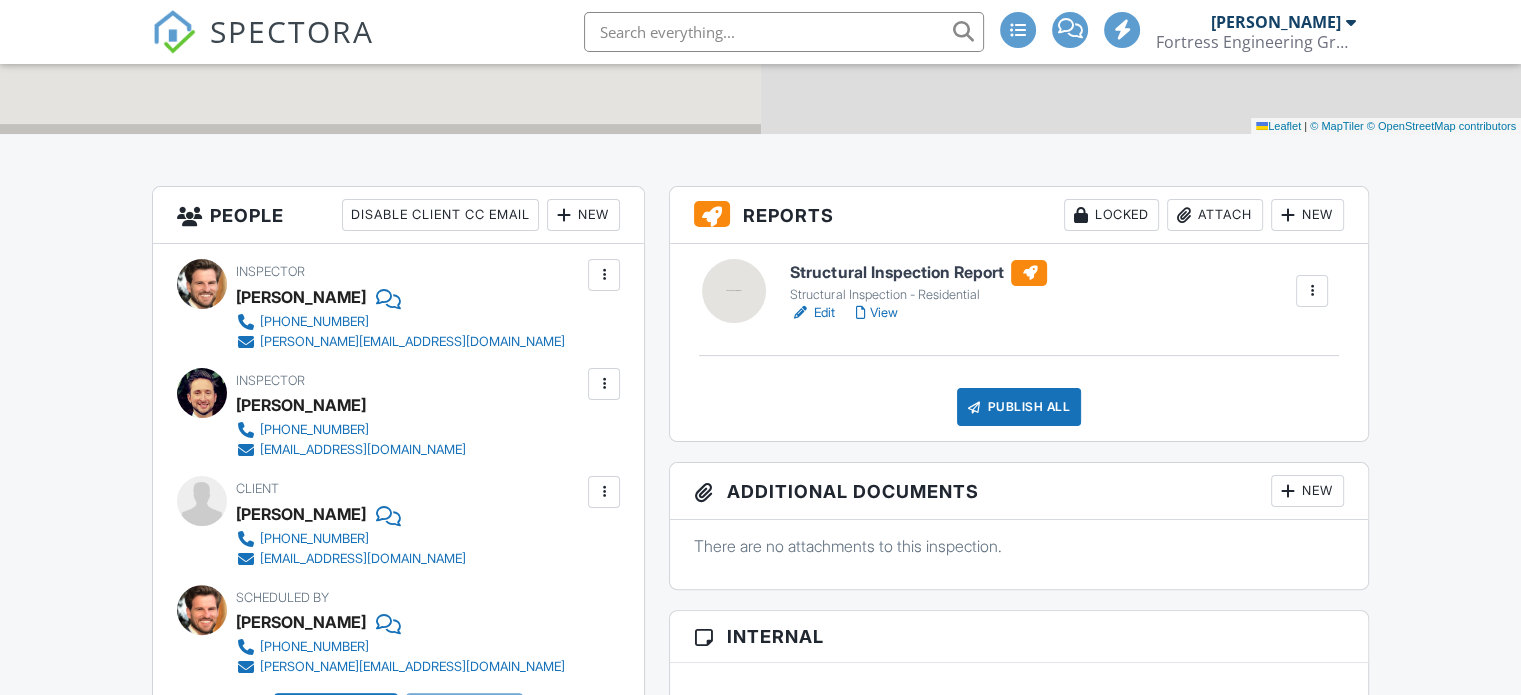scroll, scrollTop: 0, scrollLeft: 0, axis: both 